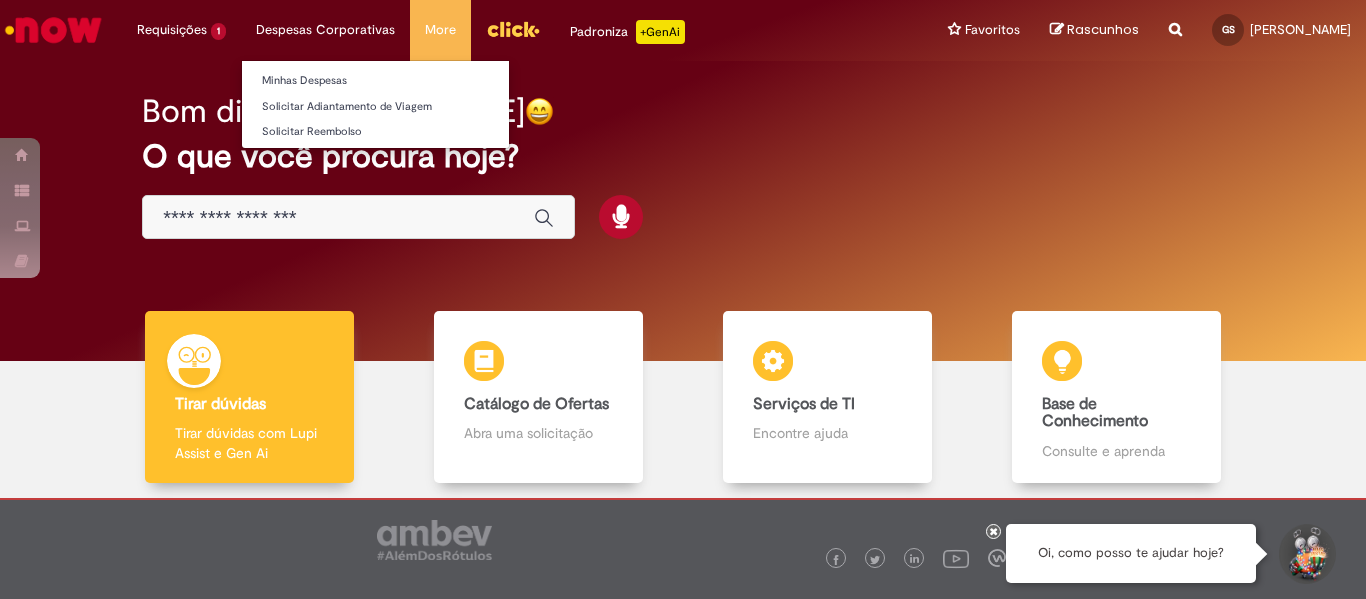 scroll, scrollTop: 0, scrollLeft: 0, axis: both 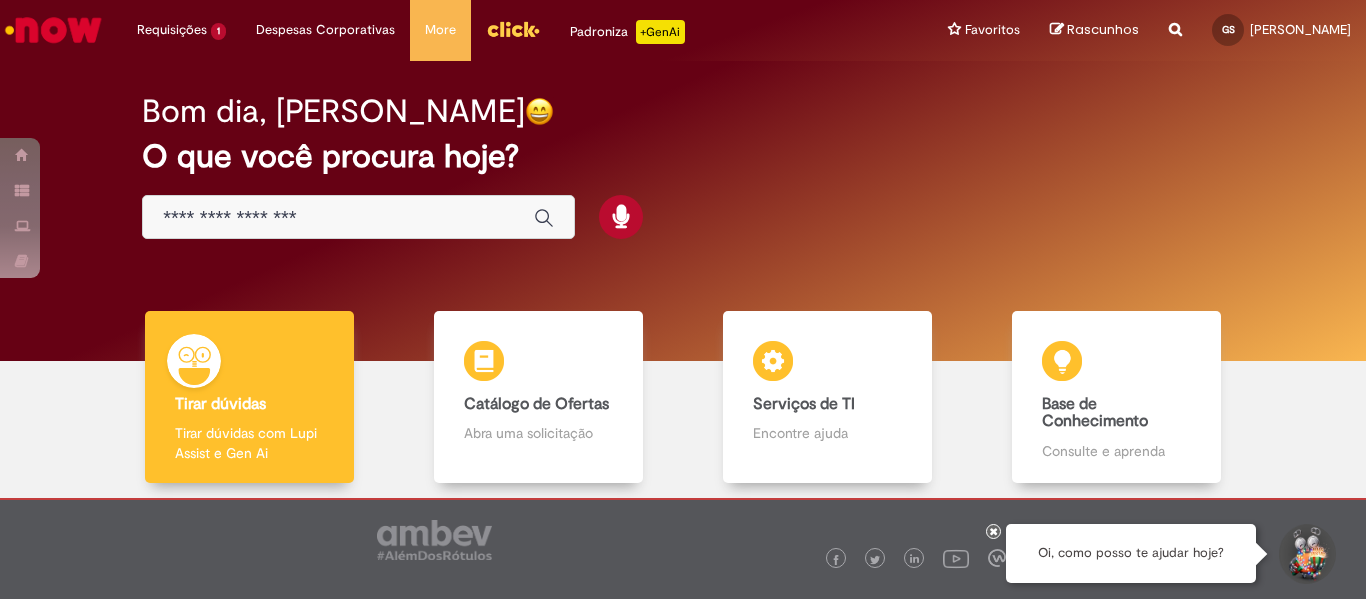 click at bounding box center [338, 218] 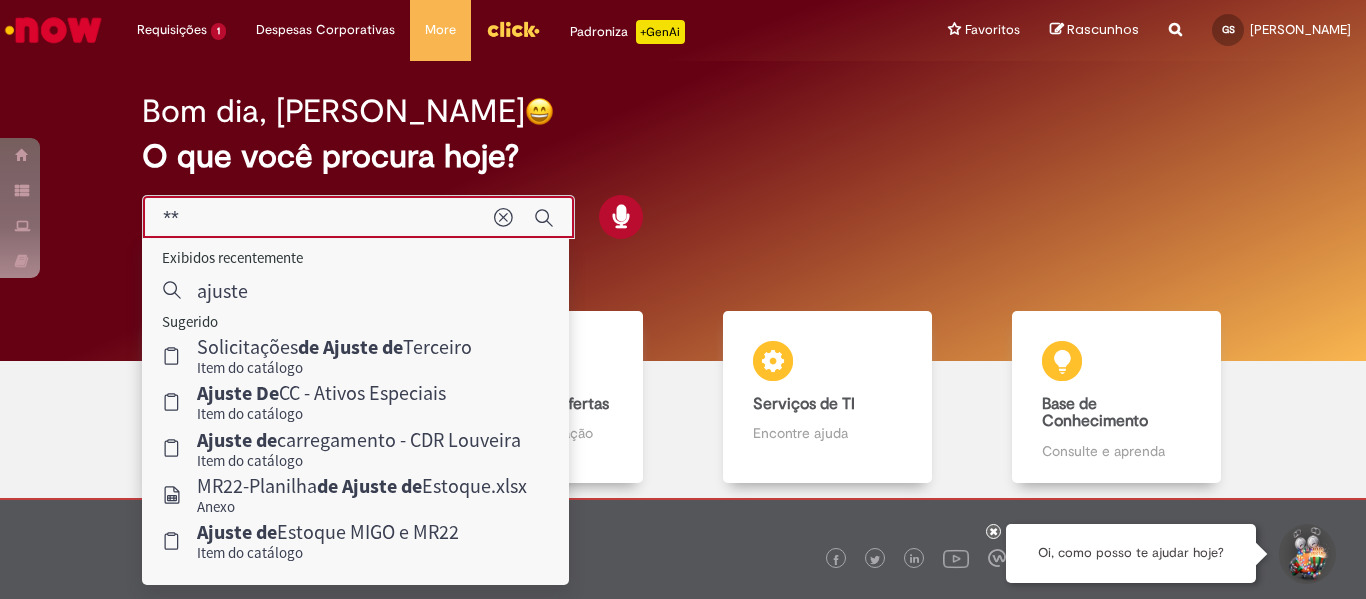 type on "*" 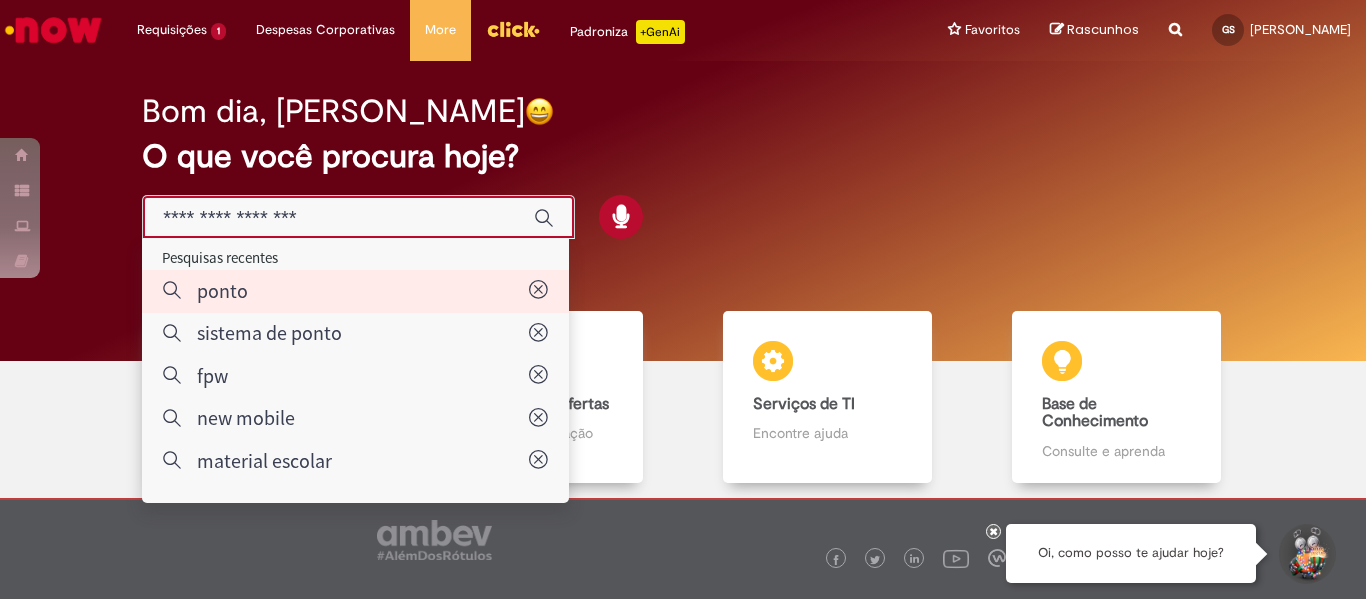 type on "*****" 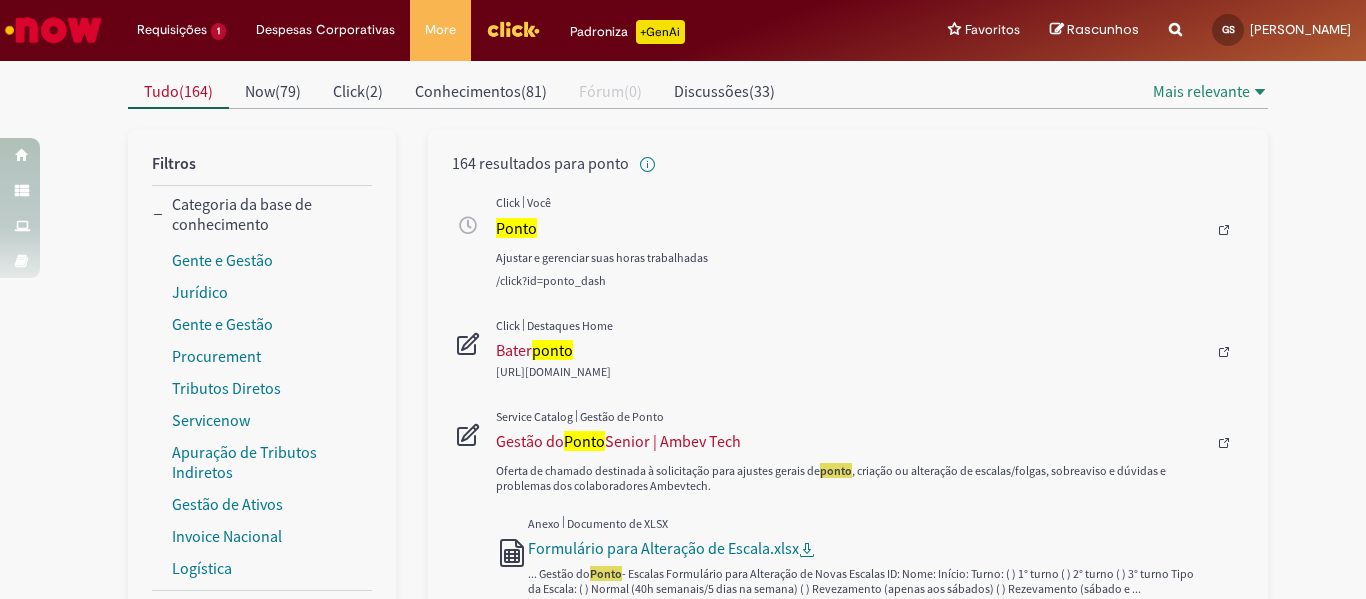 scroll, scrollTop: 185, scrollLeft: 0, axis: vertical 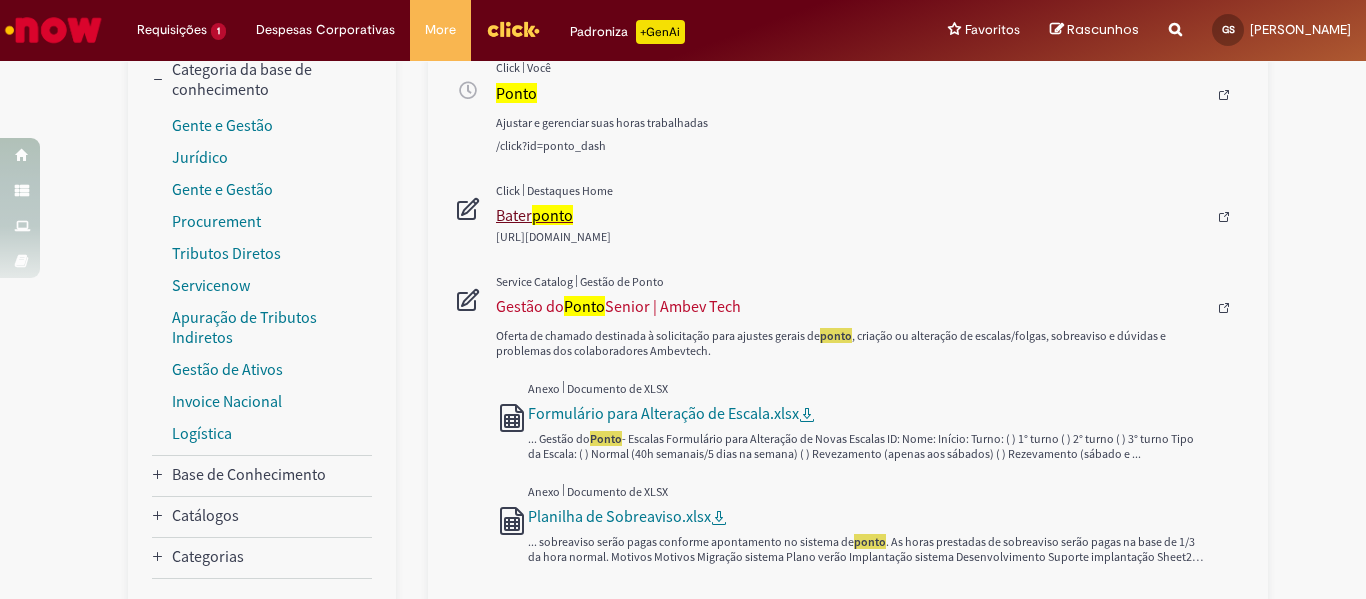 click on "ponto" at bounding box center (552, 215) 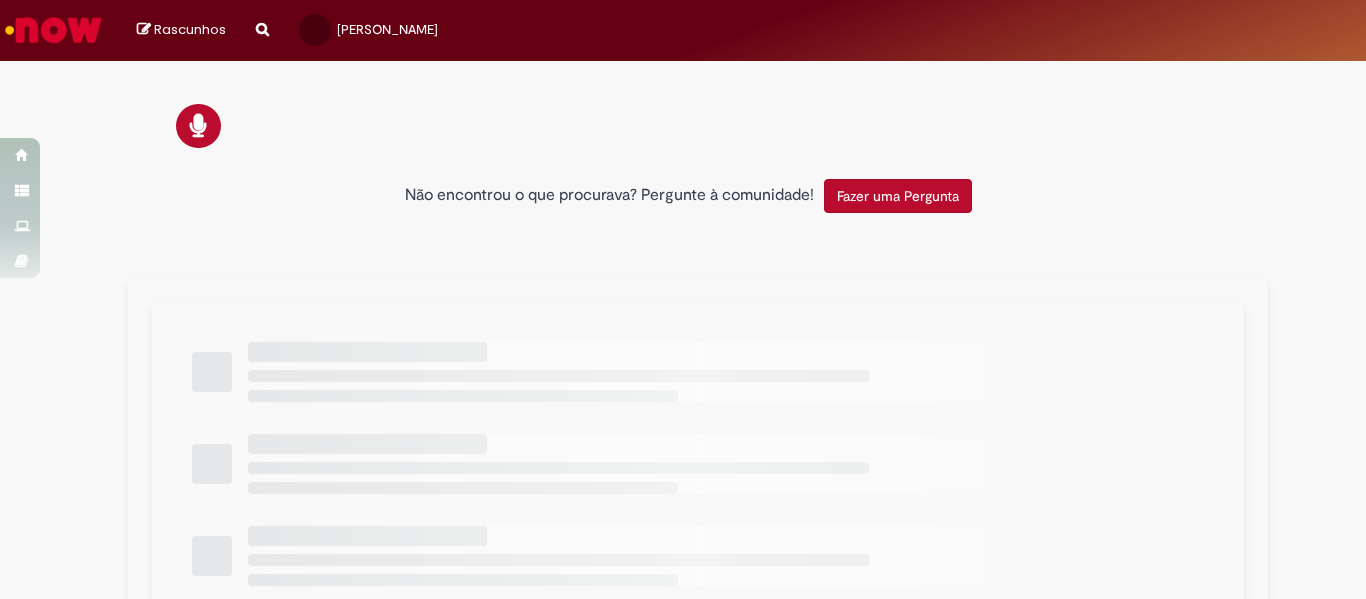 scroll, scrollTop: 0, scrollLeft: 0, axis: both 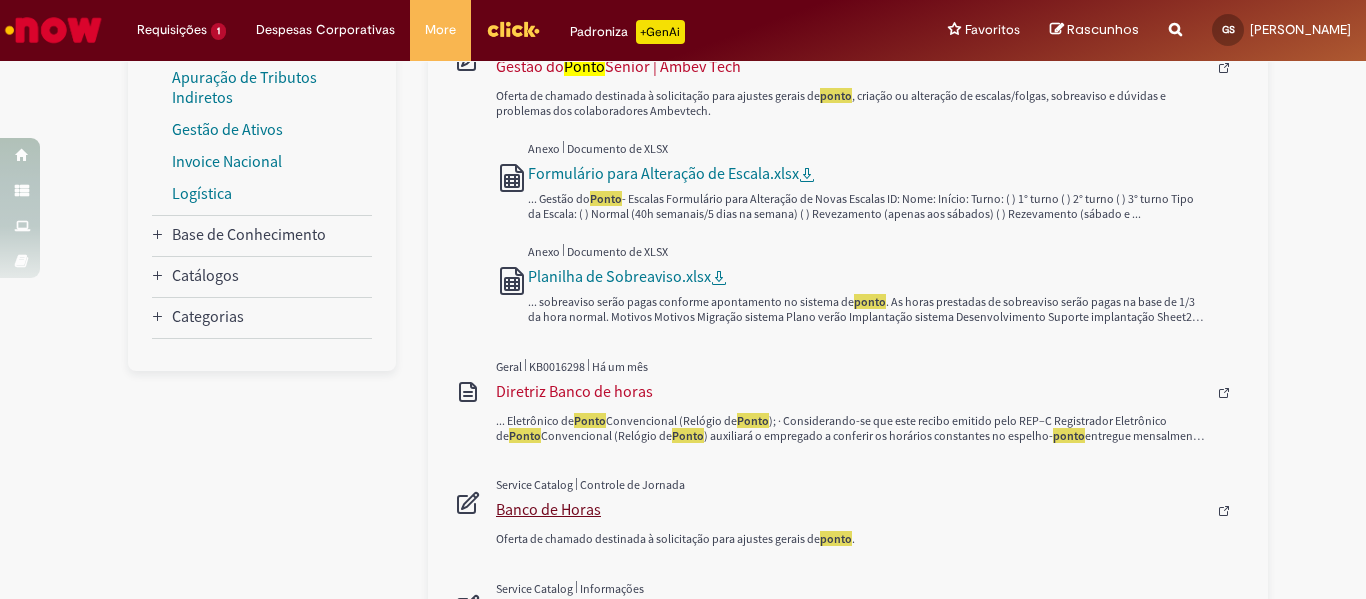 click on "Banco de Horas" at bounding box center (851, 509) 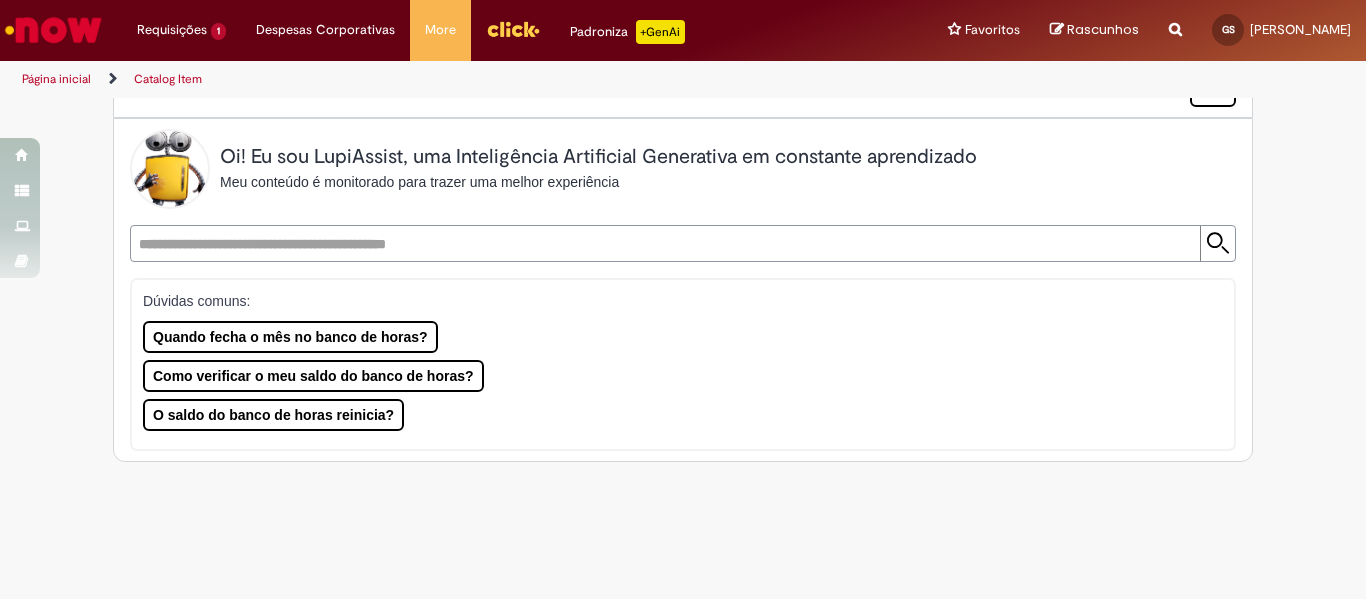 scroll, scrollTop: 0, scrollLeft: 0, axis: both 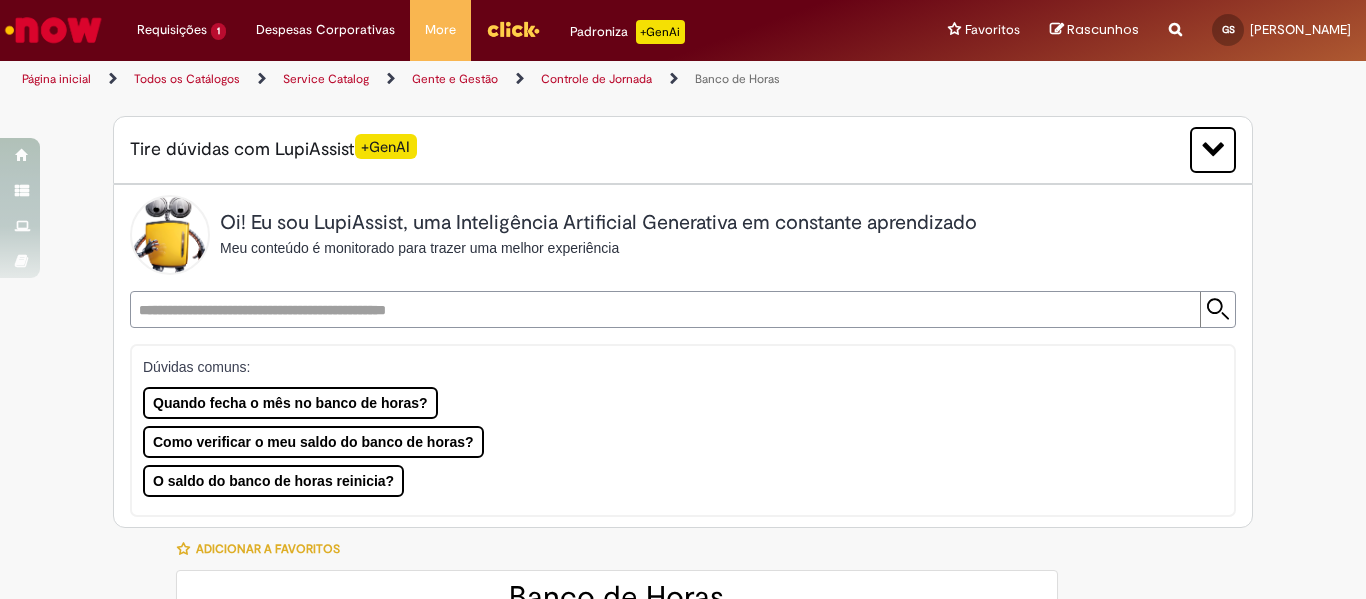 type on "********" 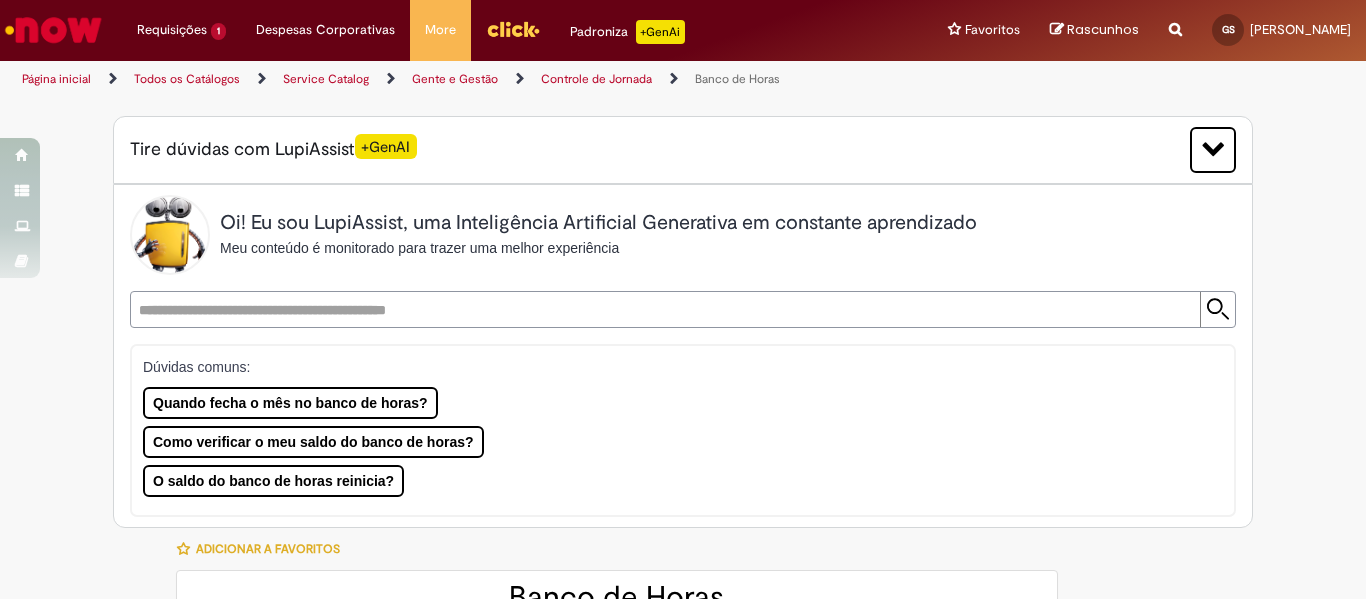 type on "**********" 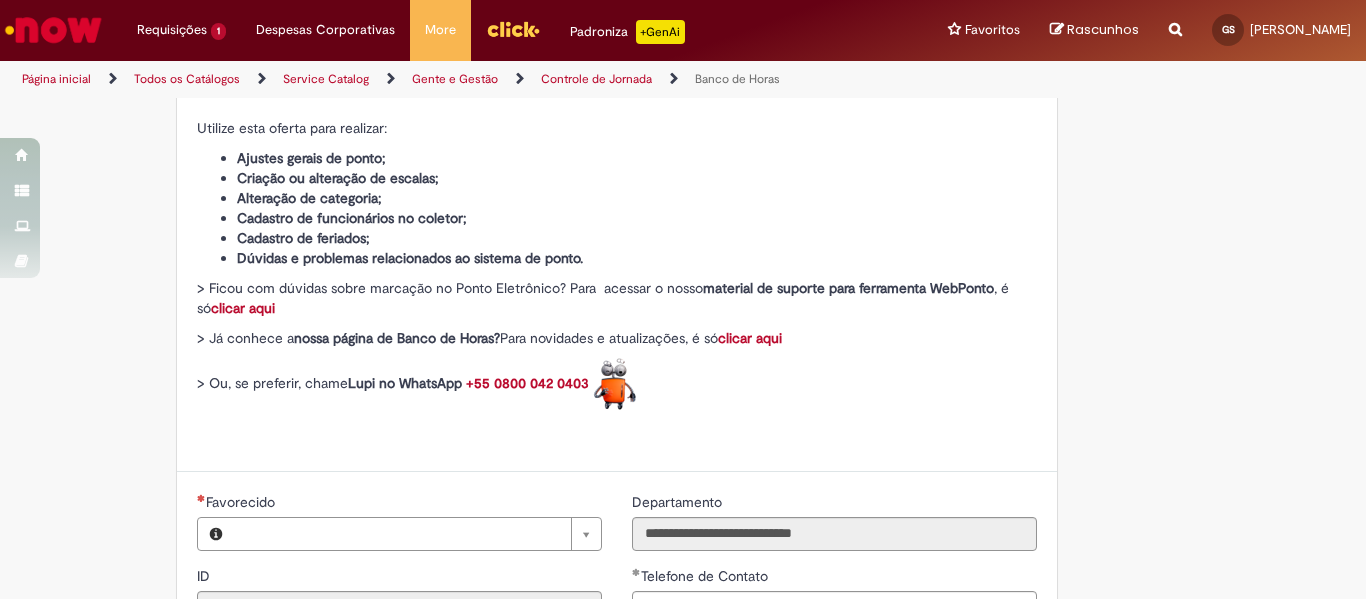 type on "**********" 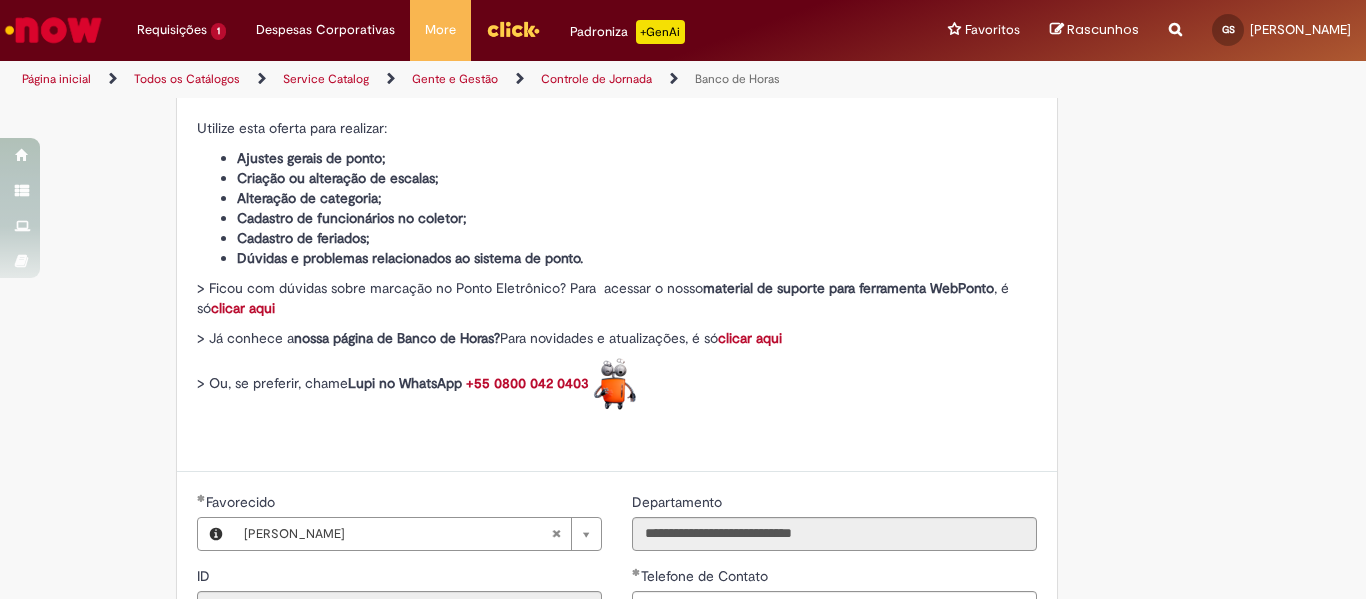 type on "**********" 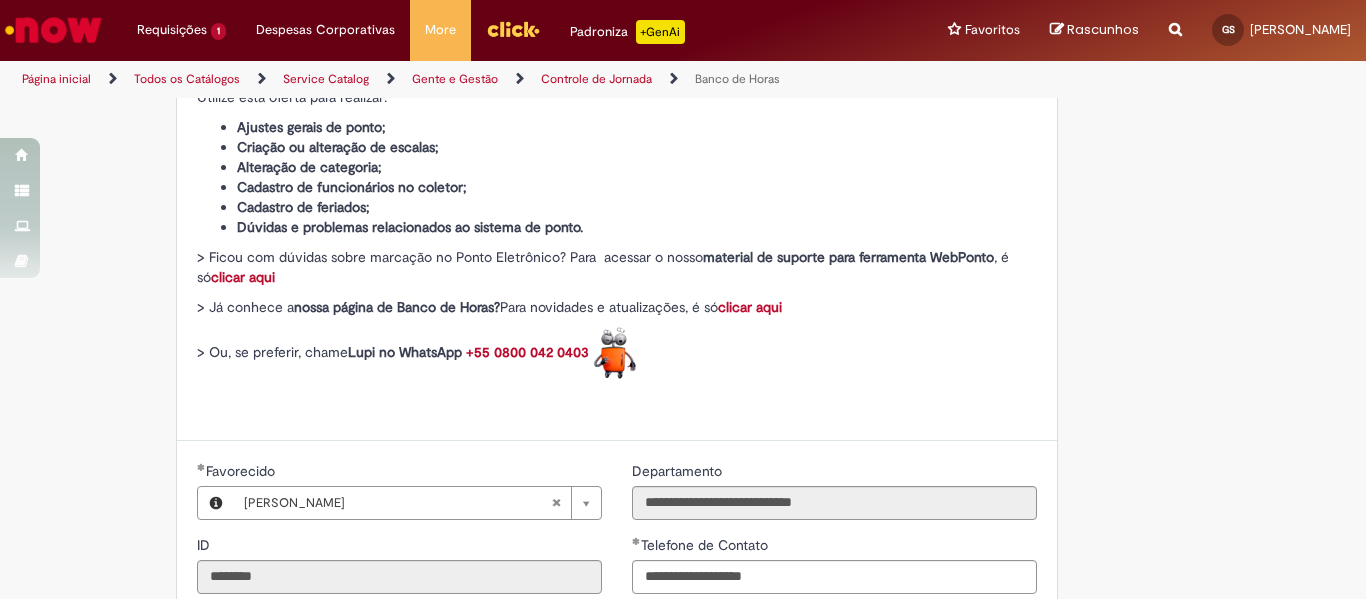 scroll, scrollTop: 621, scrollLeft: 0, axis: vertical 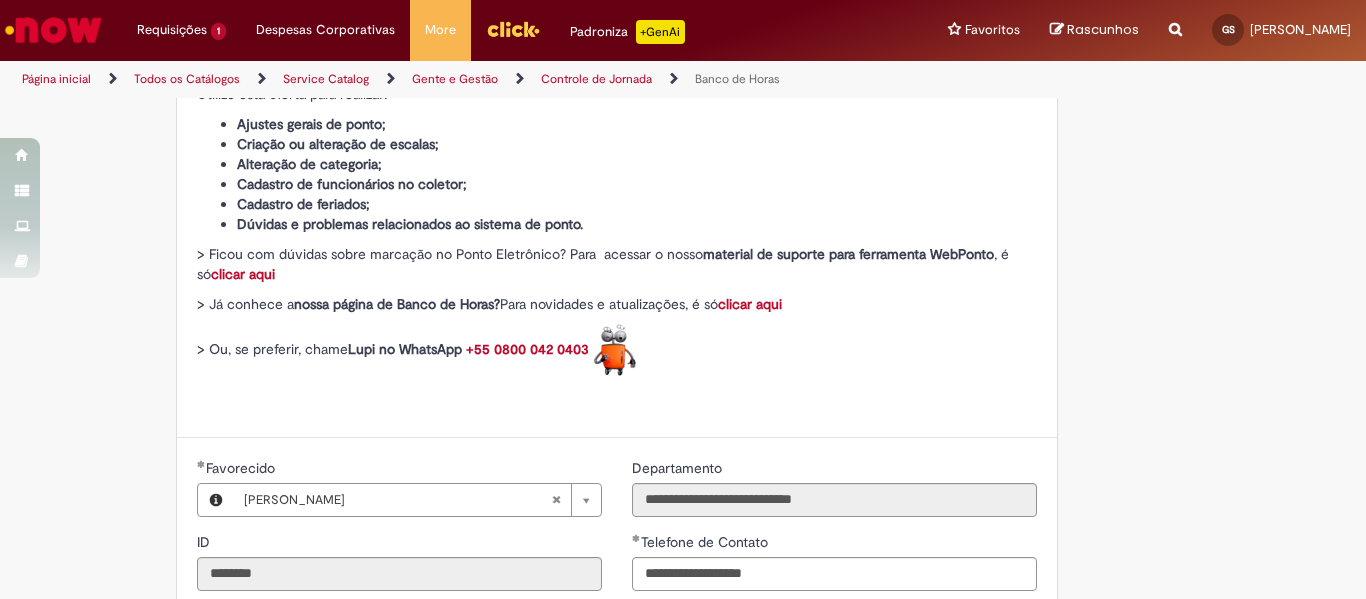 click at bounding box center (615, 350) 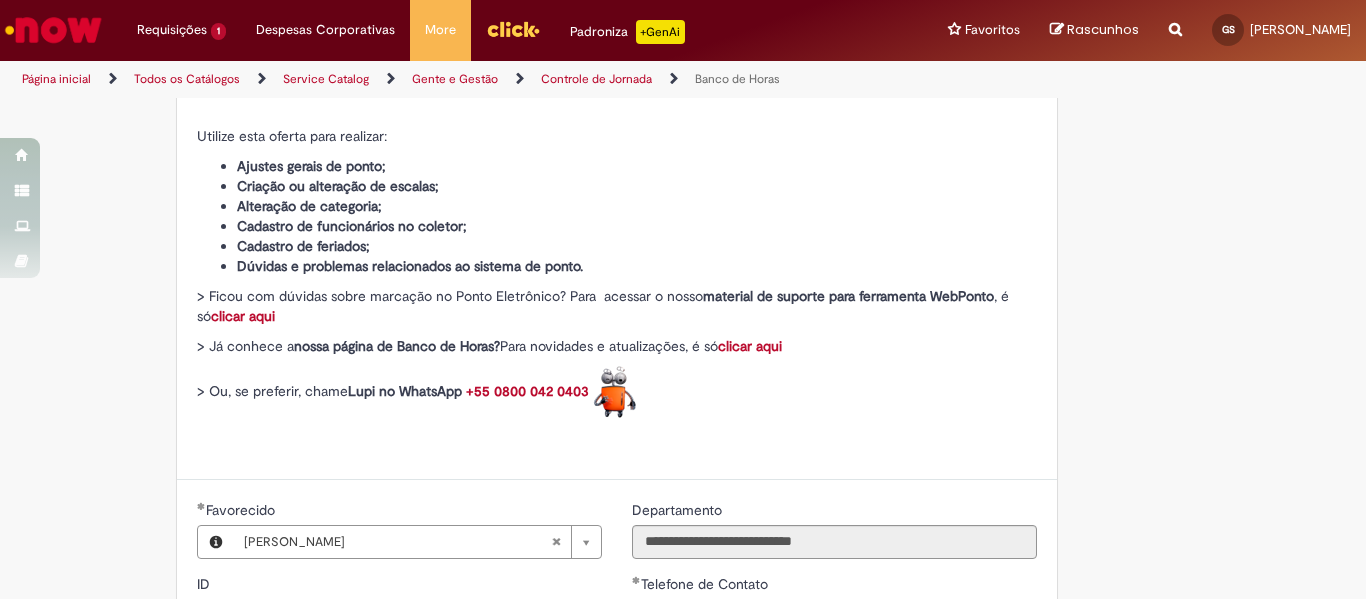 scroll, scrollTop: 0, scrollLeft: 0, axis: both 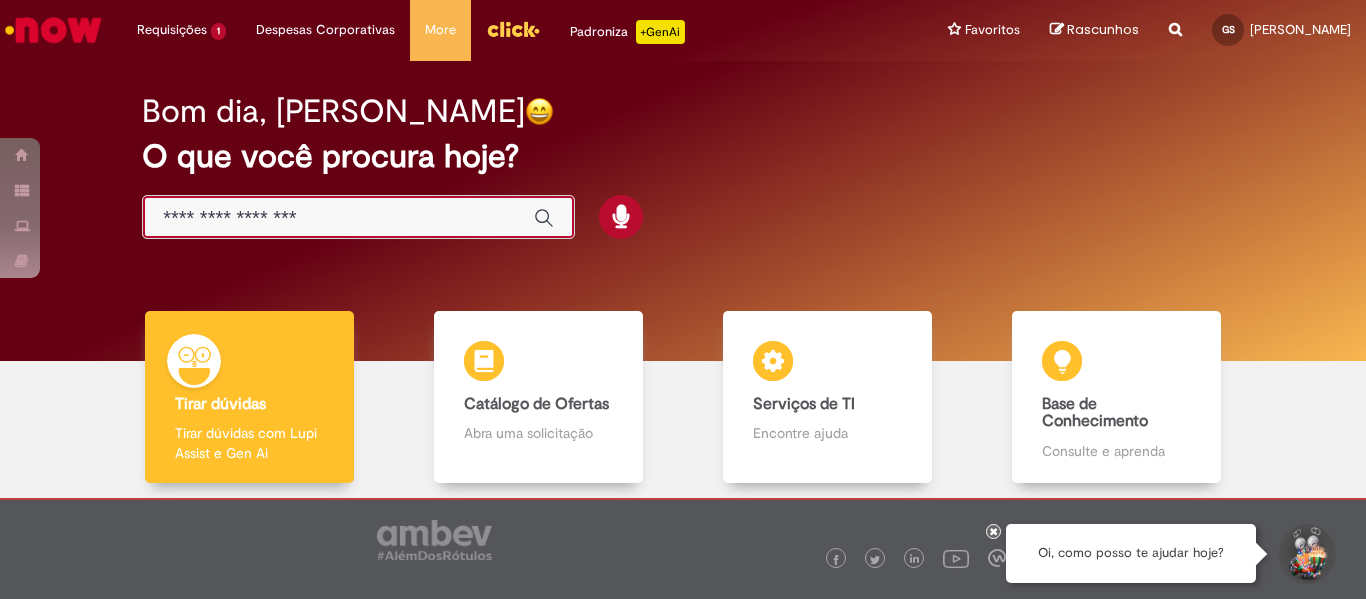 click at bounding box center [338, 218] 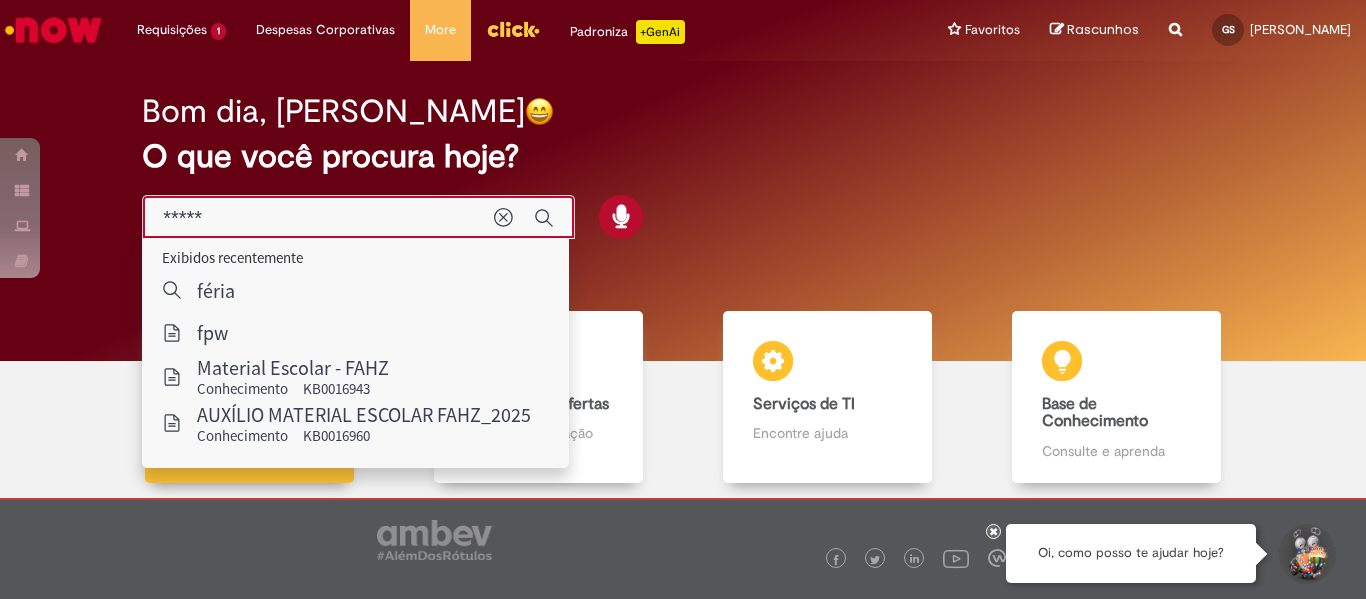 type on "******" 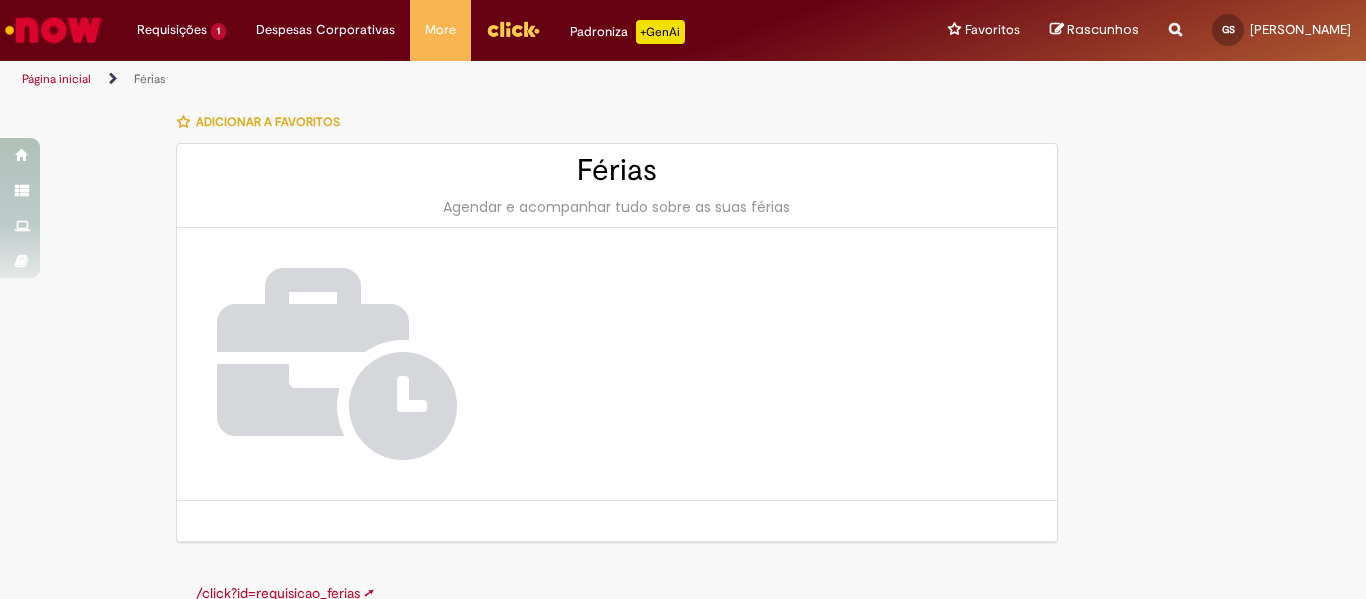 scroll, scrollTop: 26, scrollLeft: 0, axis: vertical 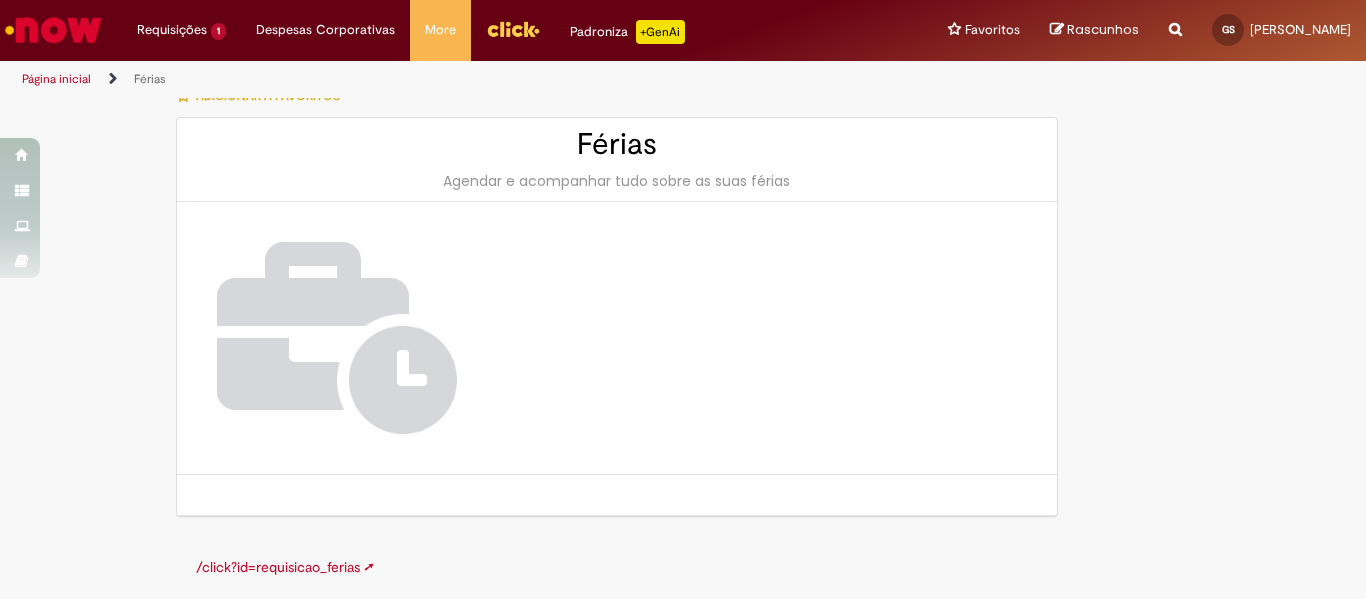 click on "/click?id=requisicao_ferias ➚" at bounding box center [285, 567] 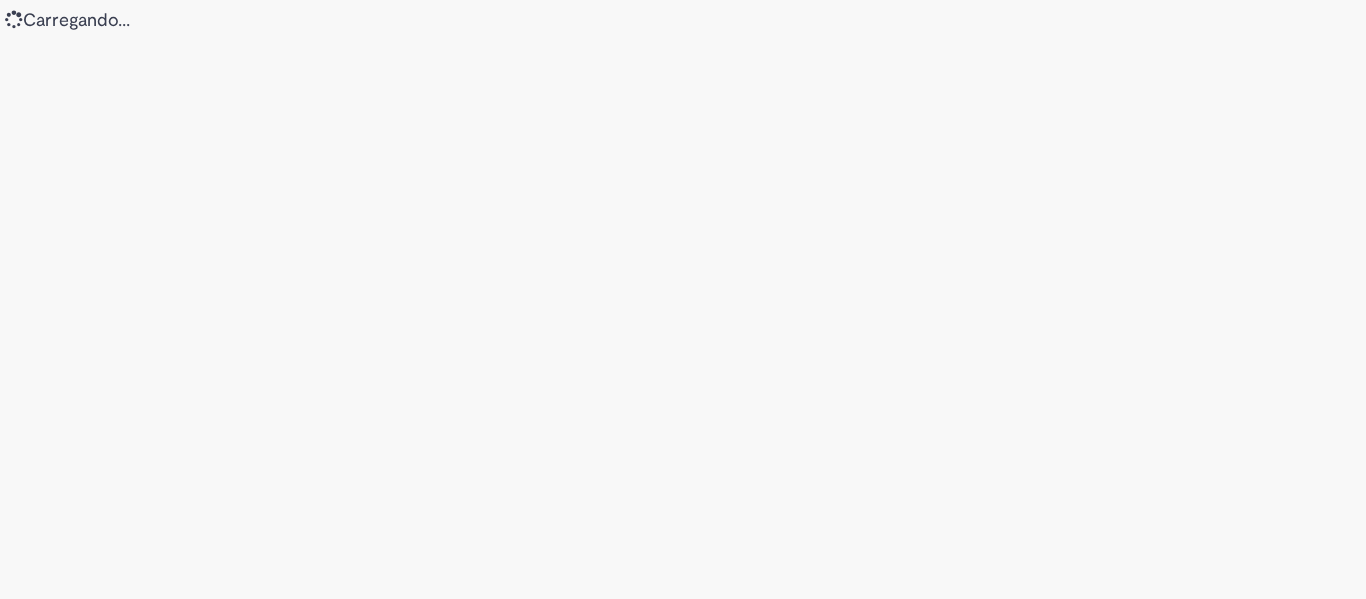 scroll, scrollTop: 0, scrollLeft: 0, axis: both 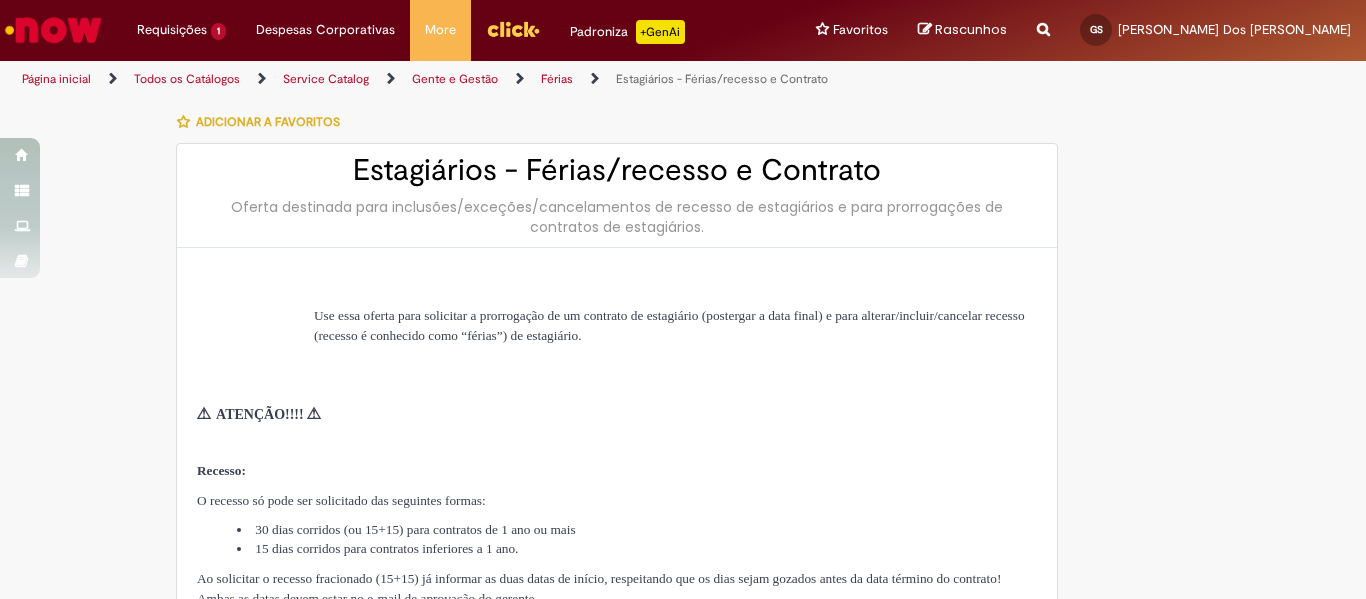 type on "********" 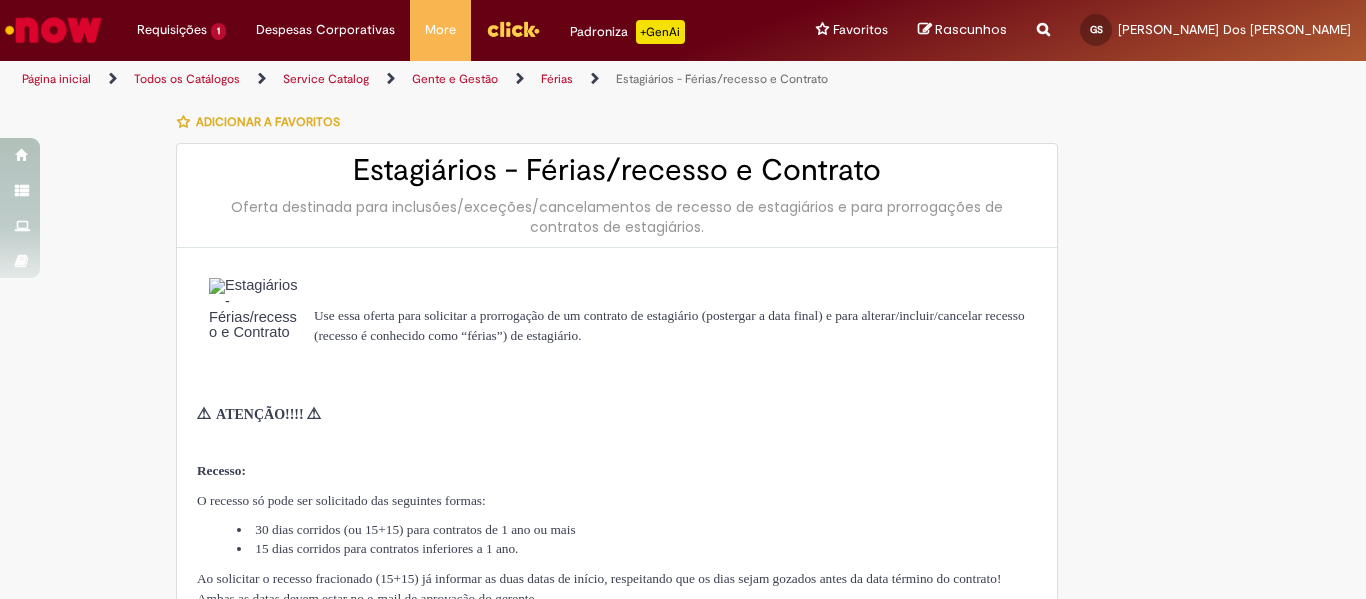 type on "**********" 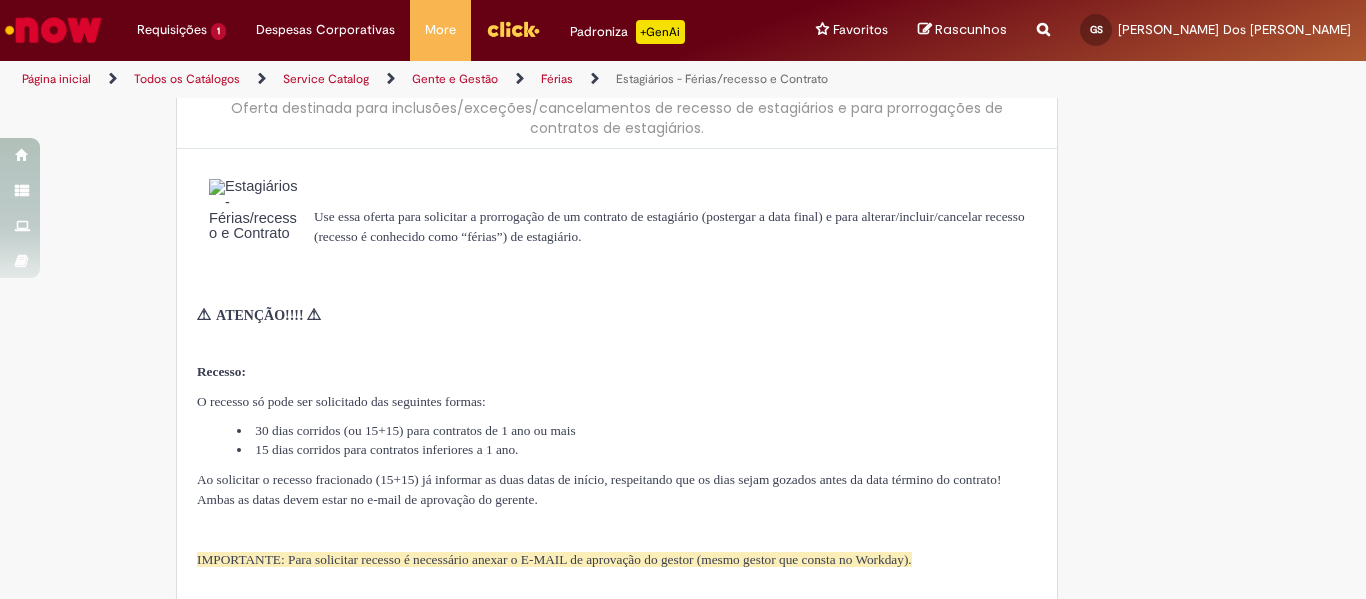 type on "**********" 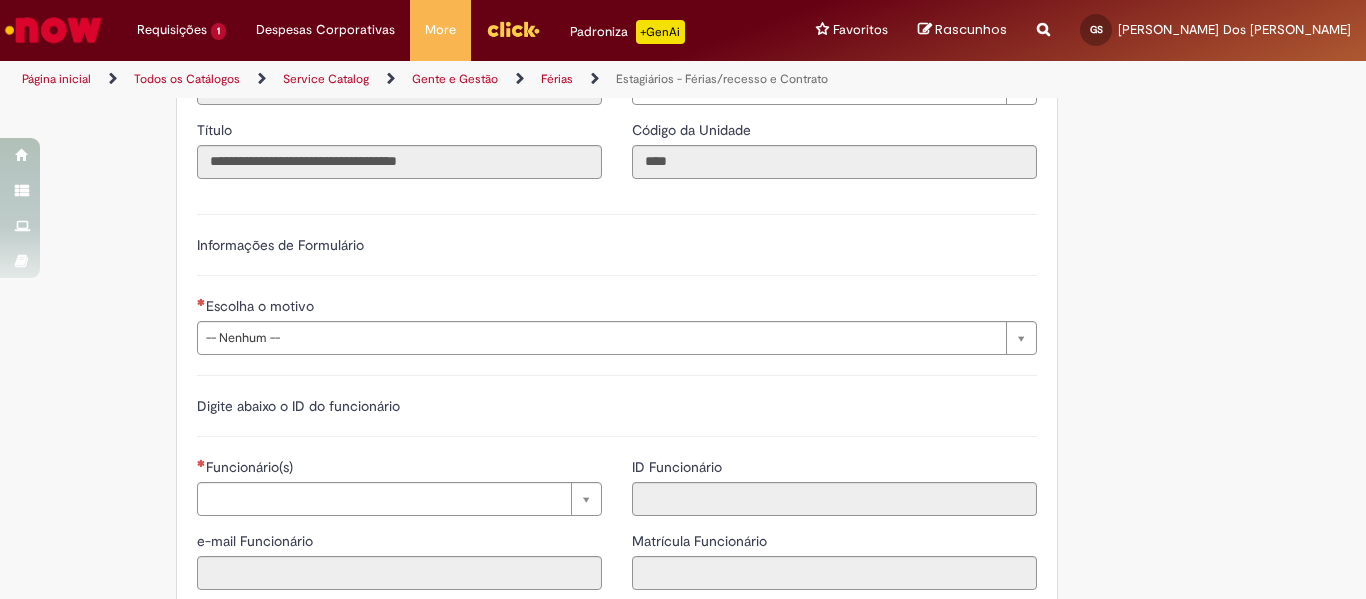 scroll, scrollTop: 983, scrollLeft: 0, axis: vertical 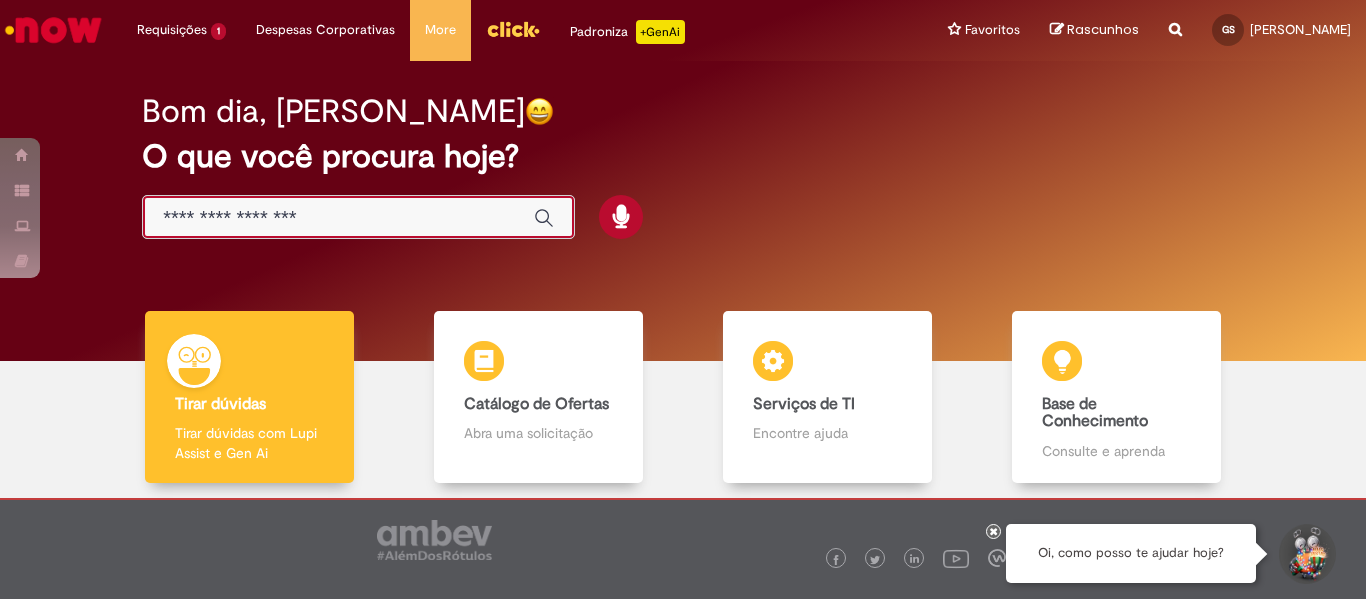 click at bounding box center (338, 218) 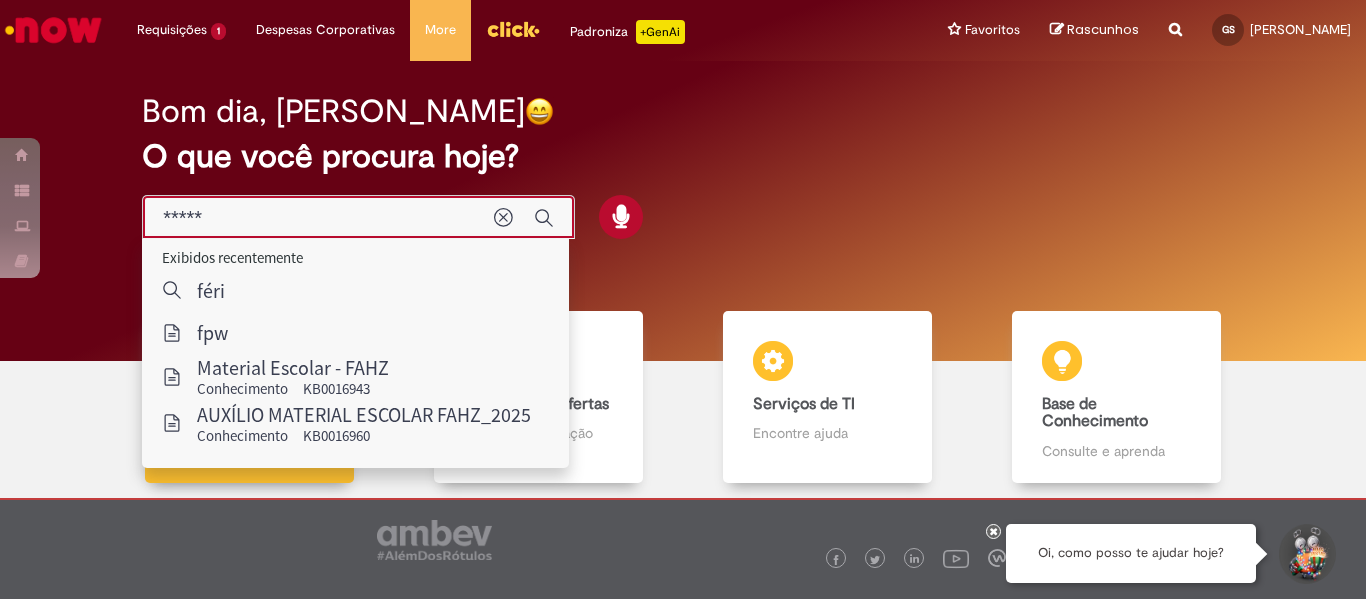 type on "******" 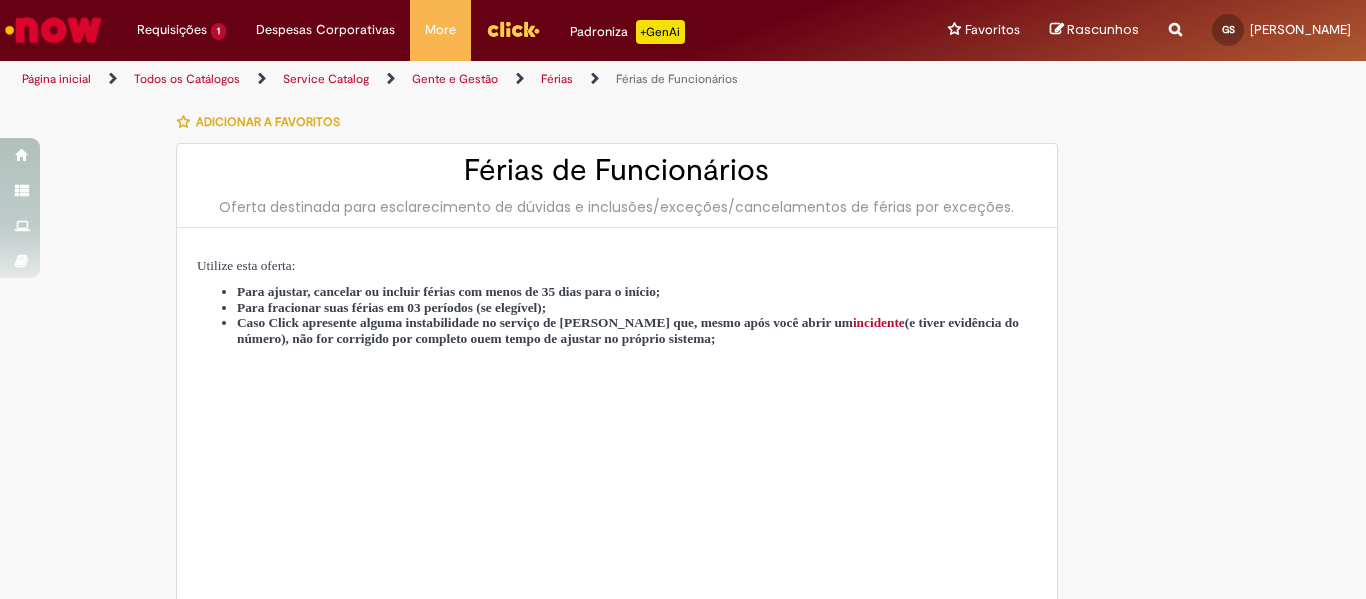 type on "********" 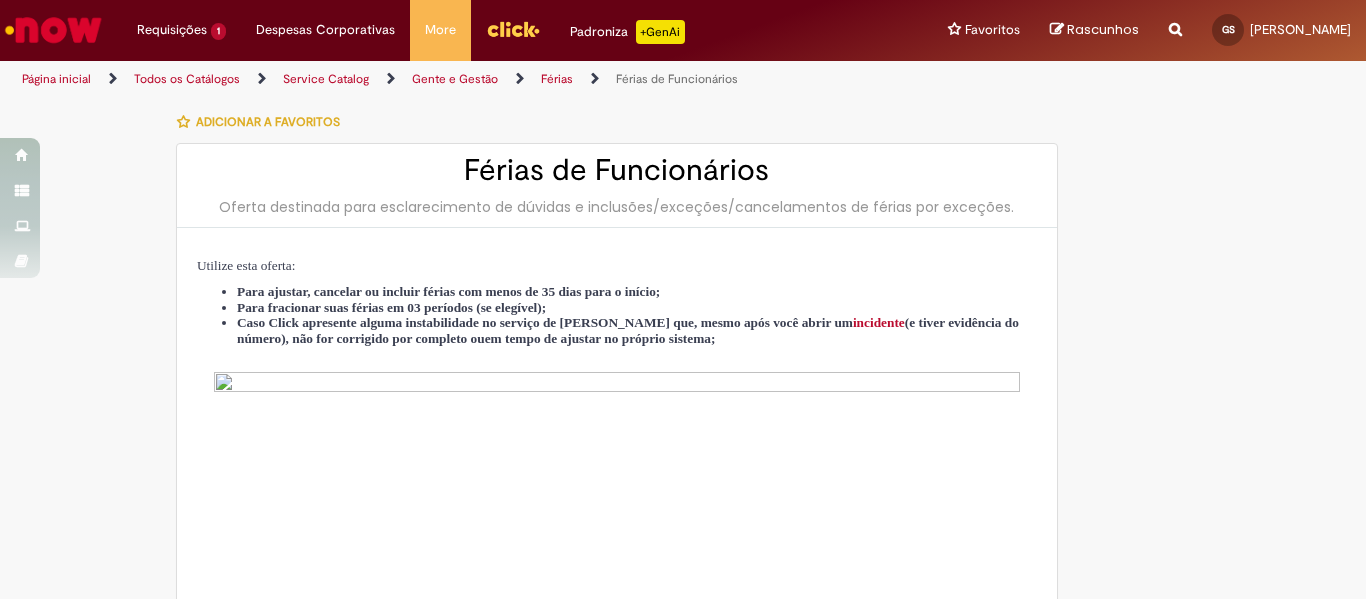 type on "**********" 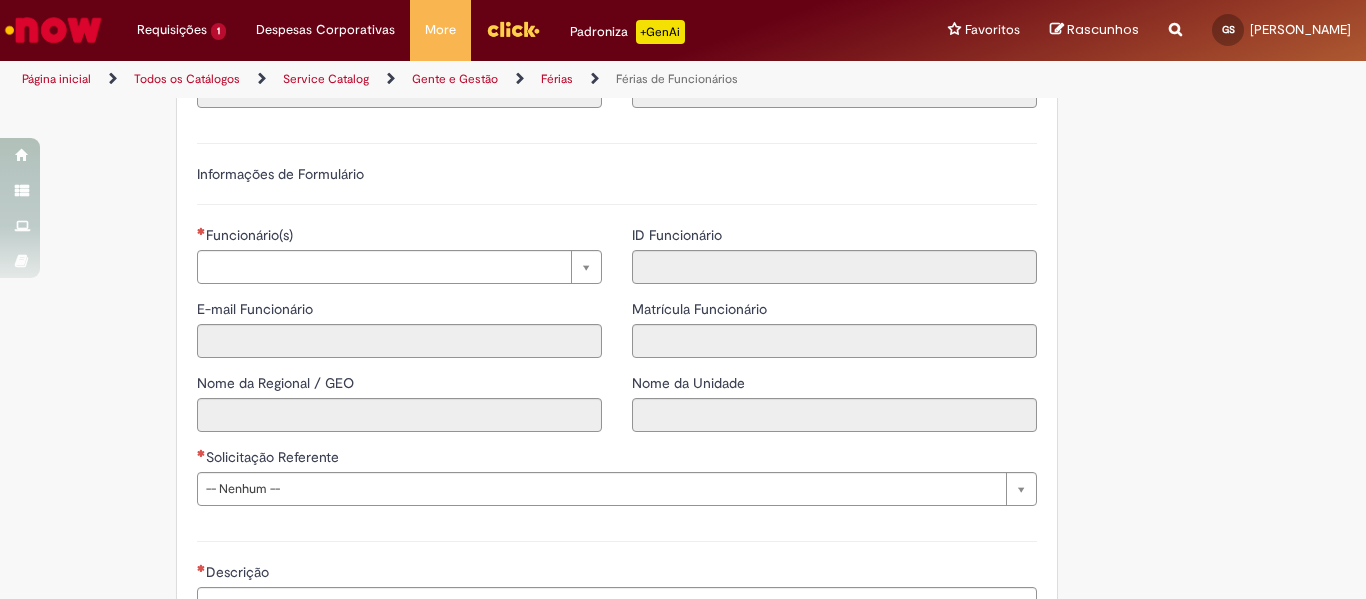 scroll, scrollTop: 1358, scrollLeft: 0, axis: vertical 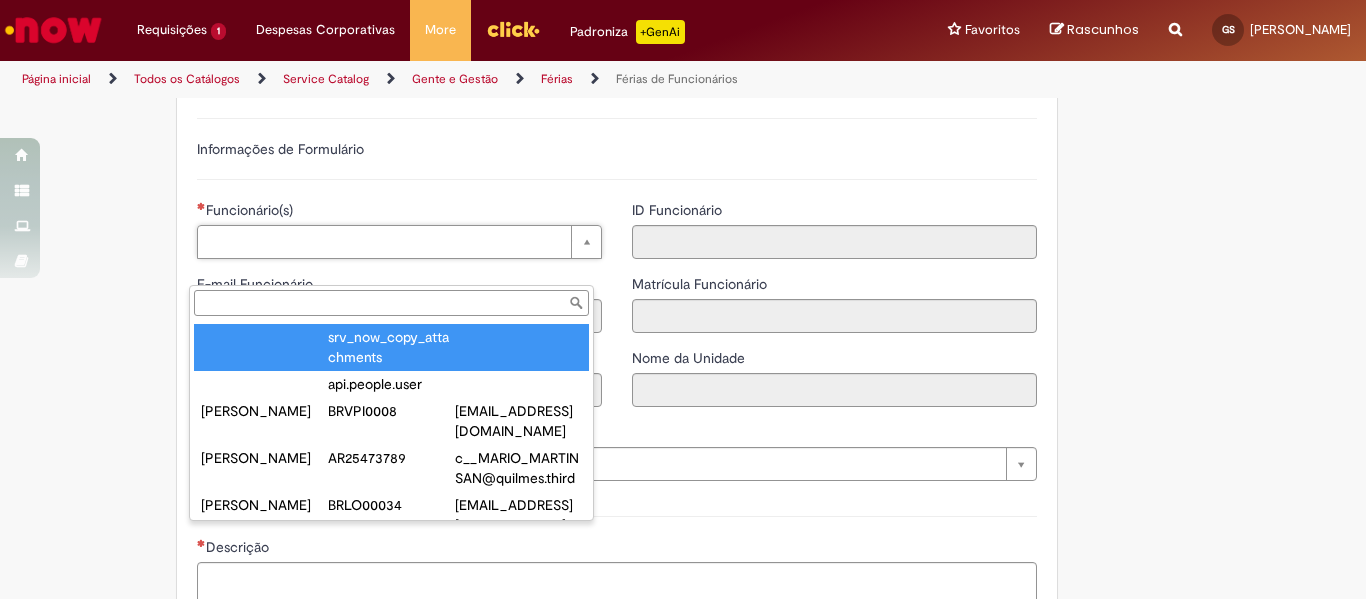 paste on "********" 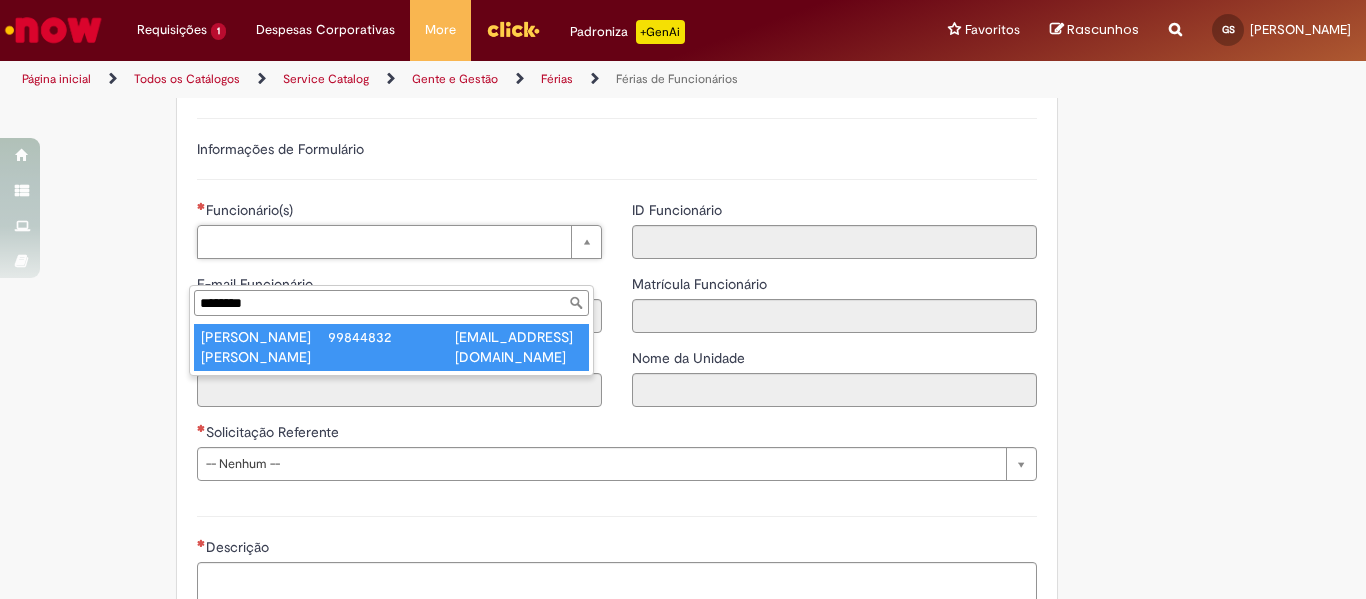 type on "********" 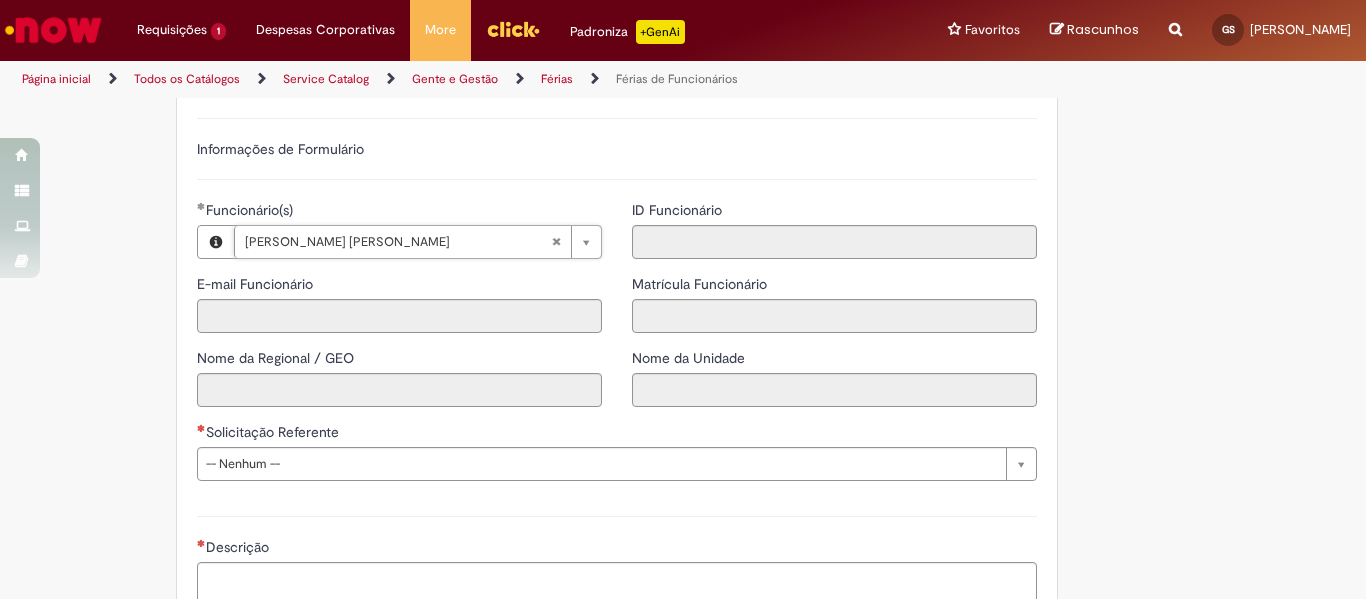 type on "**********" 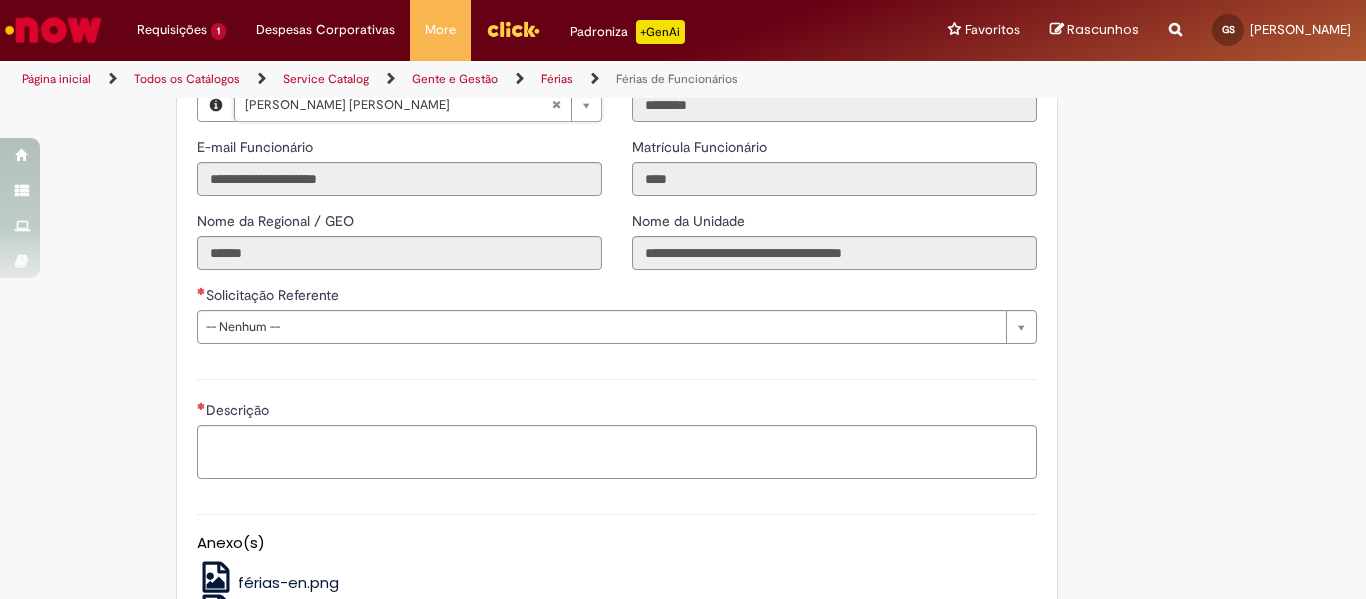 scroll, scrollTop: 1497, scrollLeft: 0, axis: vertical 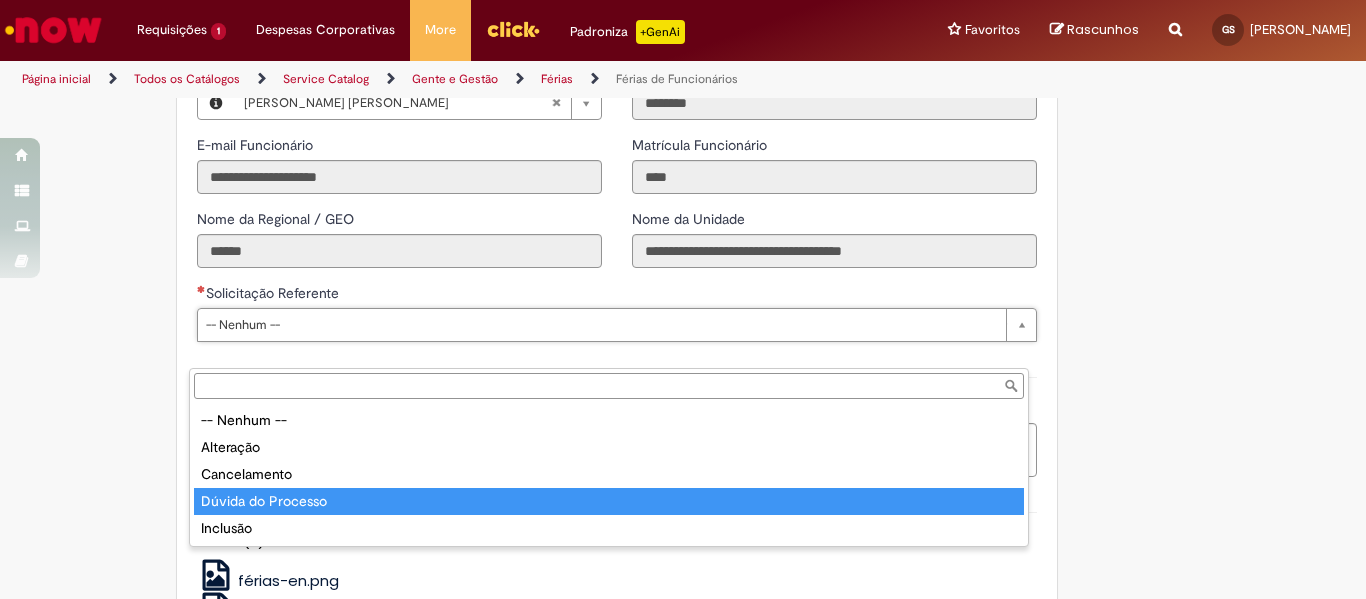 type on "**********" 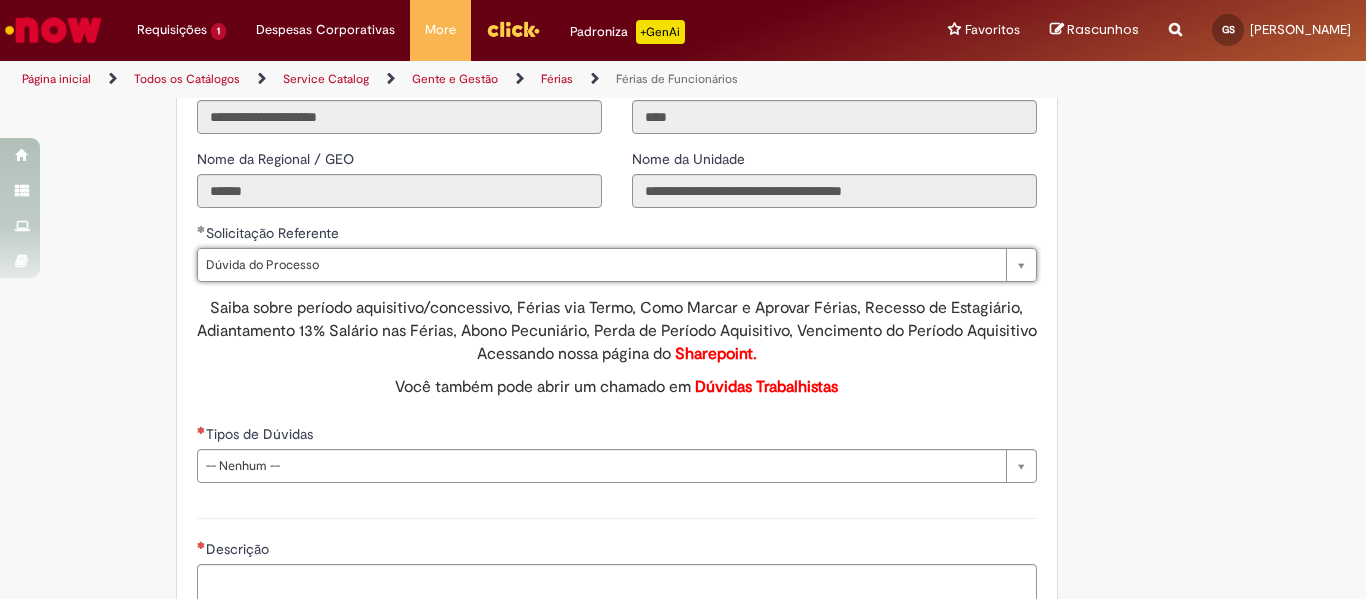 scroll, scrollTop: 1627, scrollLeft: 0, axis: vertical 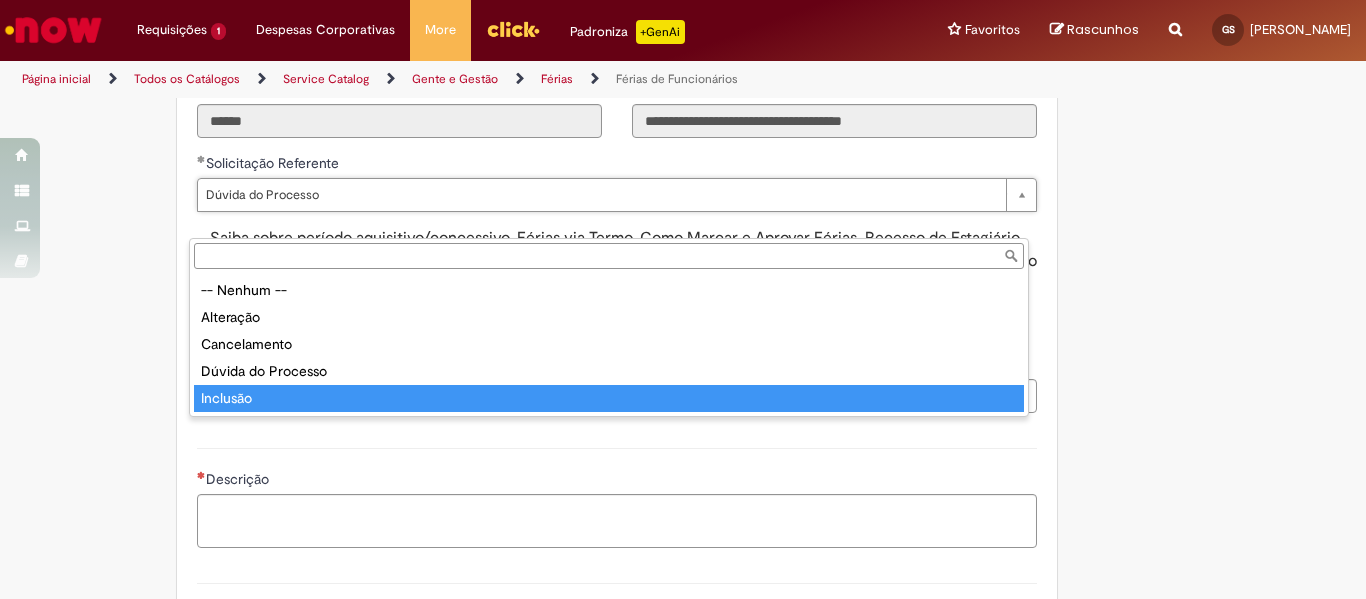 type on "**********" 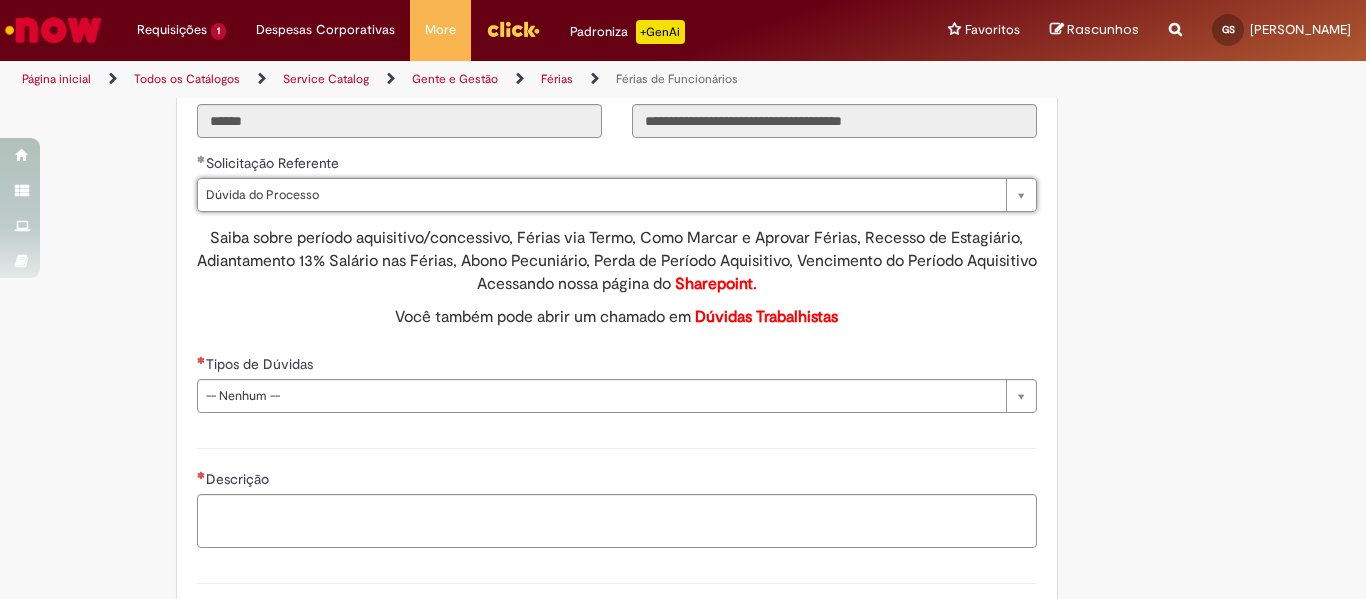 scroll, scrollTop: 0, scrollLeft: 124, axis: horizontal 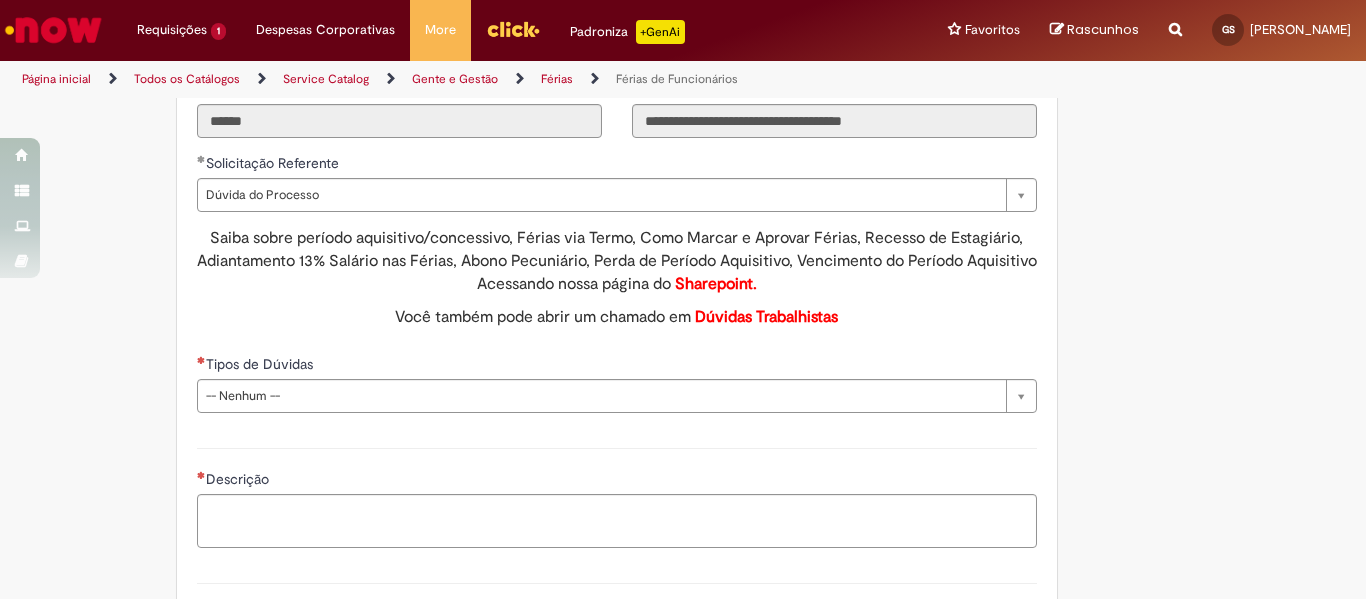 click on "Tipos de Dúvidas" at bounding box center (617, 366) 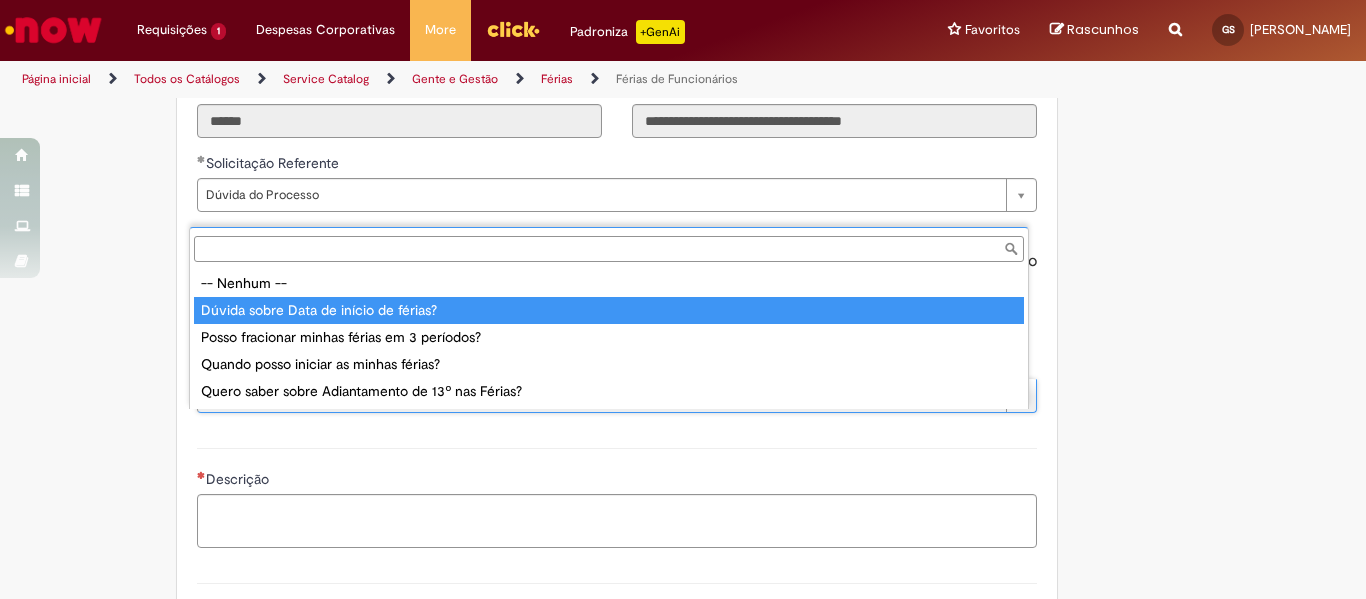 type on "**********" 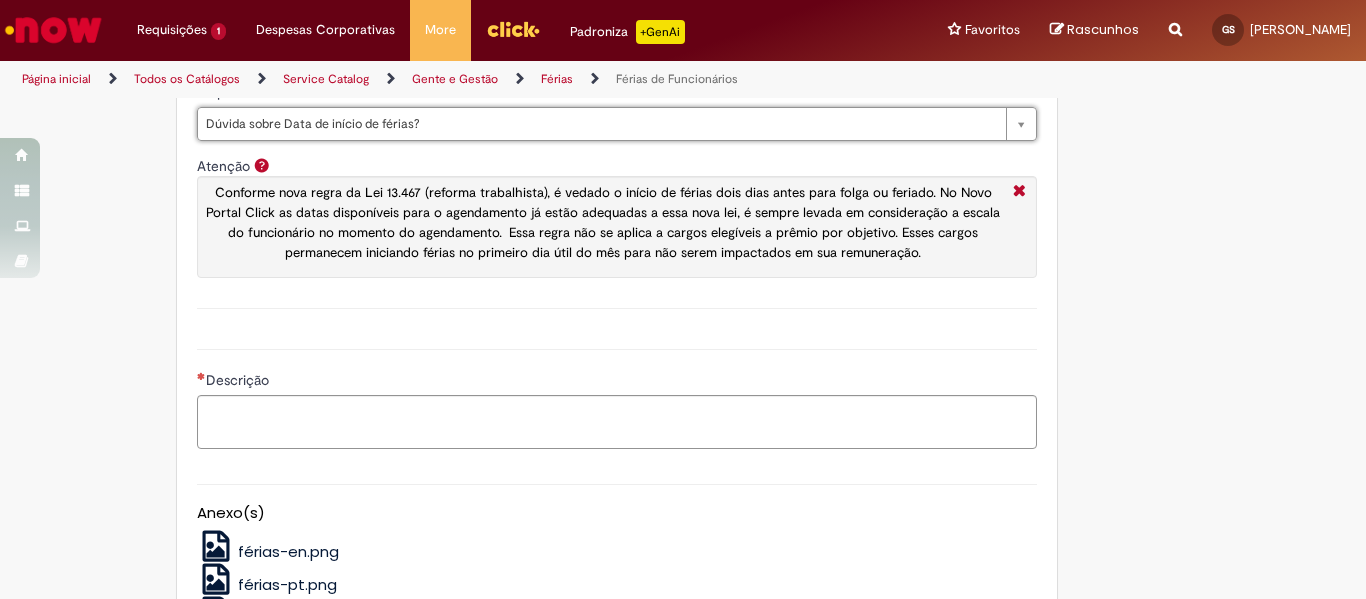 scroll, scrollTop: 1901, scrollLeft: 0, axis: vertical 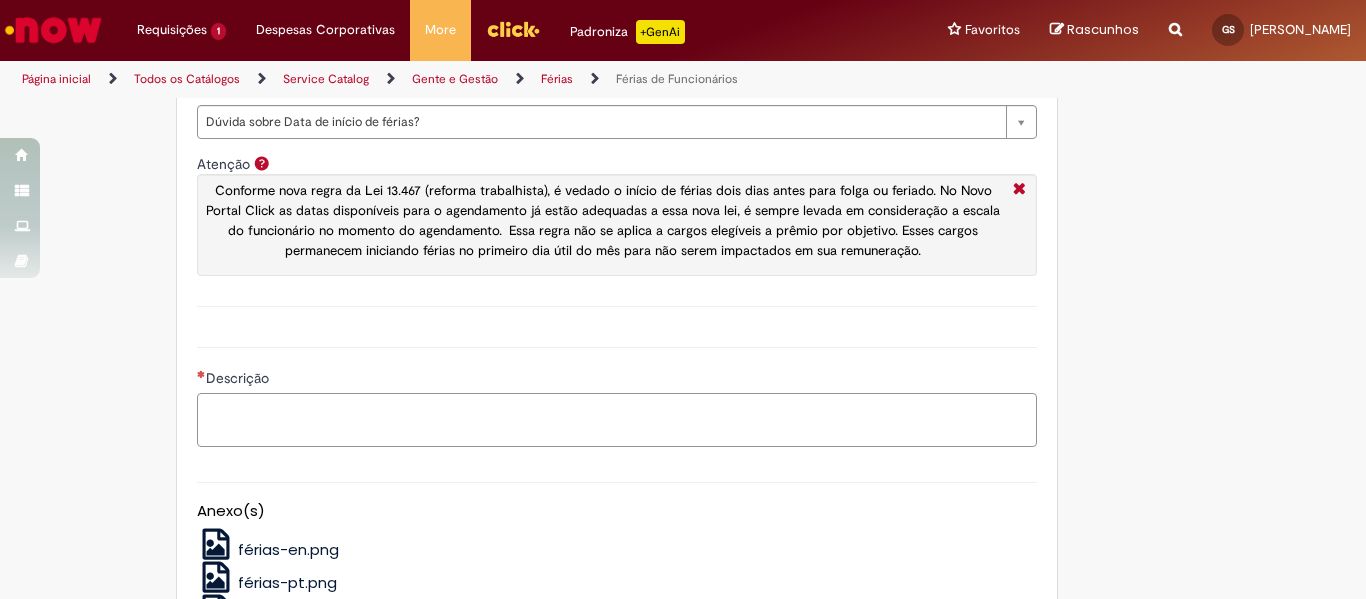 click on "Descrição" at bounding box center (617, 420) 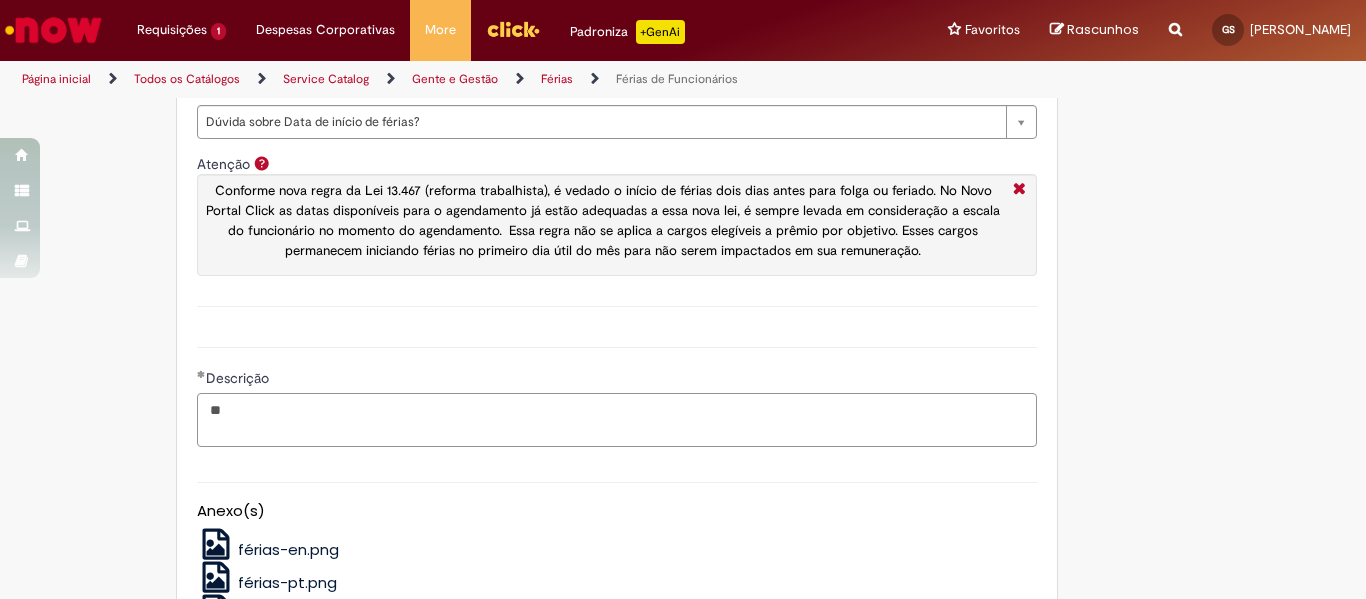 type on "*" 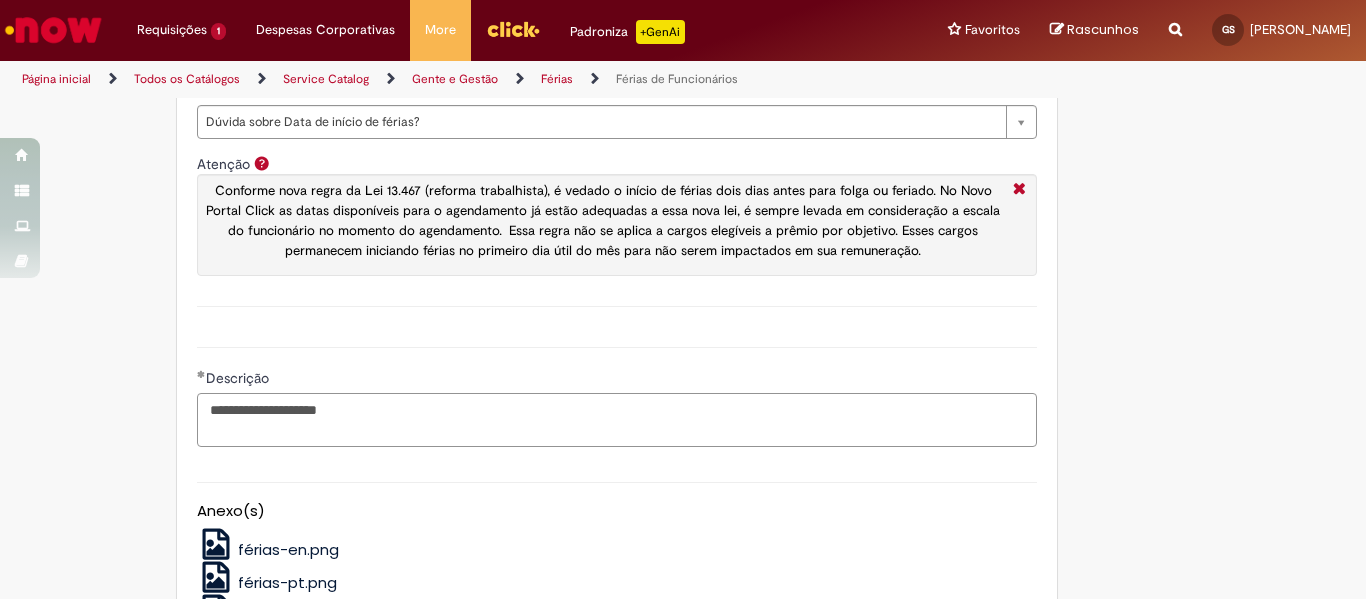 paste on "*********" 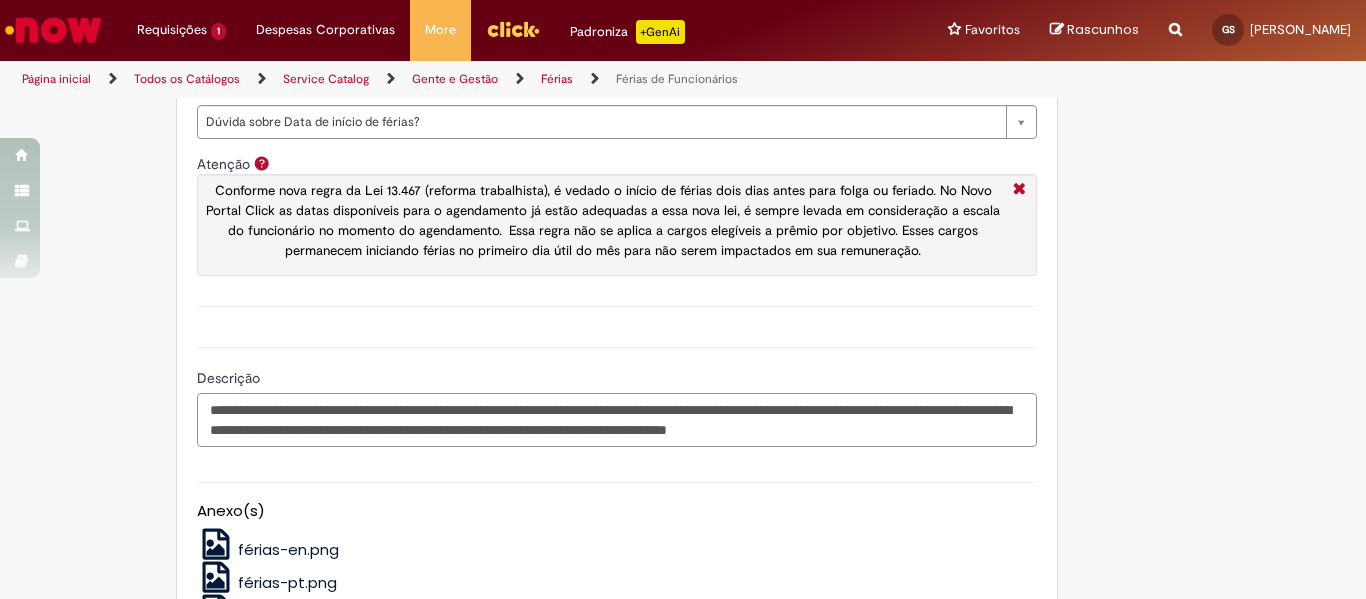 type on "**********" 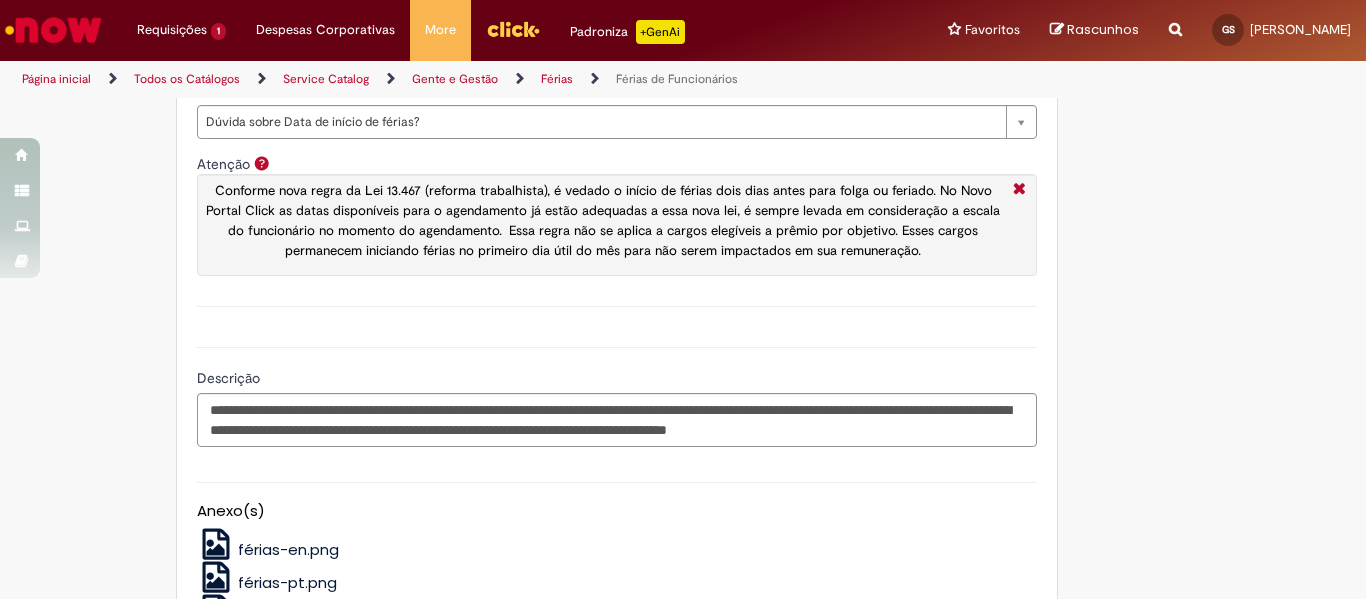 click on "Anexo(s)
férias-en.png
férias-pt.png
Guia Click_Férias.ppt" at bounding box center (617, 551) 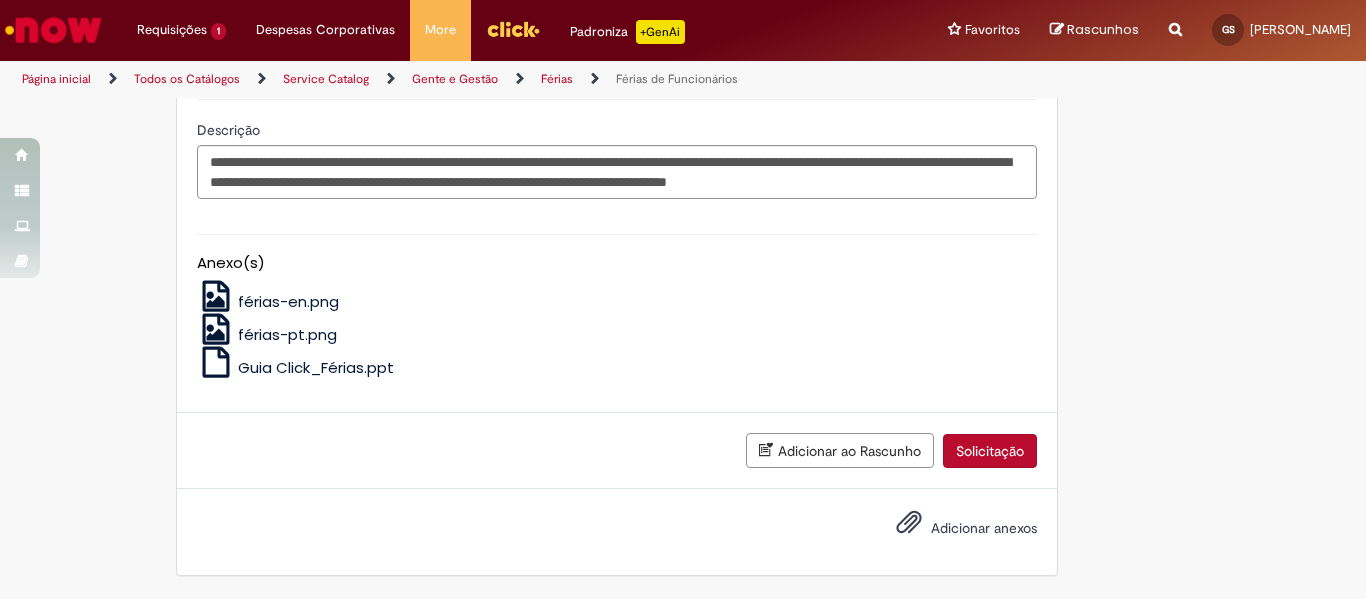 click on "Adicionar ao Rascunho" at bounding box center [840, 450] 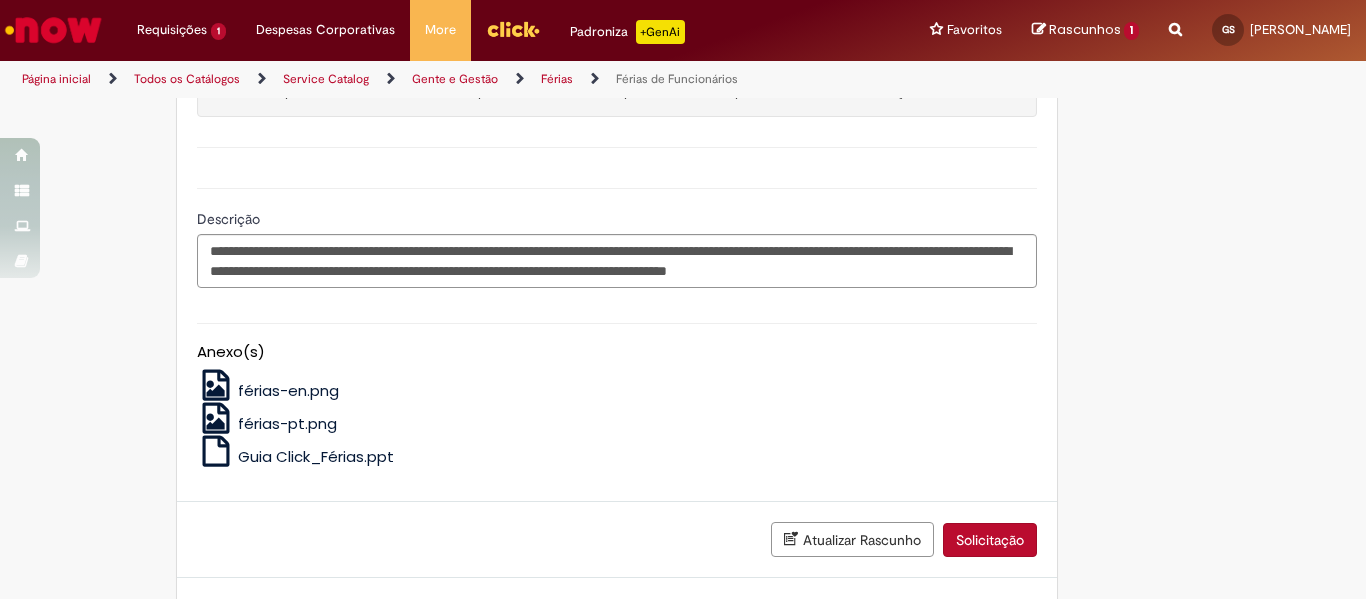 scroll, scrollTop: 0, scrollLeft: 0, axis: both 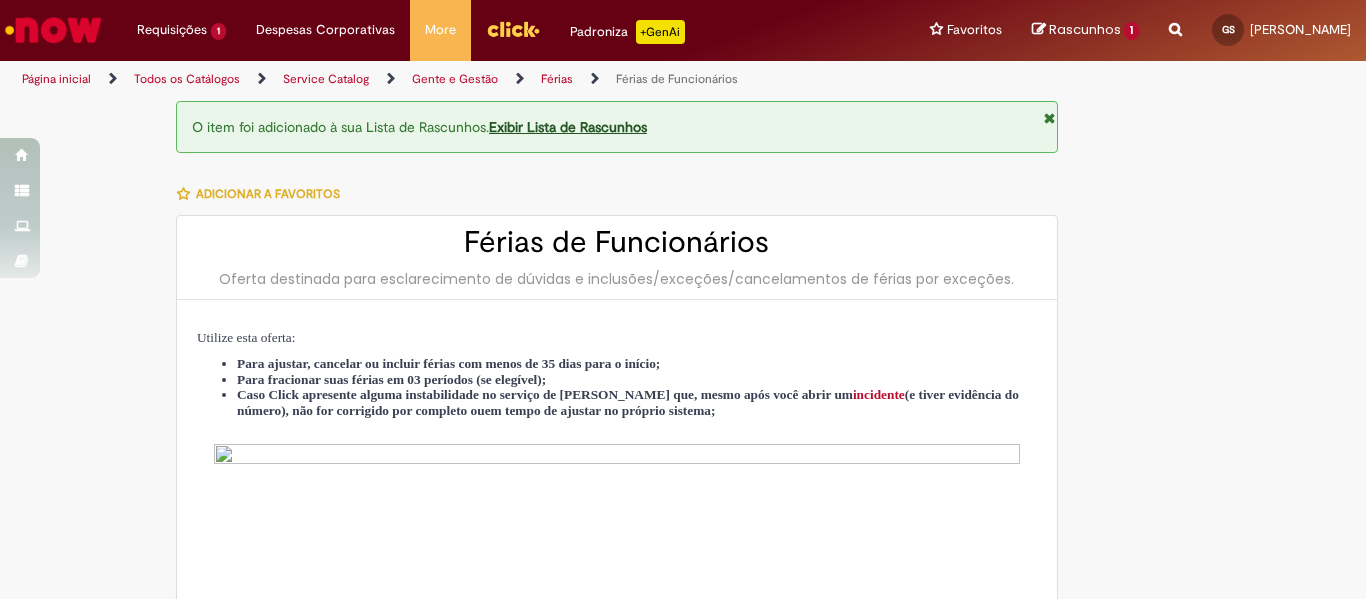 click on "Exibir Lista de Rascunhos" at bounding box center [568, 127] 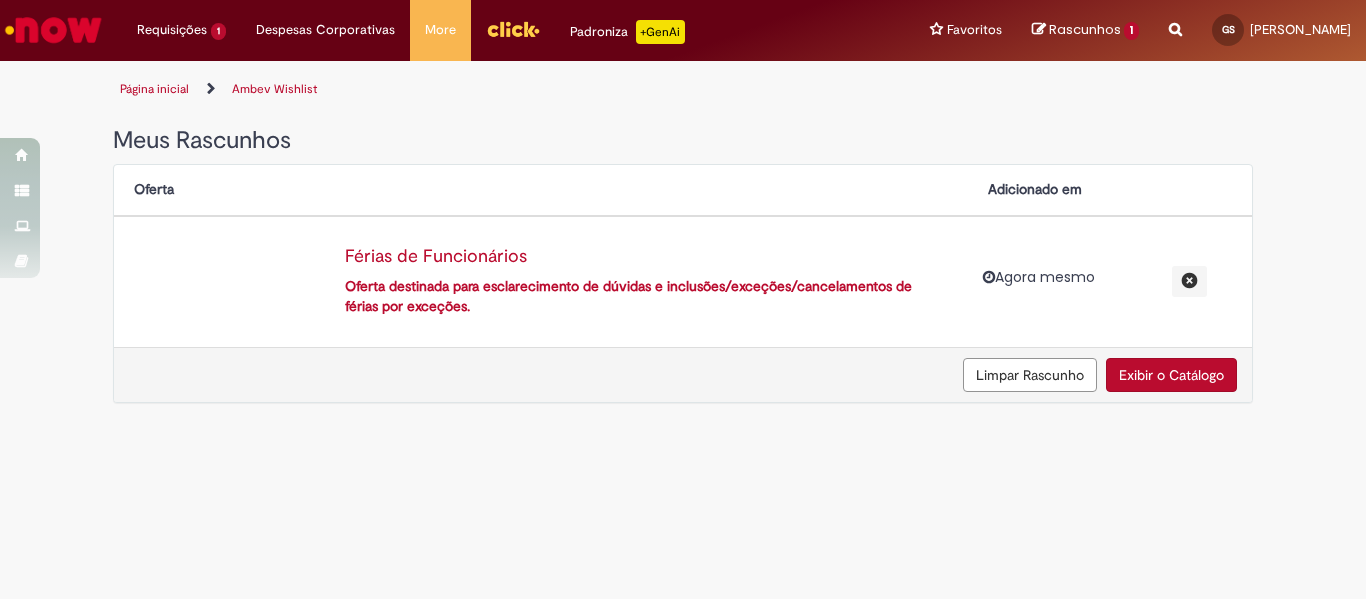 click on "Oferta destinada para esclarecimento de dúvidas e inclusões/exceções/cancelamentos de férias por exceções." at bounding box center (646, 297) 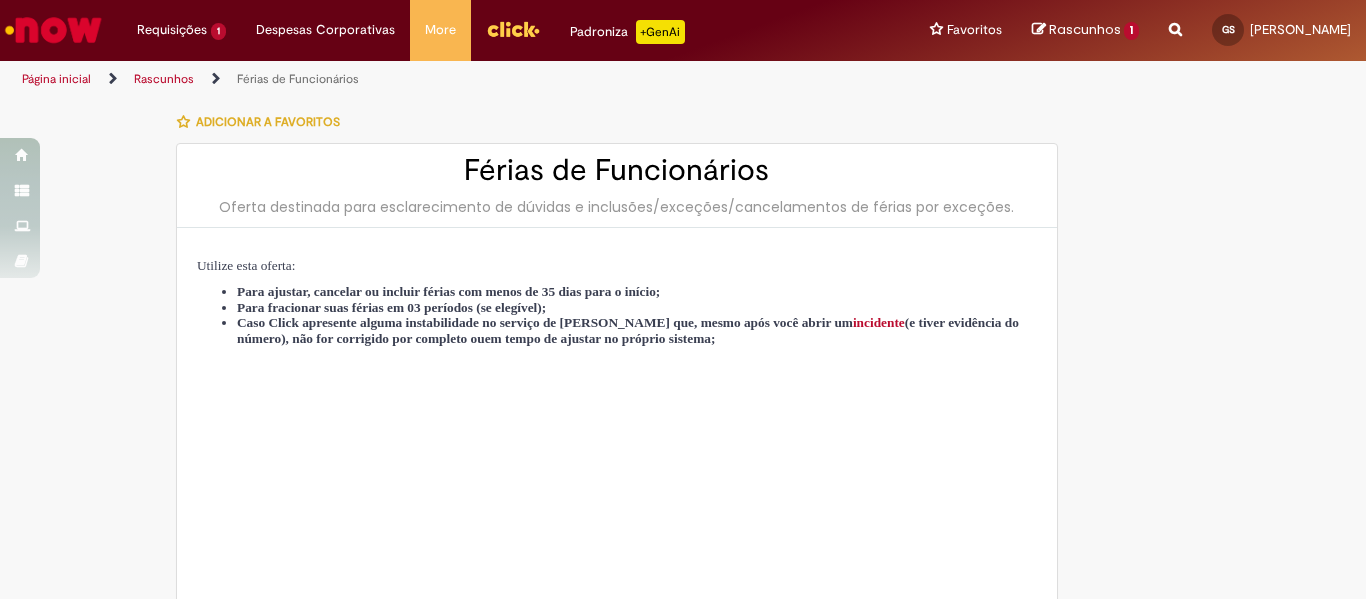 type on "********" 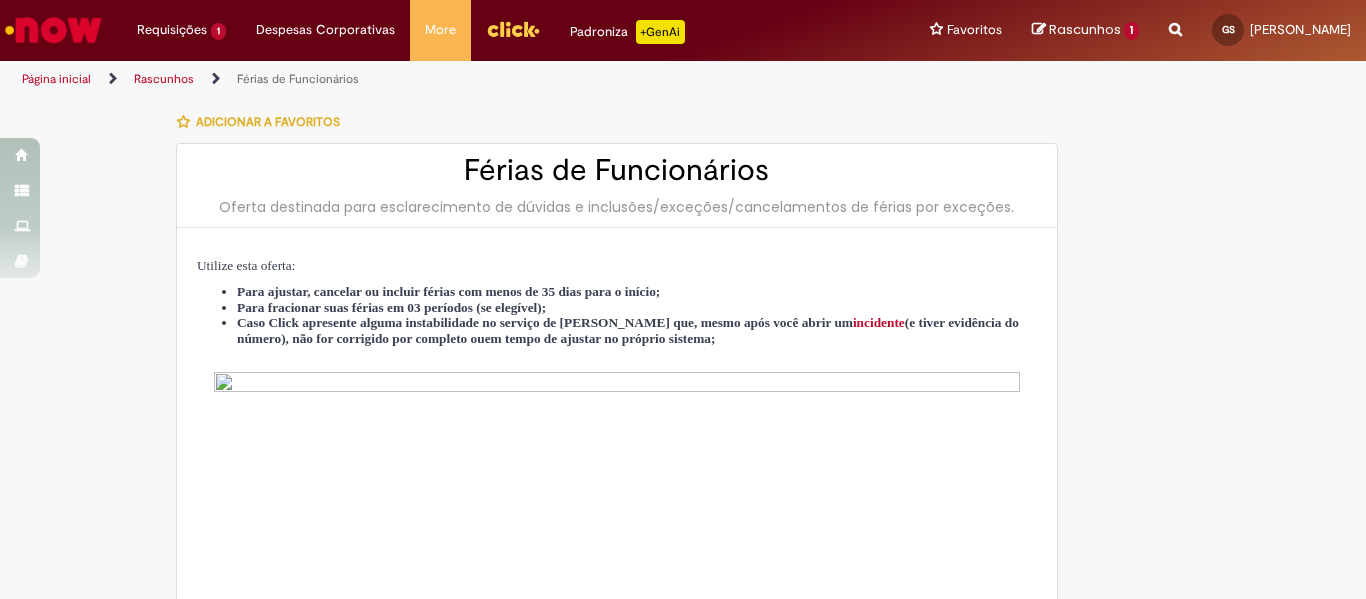 type on "**********" 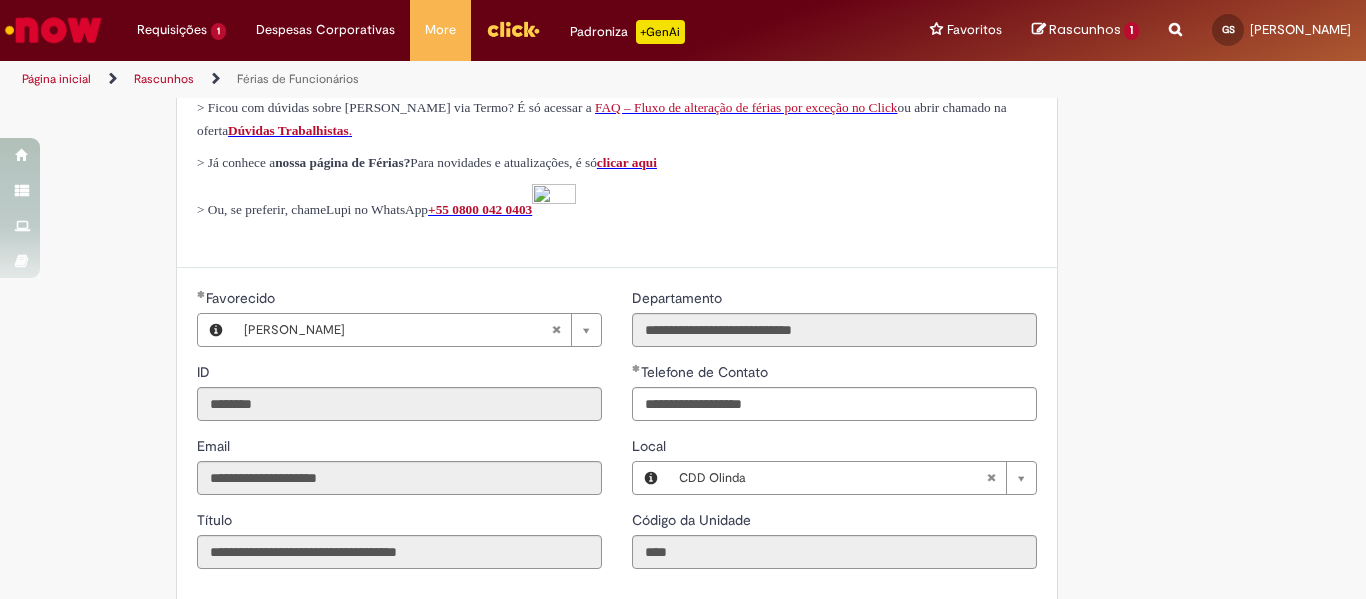 scroll, scrollTop: 1285, scrollLeft: 0, axis: vertical 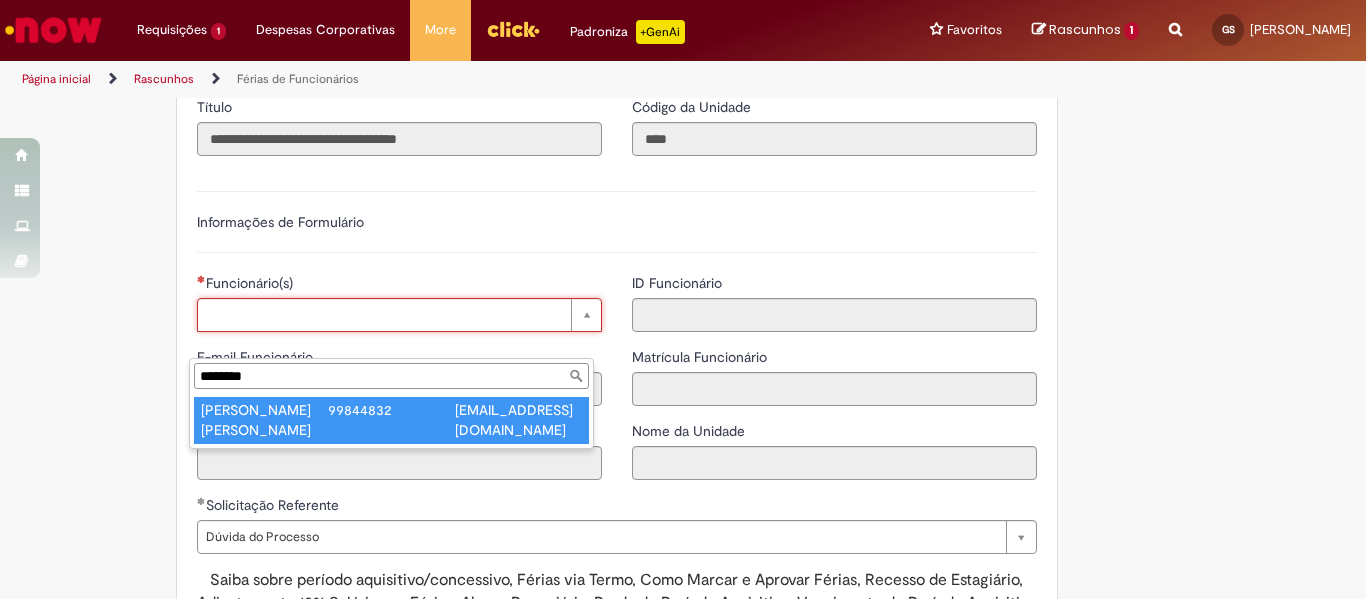 type on "********" 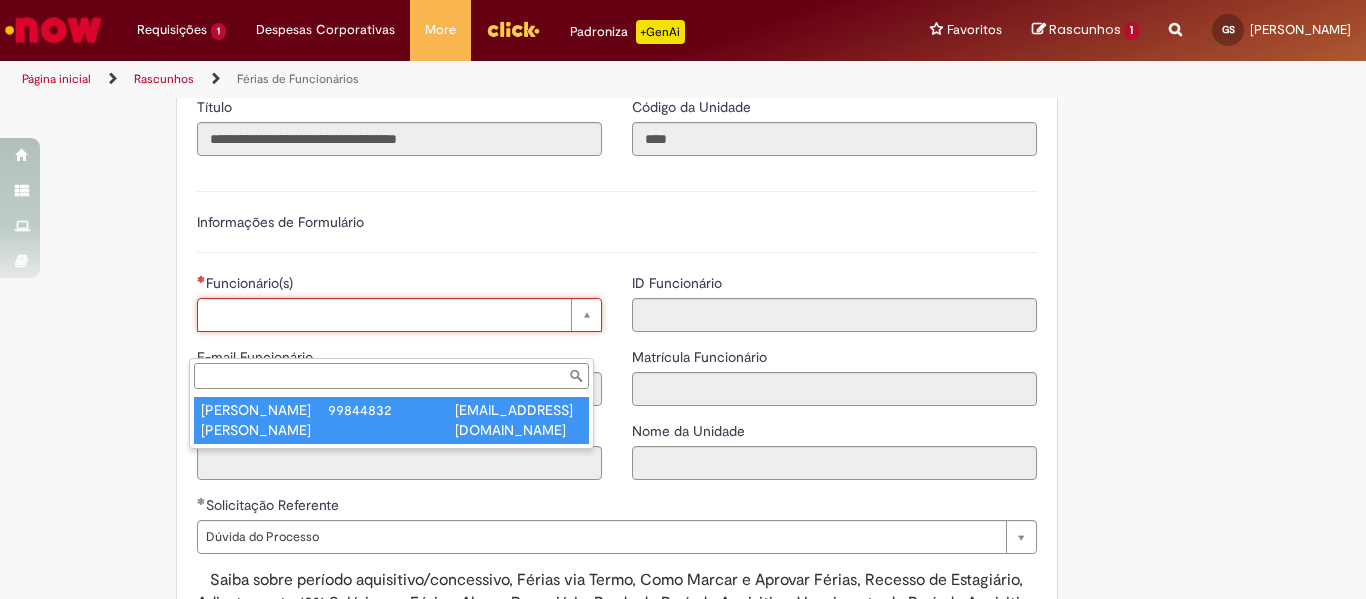 type on "**********" 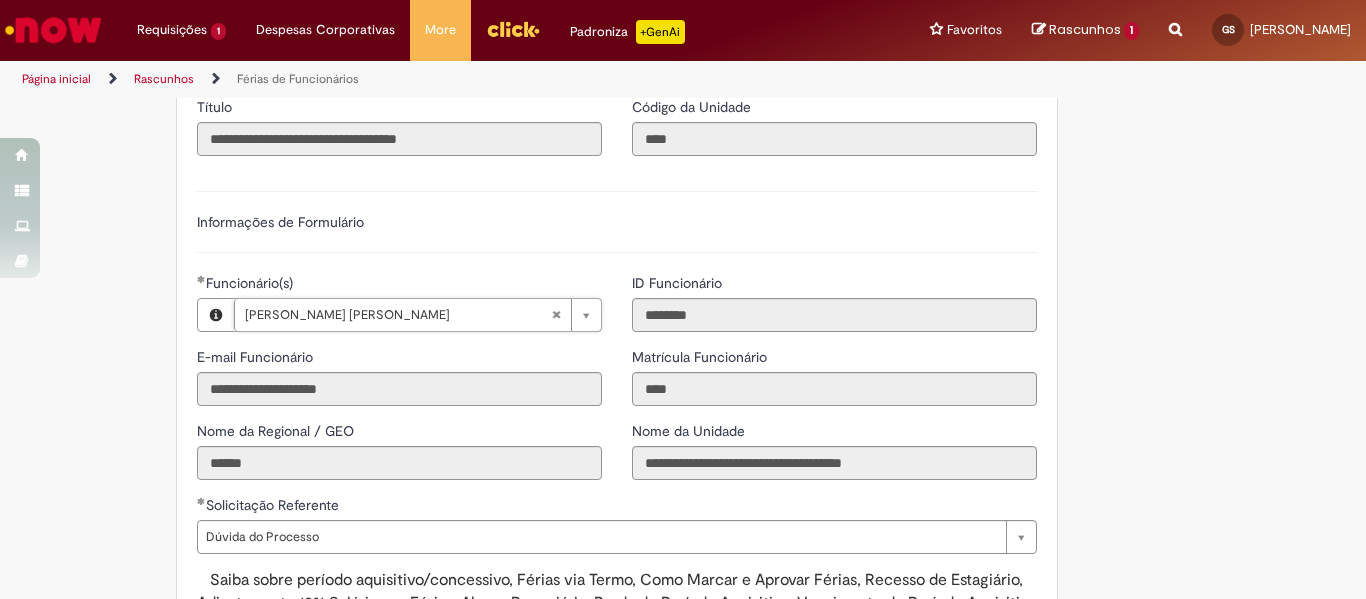 scroll, scrollTop: 1655, scrollLeft: 0, axis: vertical 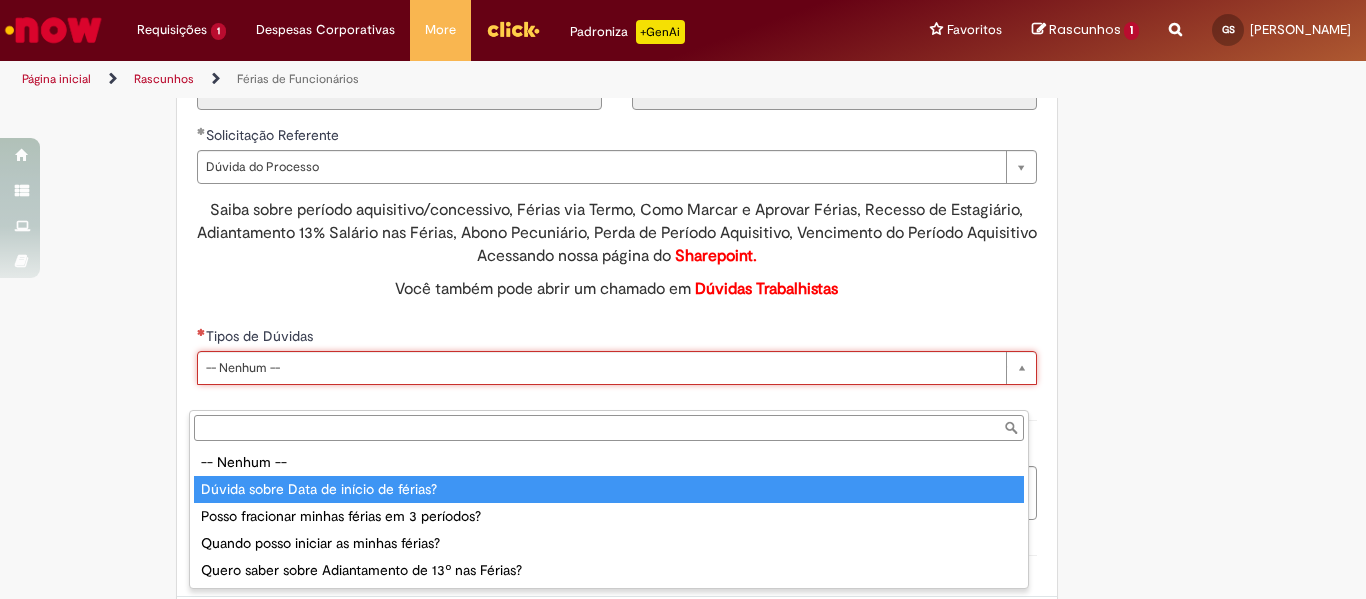 type on "**********" 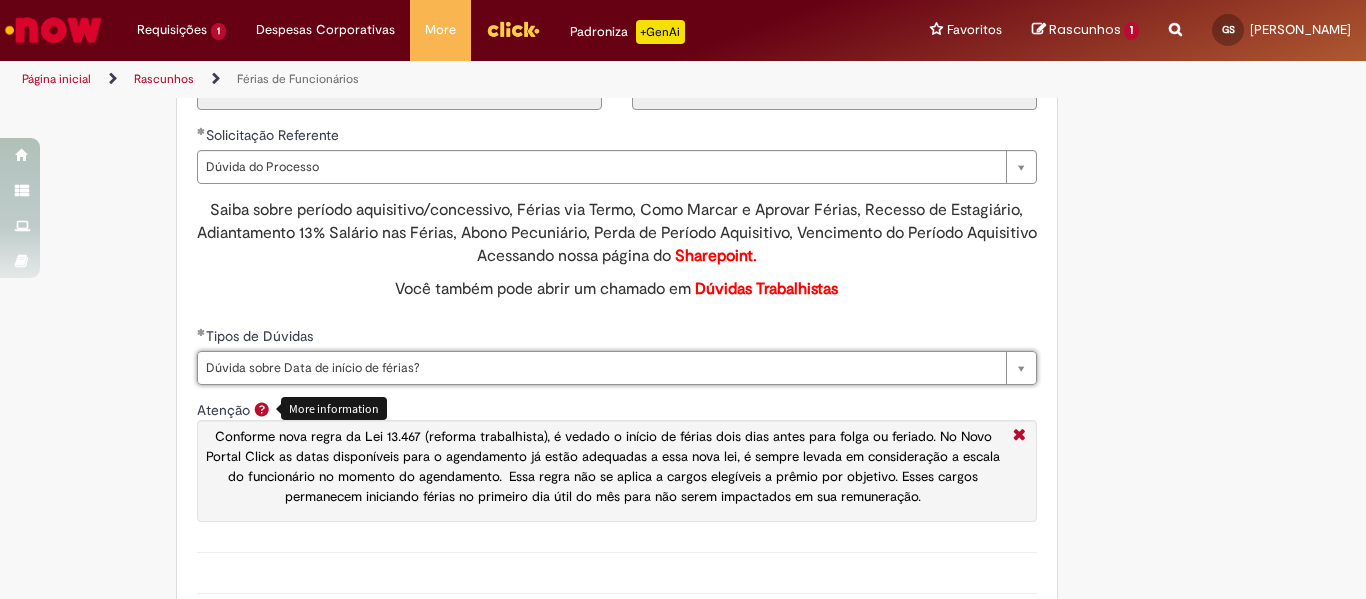 click on "Adicionar a Favoritos
Férias de Funcionários
Oferta destinada para esclarecimento de dúvidas e inclusões/exceções/cancelamentos de férias por exceções.
Utilize esta oferta:
Para ajustar, cancelar ou incluir férias com menos de 35 dias para o início;
Para fracionar suas férias em 03 períodos (se elegível);
Caso Click apresente alguma instabilidade no serviço de Férias que, mesmo após você abrir um  incidente  (e tiver evidência do número), não for corrigido por completo ou  em tempo de ajustar no próprio sistema;
> Para incluir, alterar ou cancelar Férias dentro do prazo de 35 dias de antecedência, é só acessar  Portal Click  > Você > Férias; > Para acessar a Diretriz de Férias, basta  clicar aqui
> Ficou com dúvidas sobre Férias via Termo? É só acessar a   FAQ – Fluxo de alteração de férias por exceção no Click  ou abrir chamado na oferta  ." at bounding box center (585, -301) 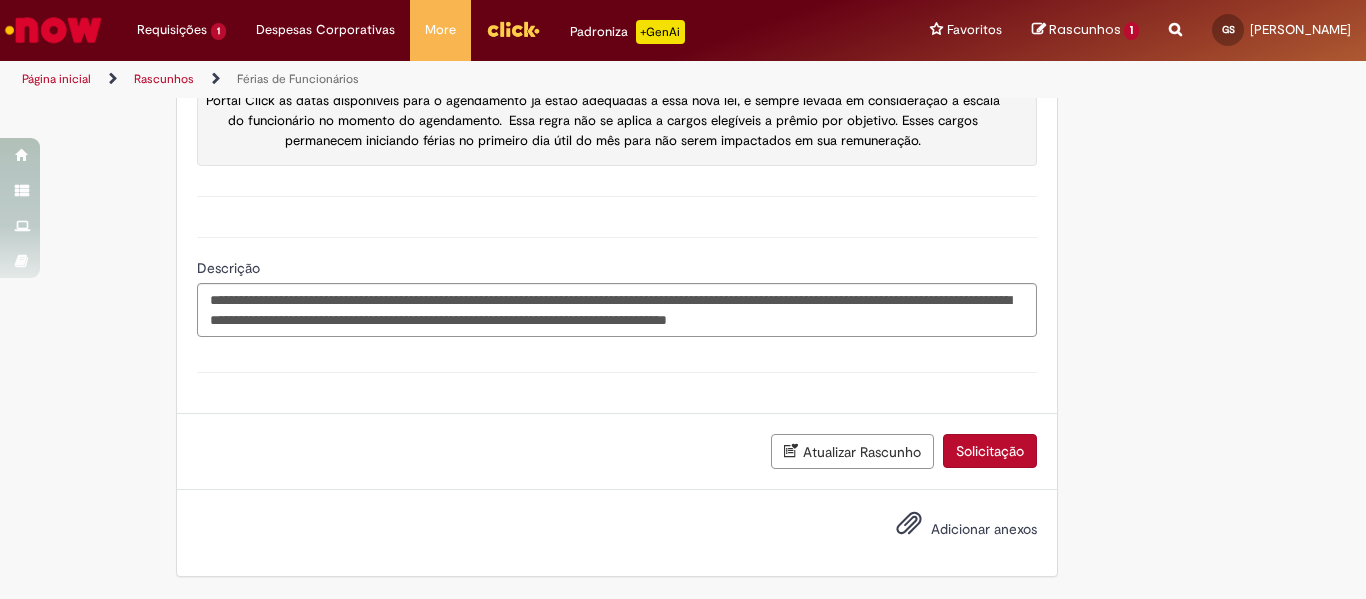 scroll, scrollTop: 2041, scrollLeft: 0, axis: vertical 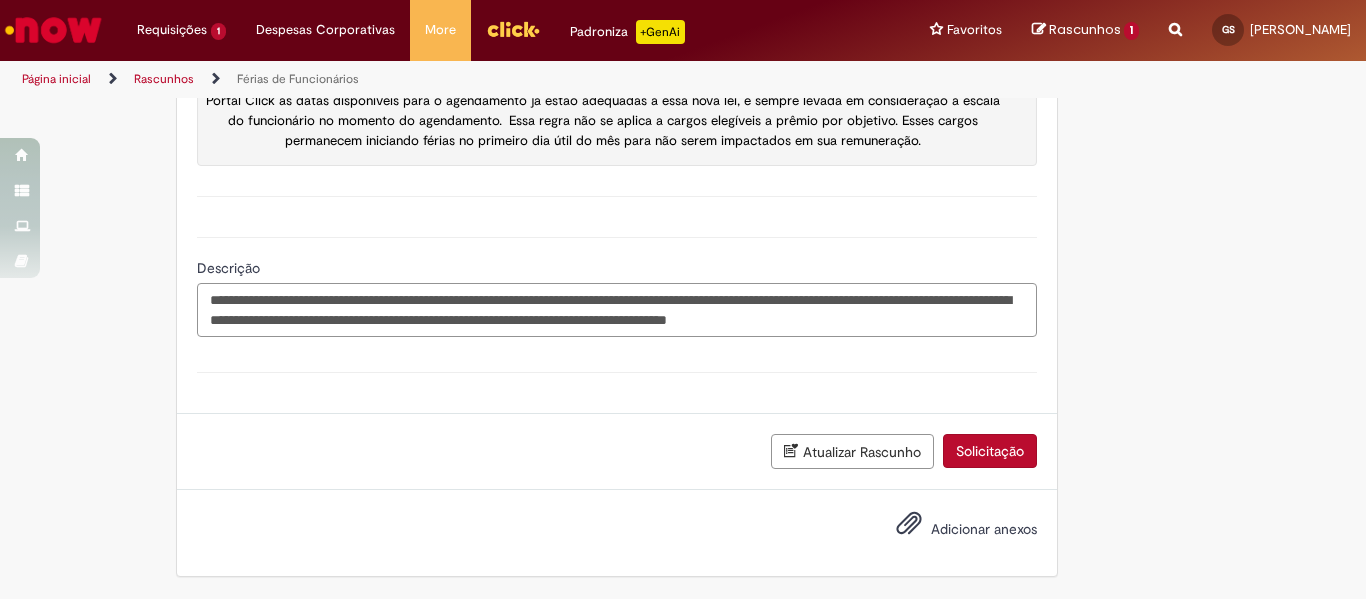 click on "**********" at bounding box center (617, 310) 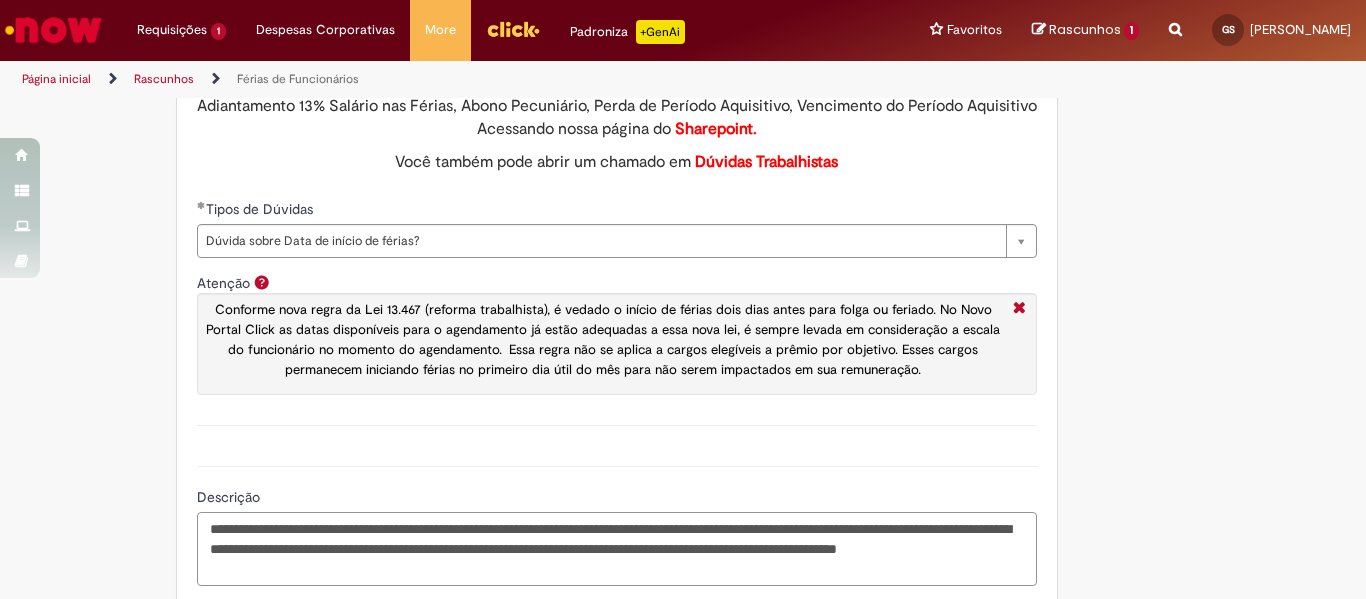 scroll, scrollTop: 1908, scrollLeft: 0, axis: vertical 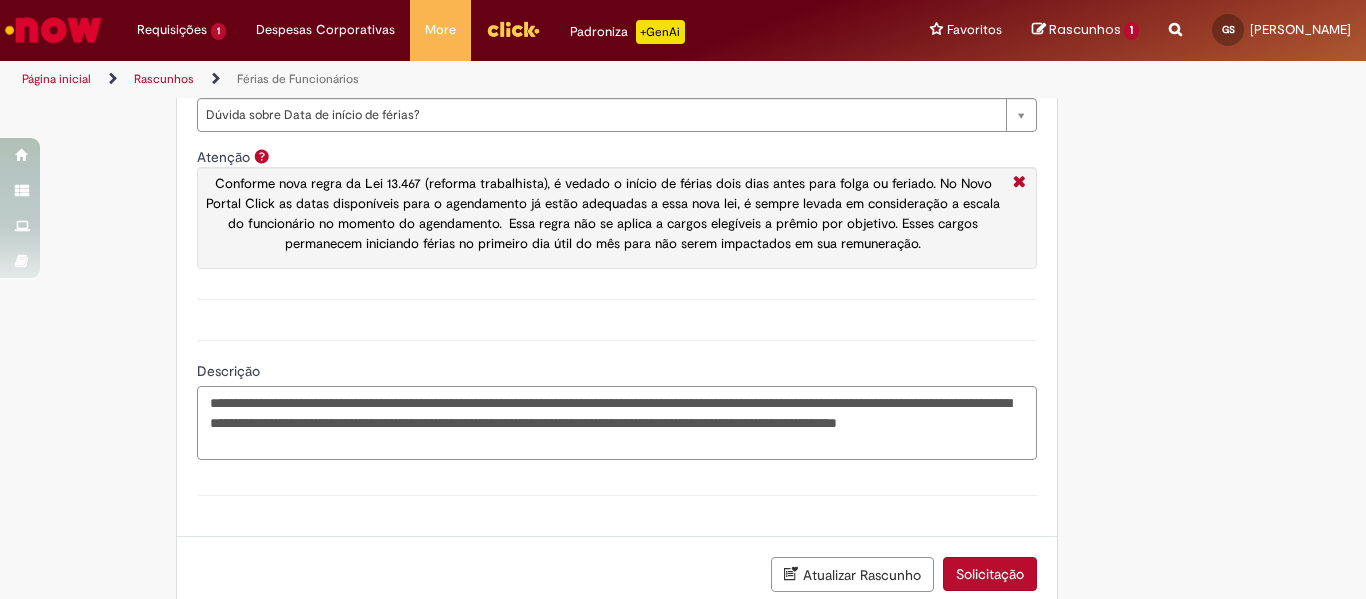 click on "**********" at bounding box center [617, 423] 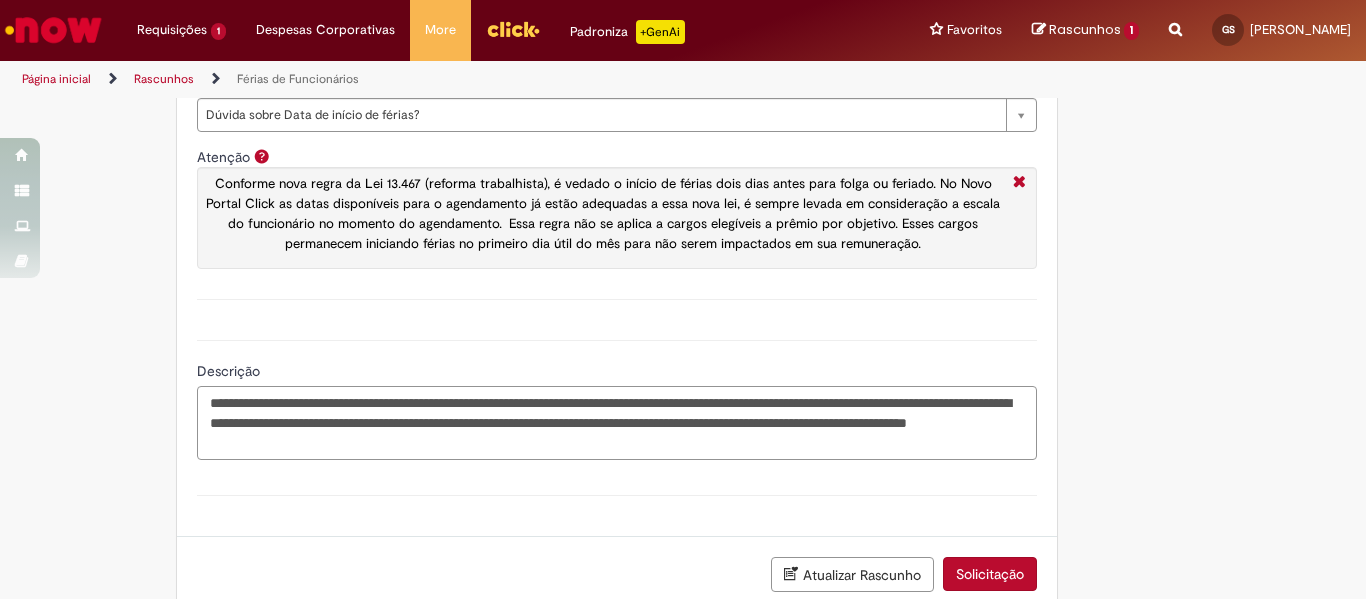 click on "**********" at bounding box center [617, 423] 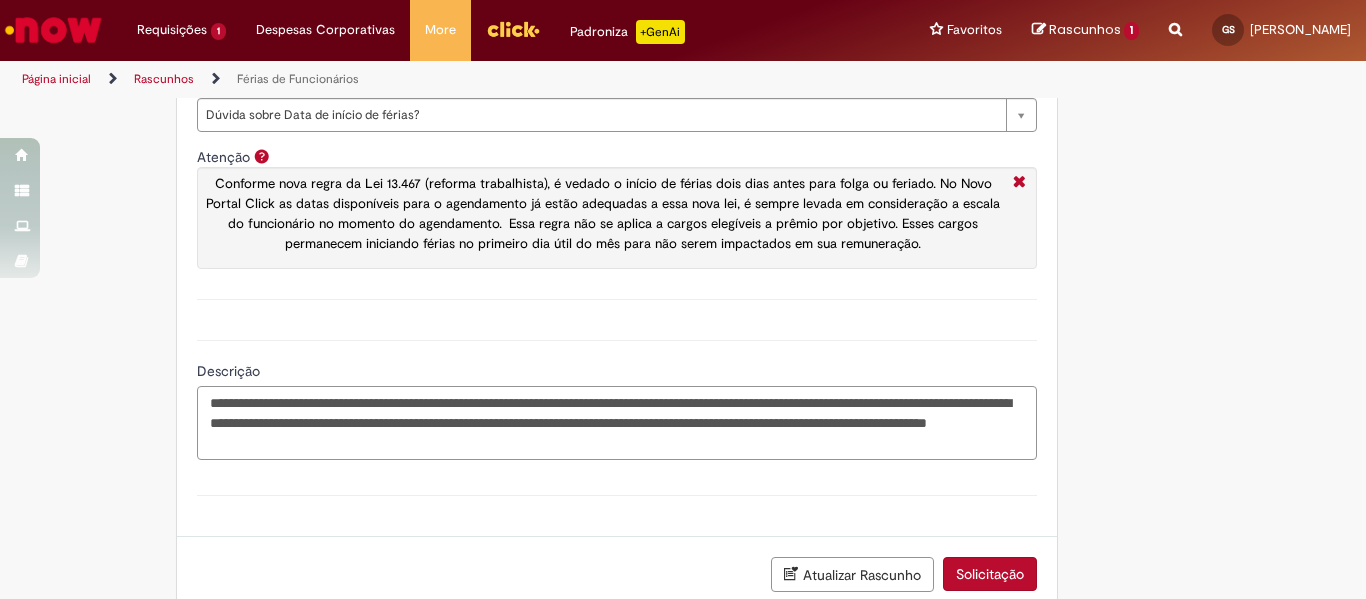 click on "**********" at bounding box center [617, 423] 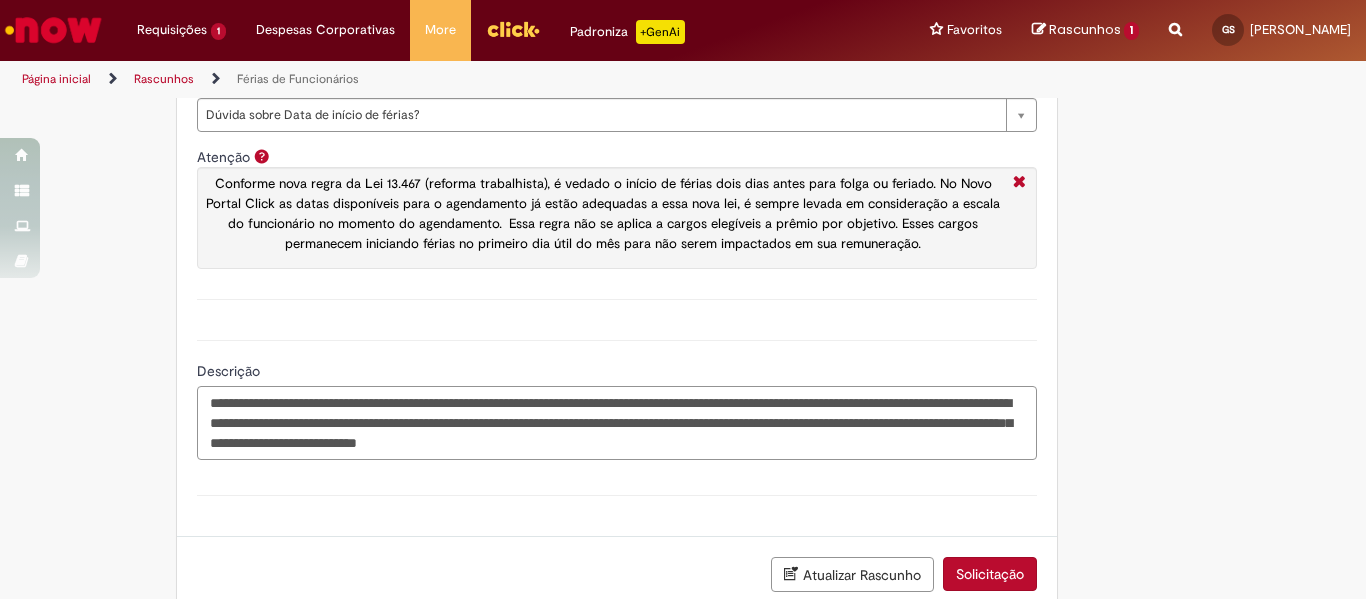 scroll, scrollTop: 2061, scrollLeft: 0, axis: vertical 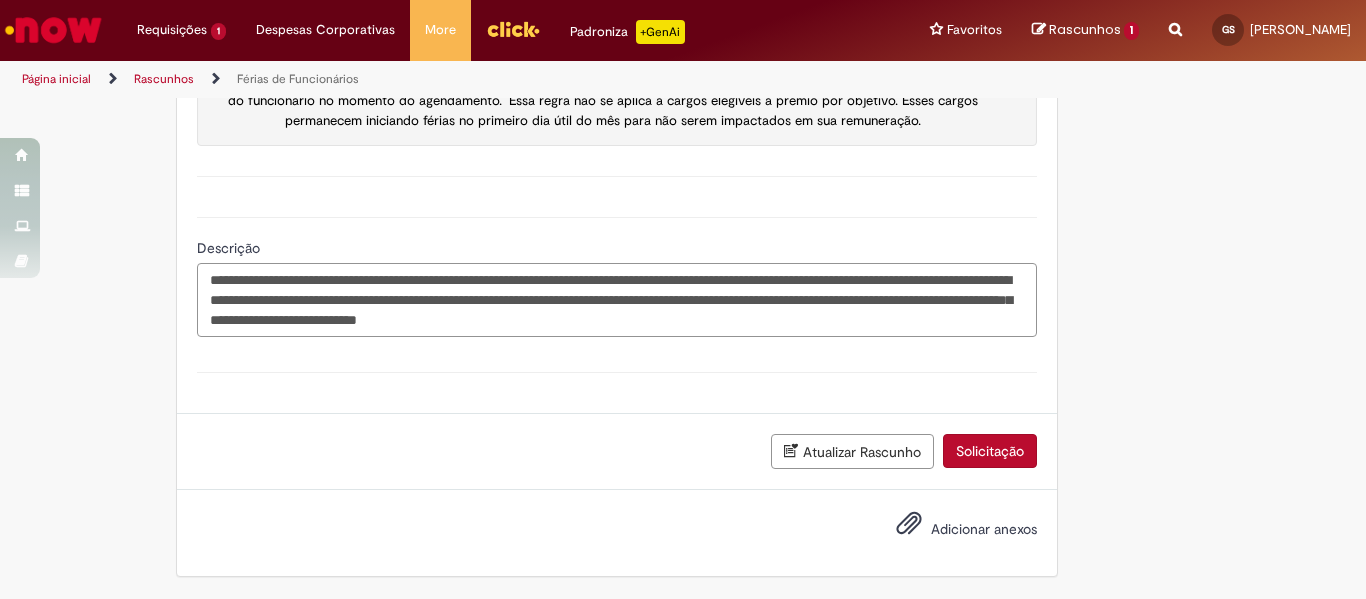 type on "**********" 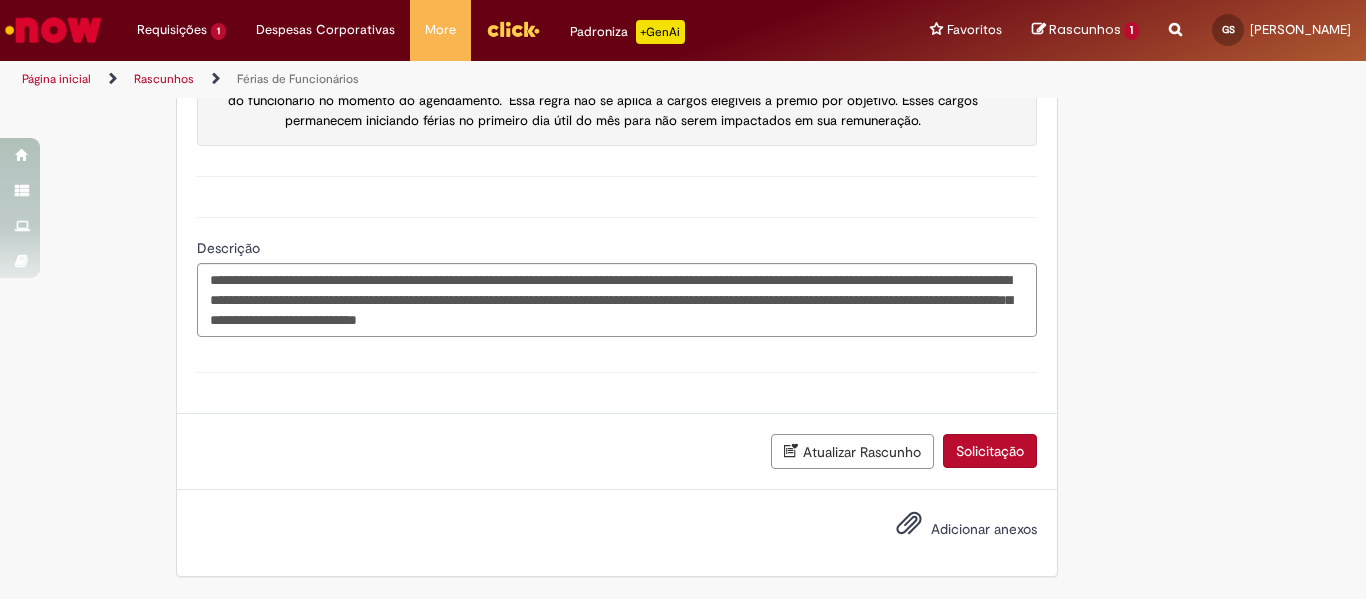 click on "Adicionar anexos" at bounding box center (984, 529) 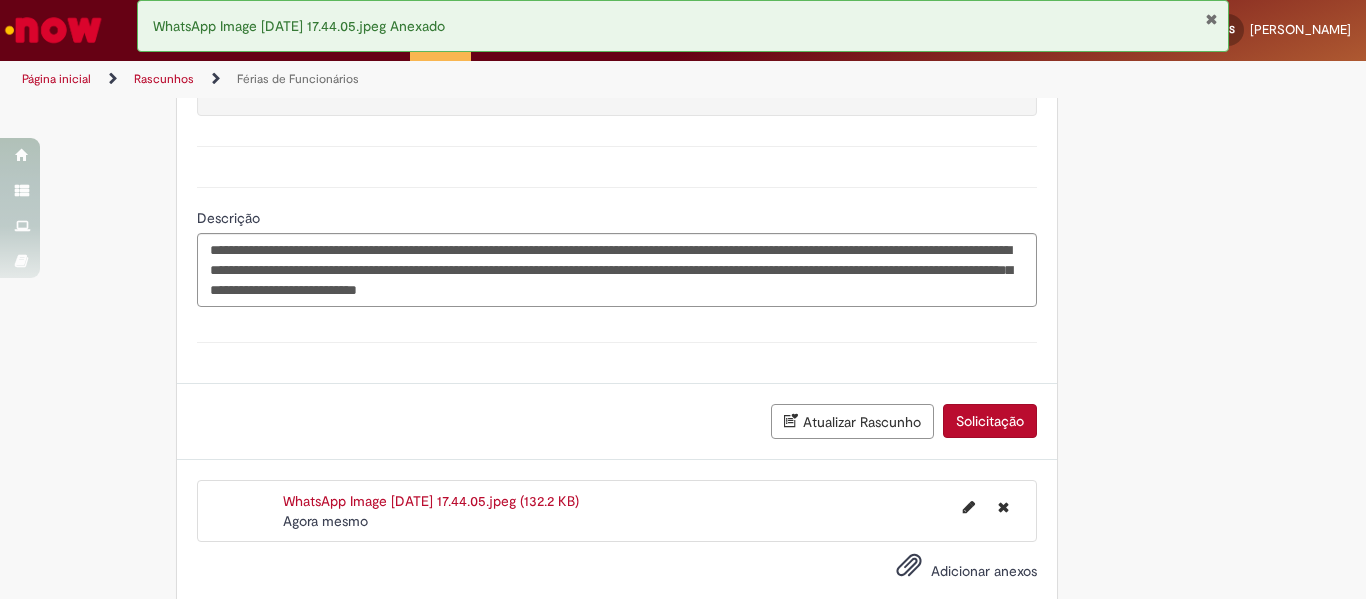 scroll, scrollTop: 2133, scrollLeft: 0, axis: vertical 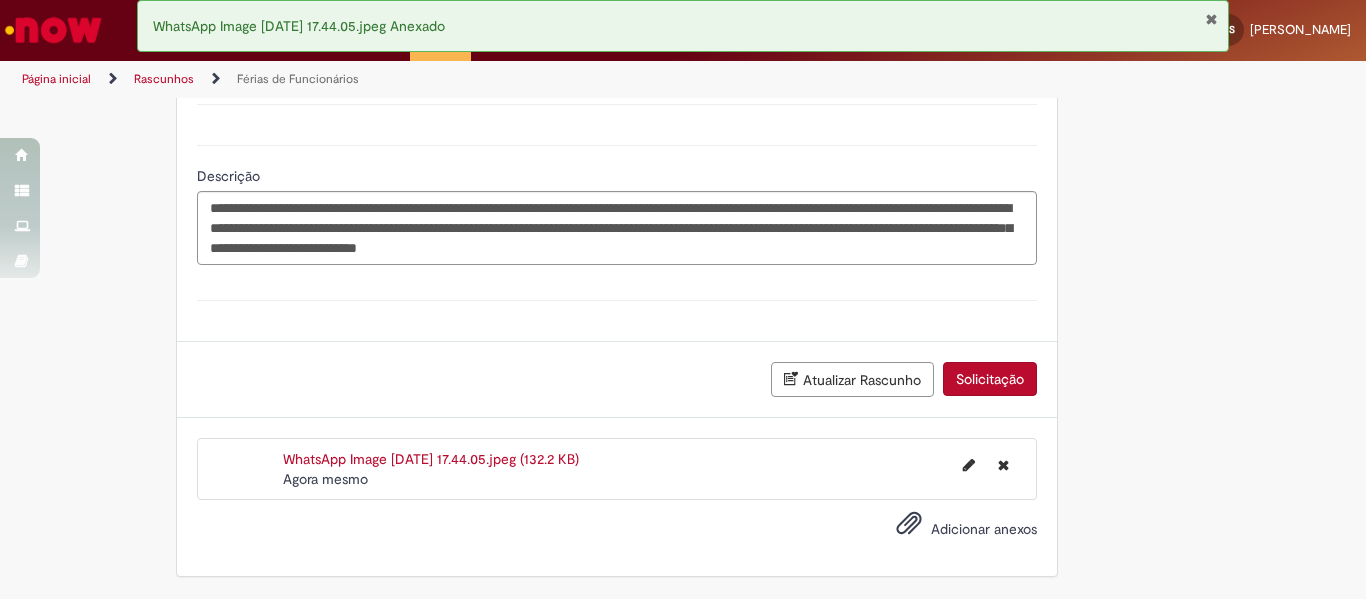 click on "Solicitação" at bounding box center [990, 379] 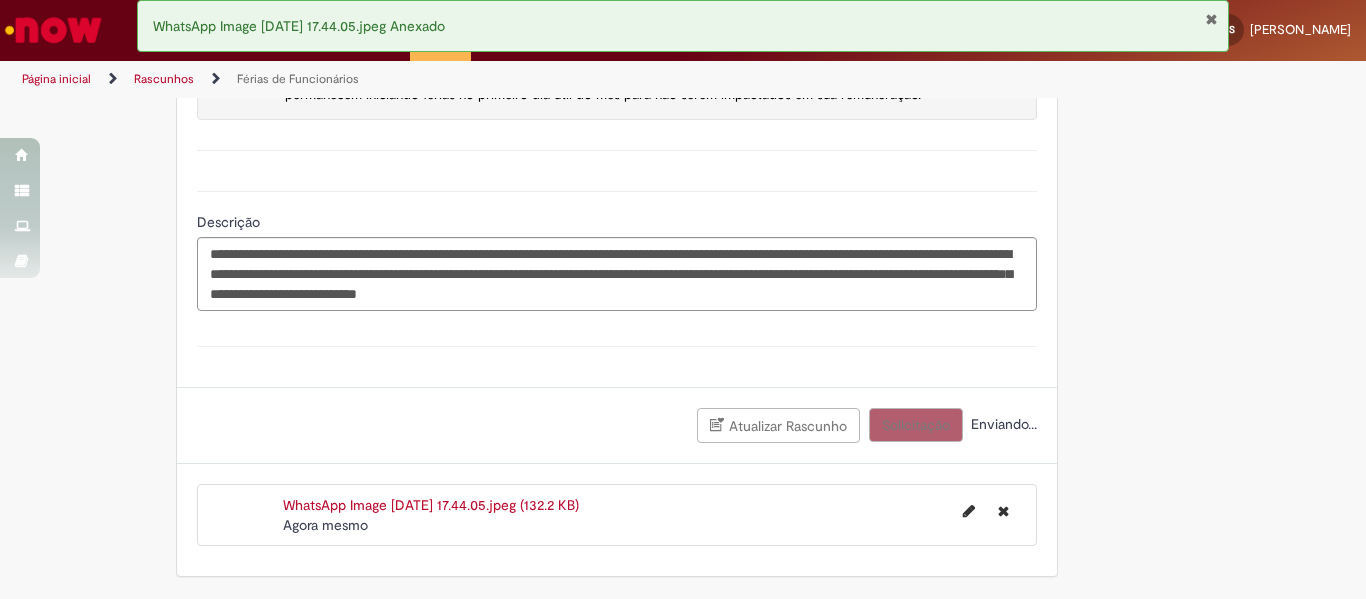 scroll, scrollTop: 2087, scrollLeft: 0, axis: vertical 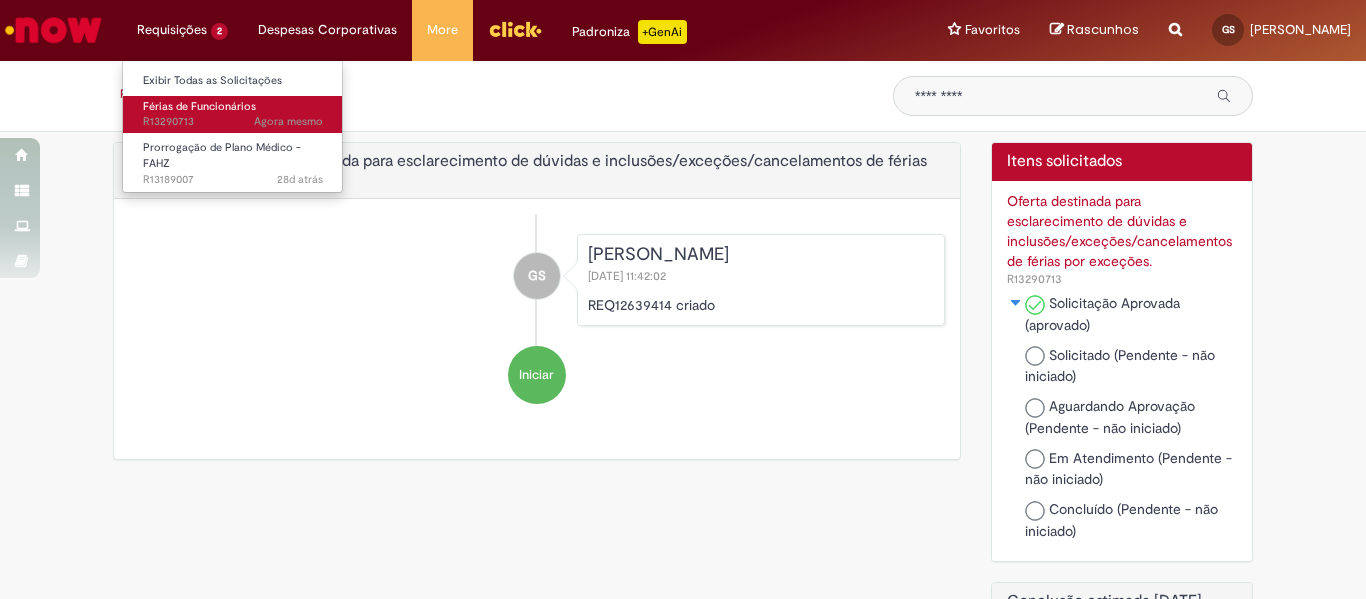 click on "Agora mesmo Agora mesmo  R13290713" at bounding box center [233, 122] 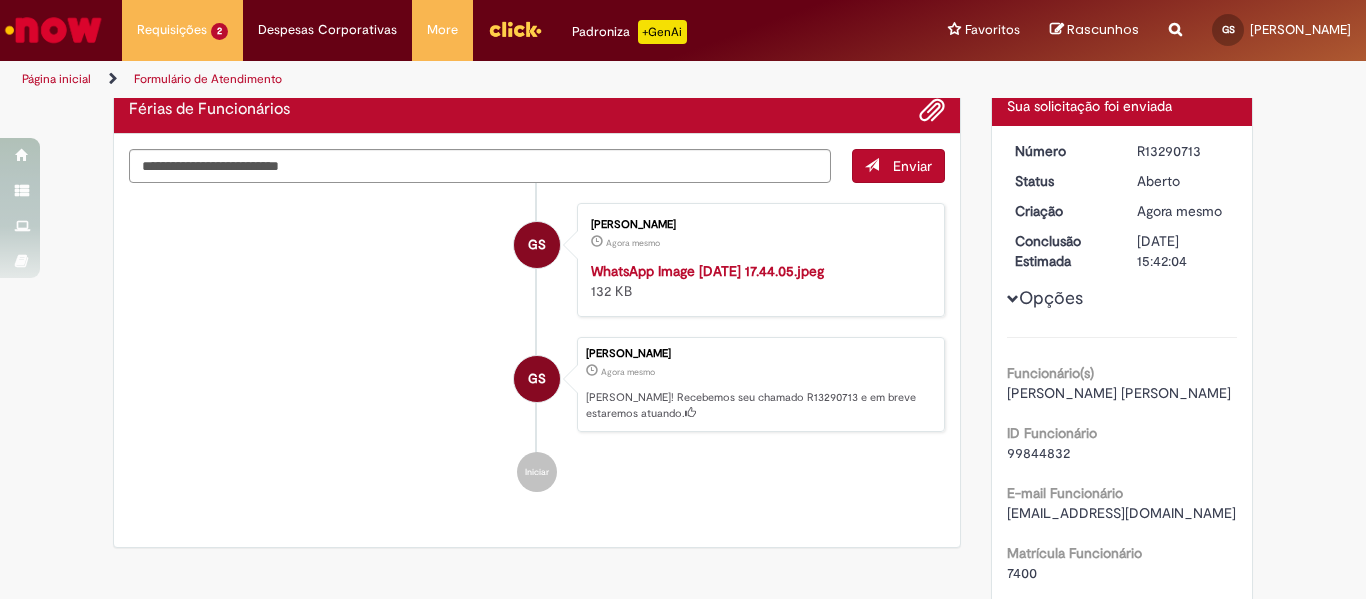 scroll, scrollTop: 0, scrollLeft: 0, axis: both 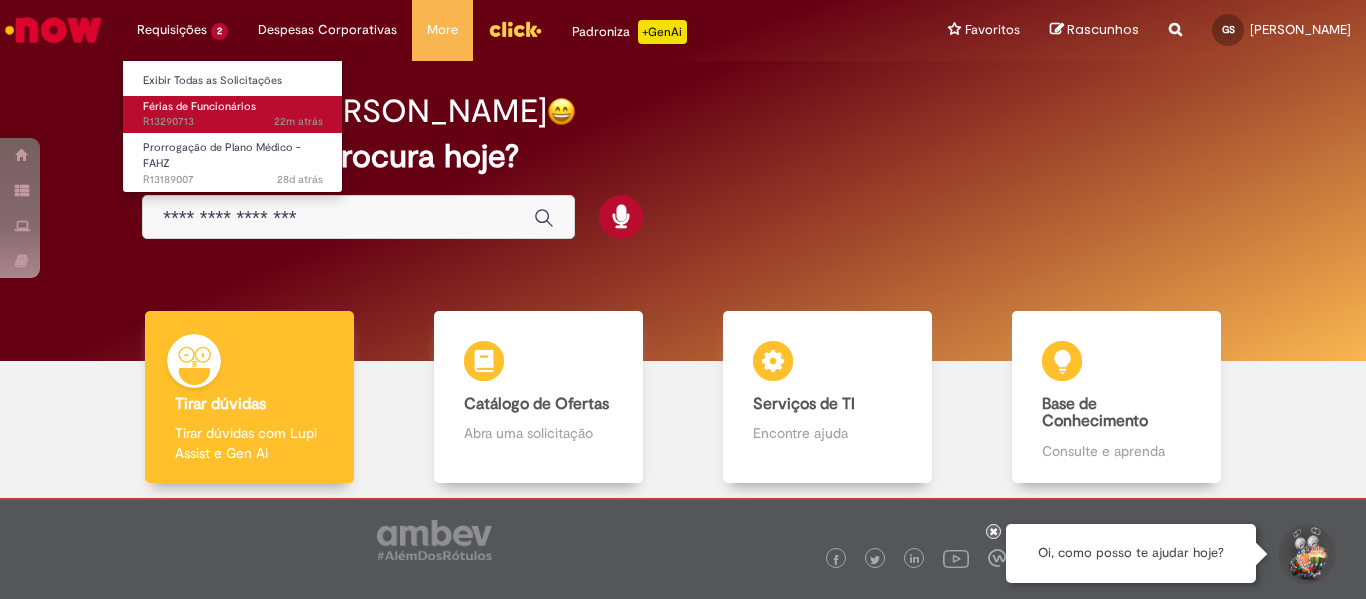click on "Férias de Funcionários" at bounding box center [199, 106] 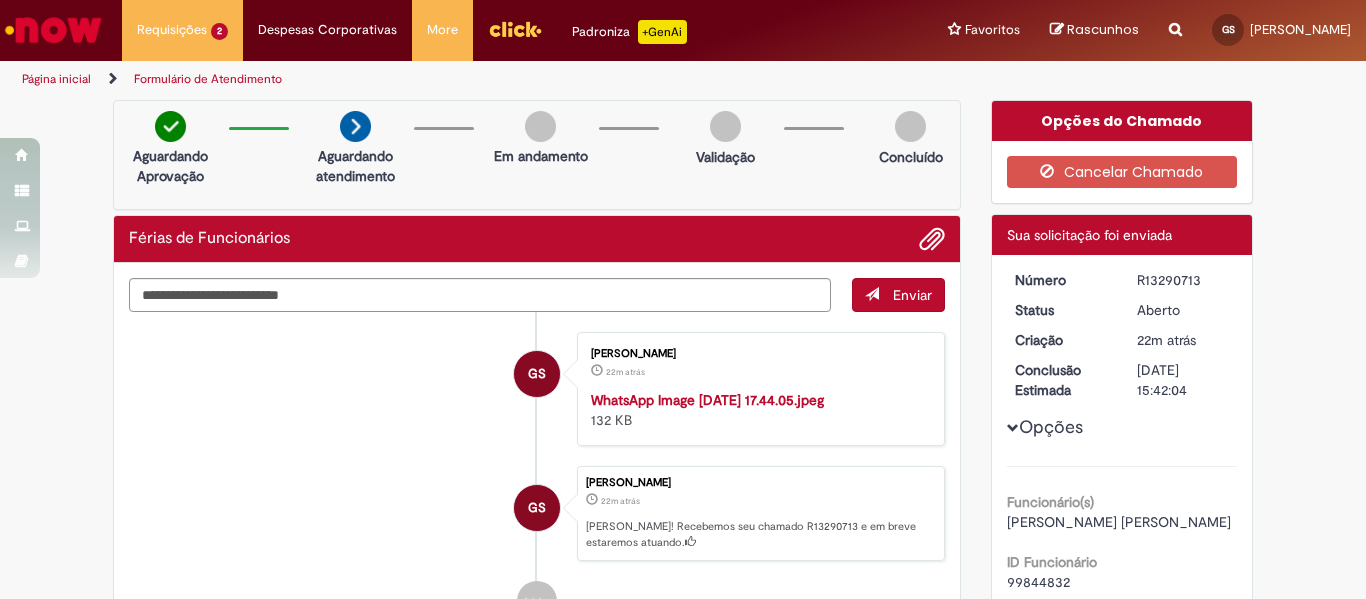 click on "R13290713" at bounding box center [1183, 280] 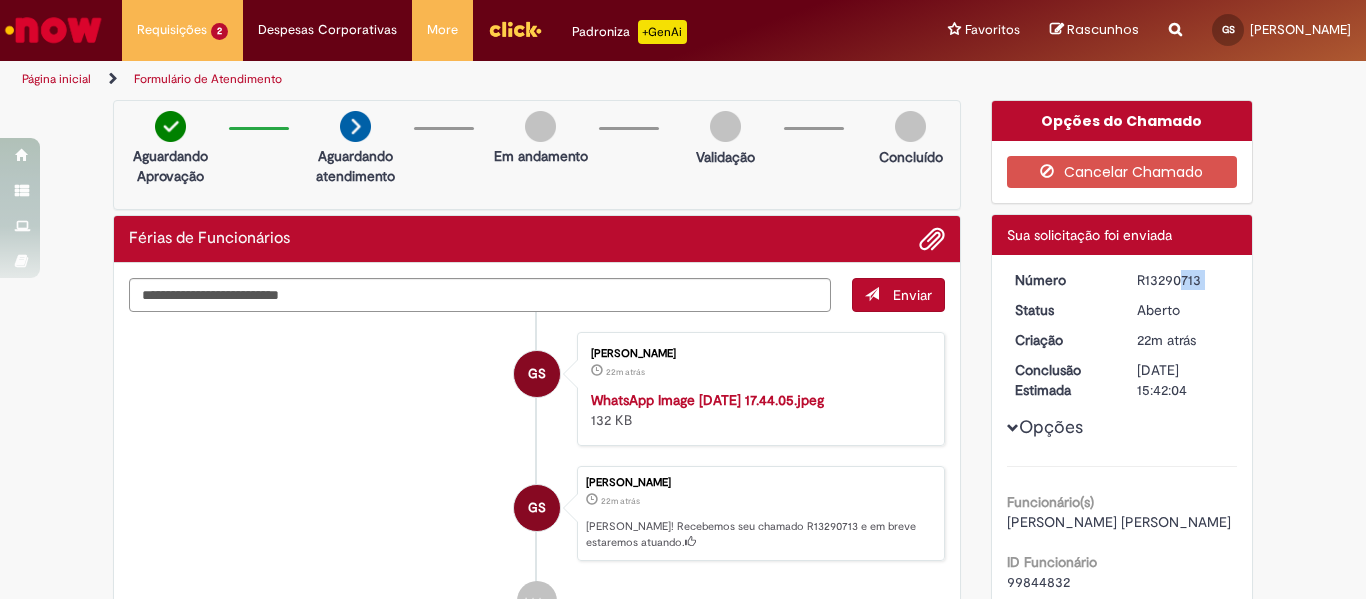 click on "R13290713" at bounding box center (1183, 280) 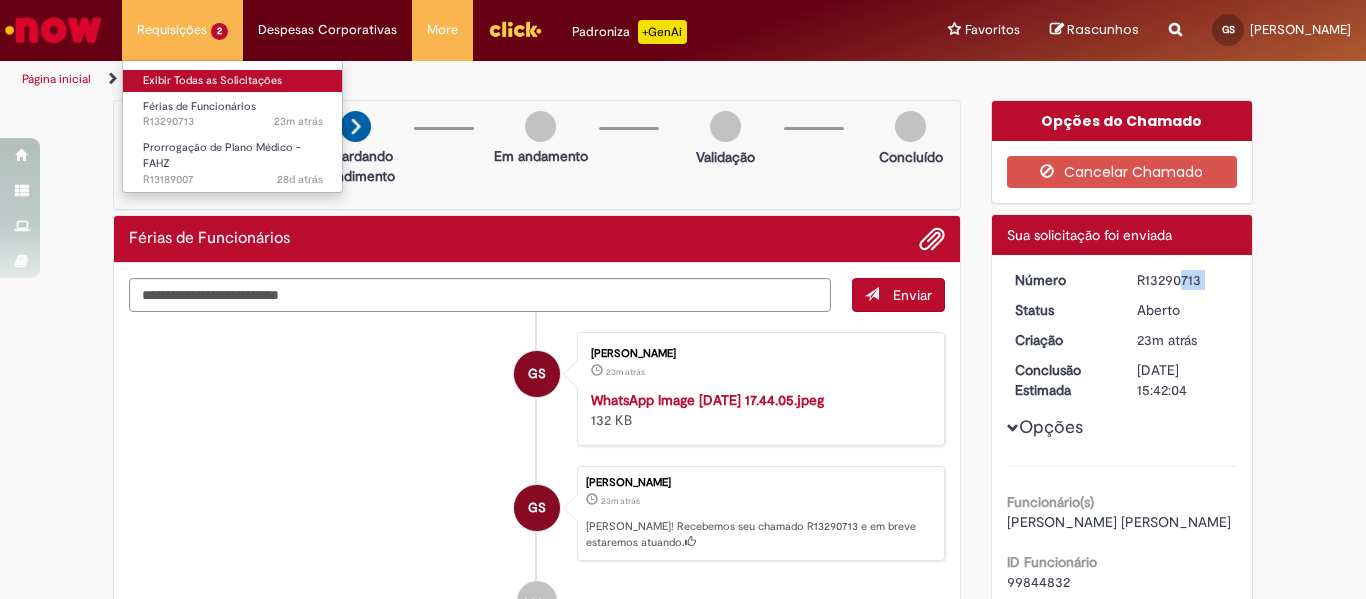 click on "Exibir Todas as Solicitações" at bounding box center (233, 81) 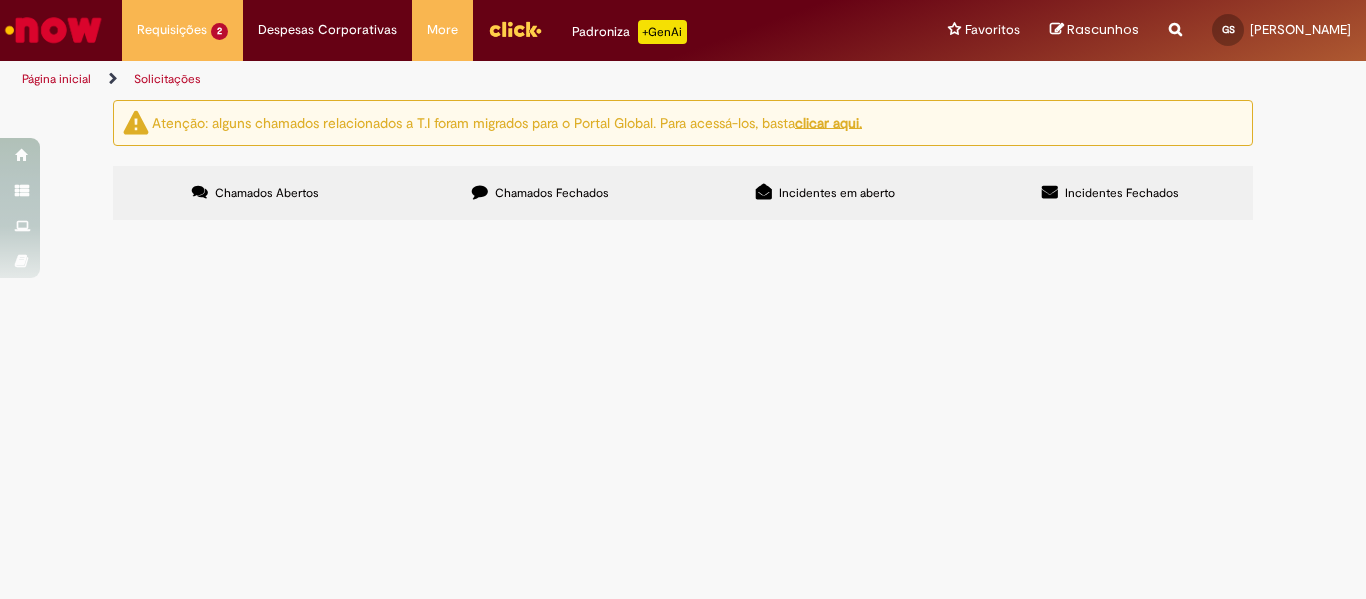 scroll, scrollTop: 34, scrollLeft: 0, axis: vertical 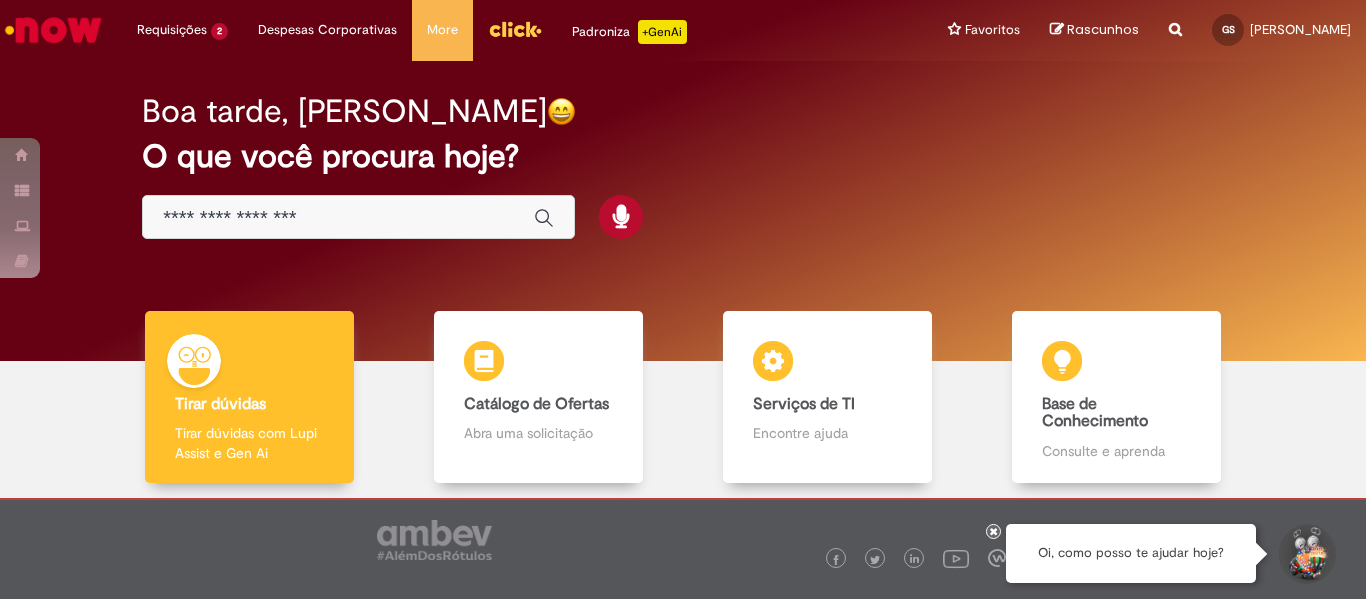 click at bounding box center (358, 217) 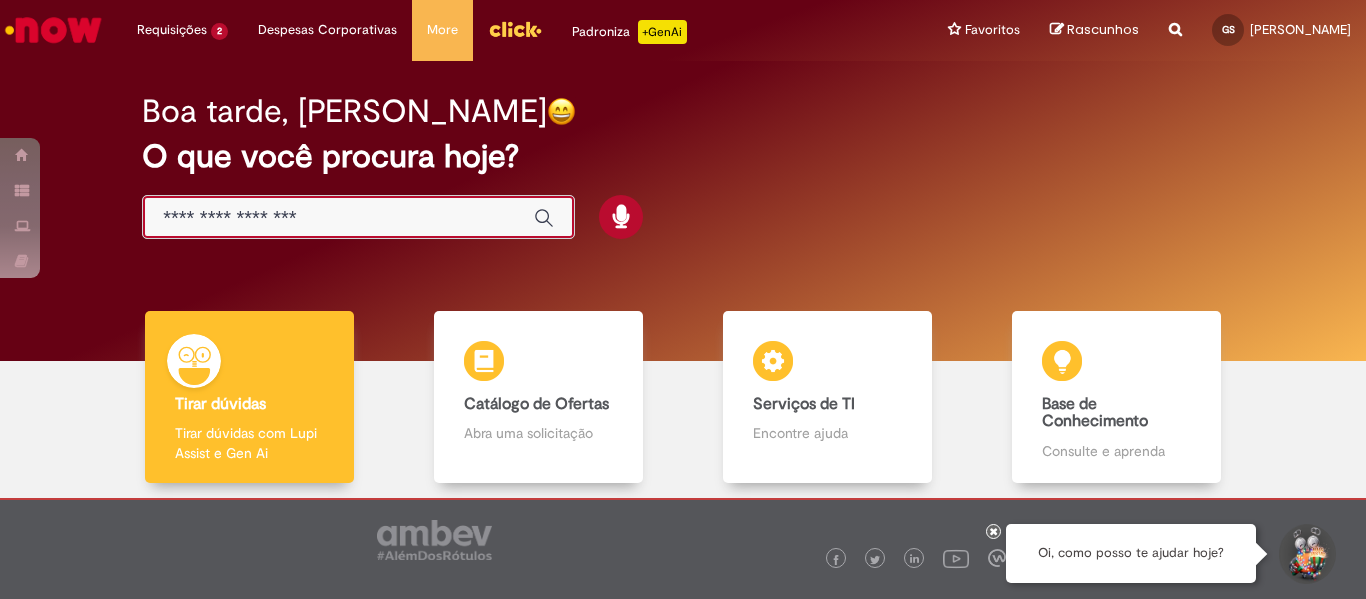 click at bounding box center (338, 218) 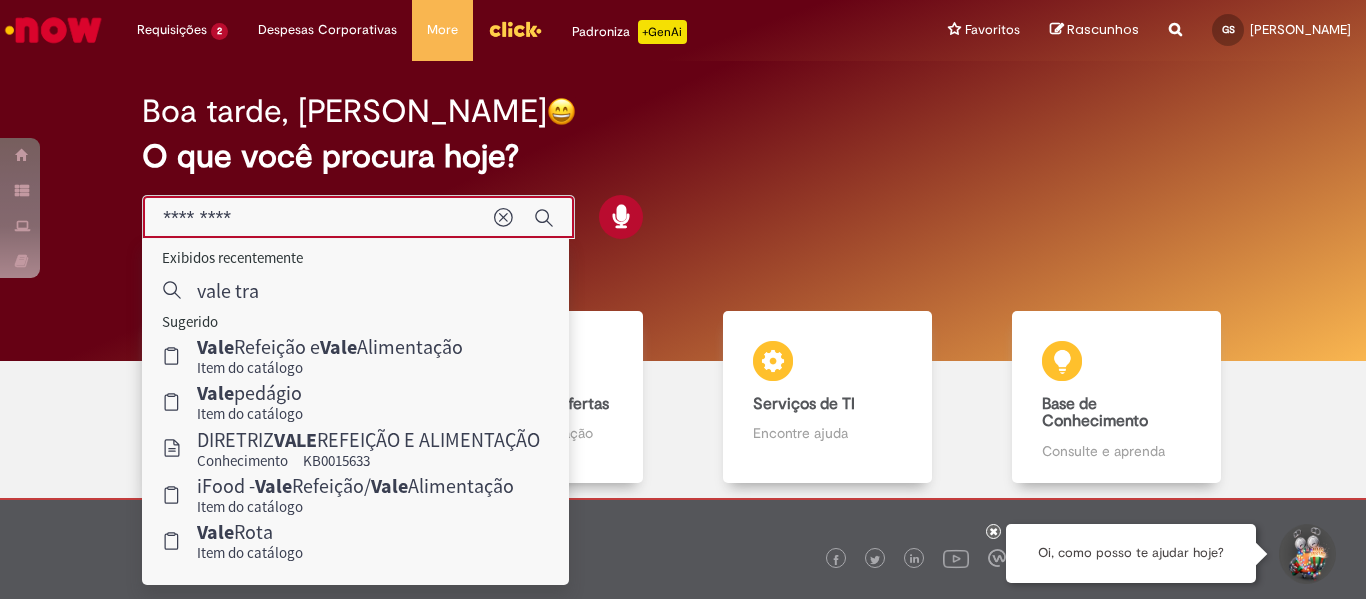 type on "**********" 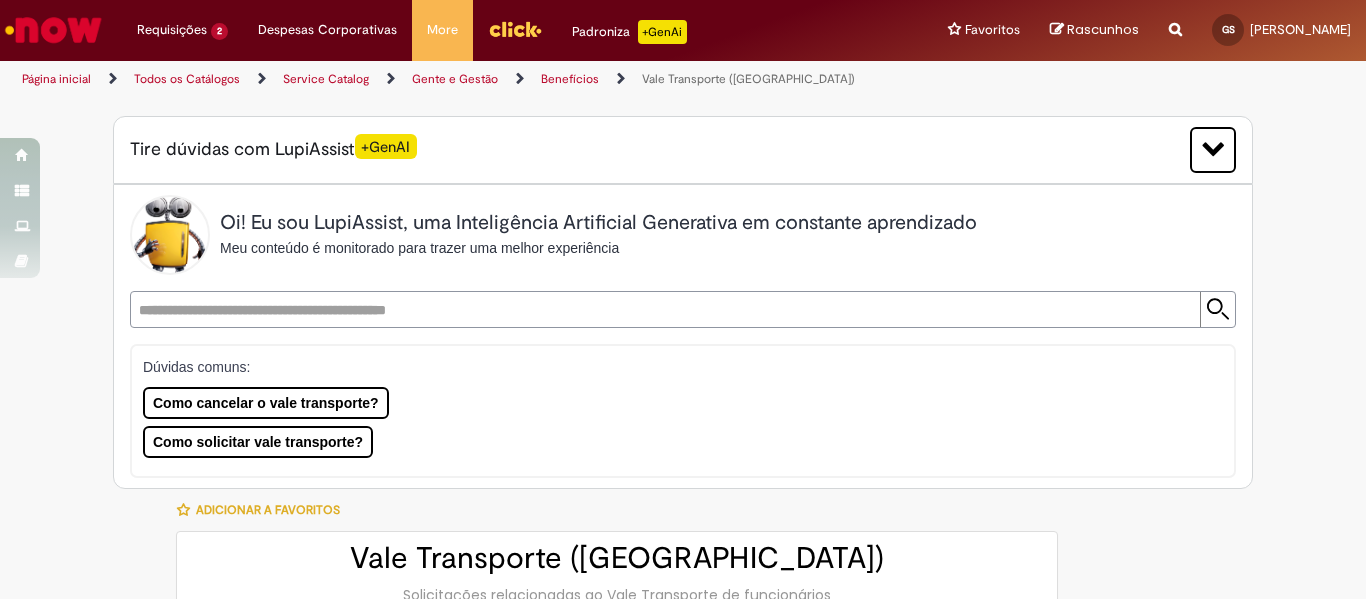 type on "********" 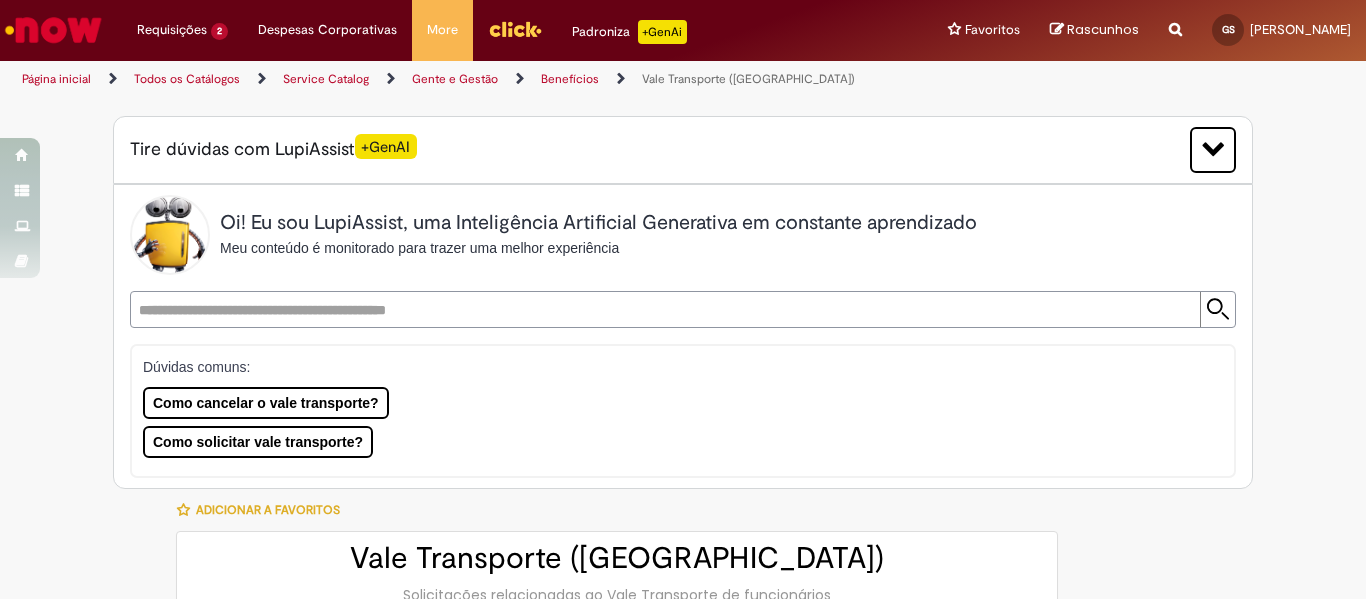 type on "**********" 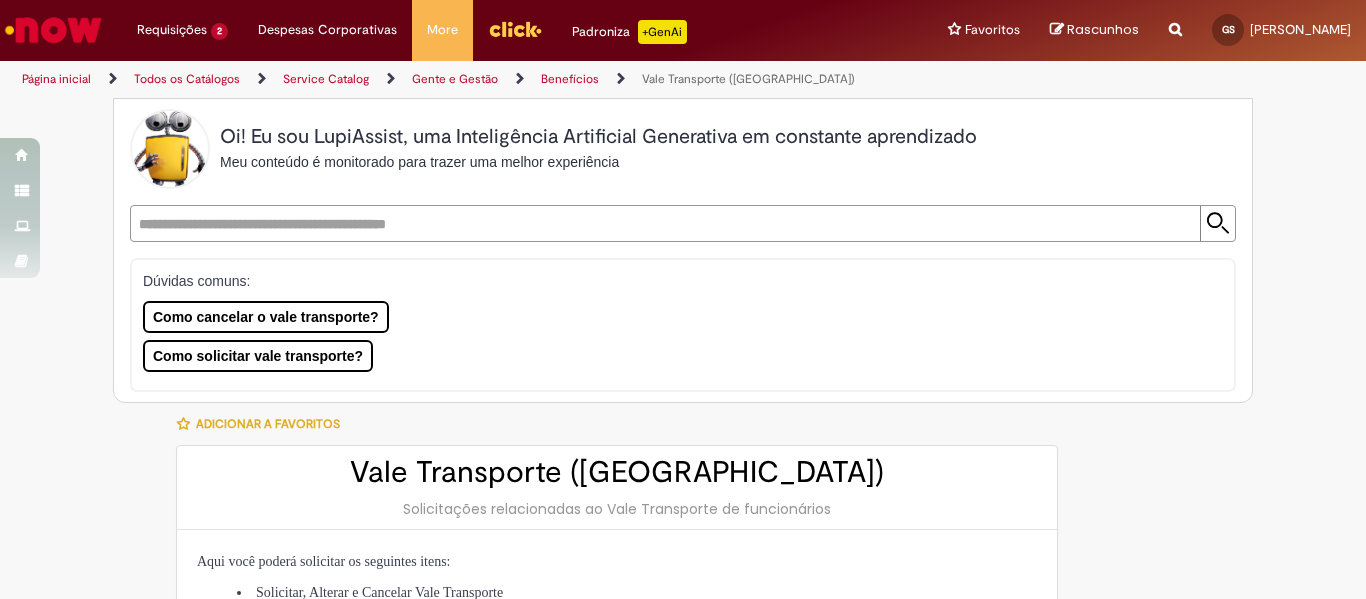 type on "**********" 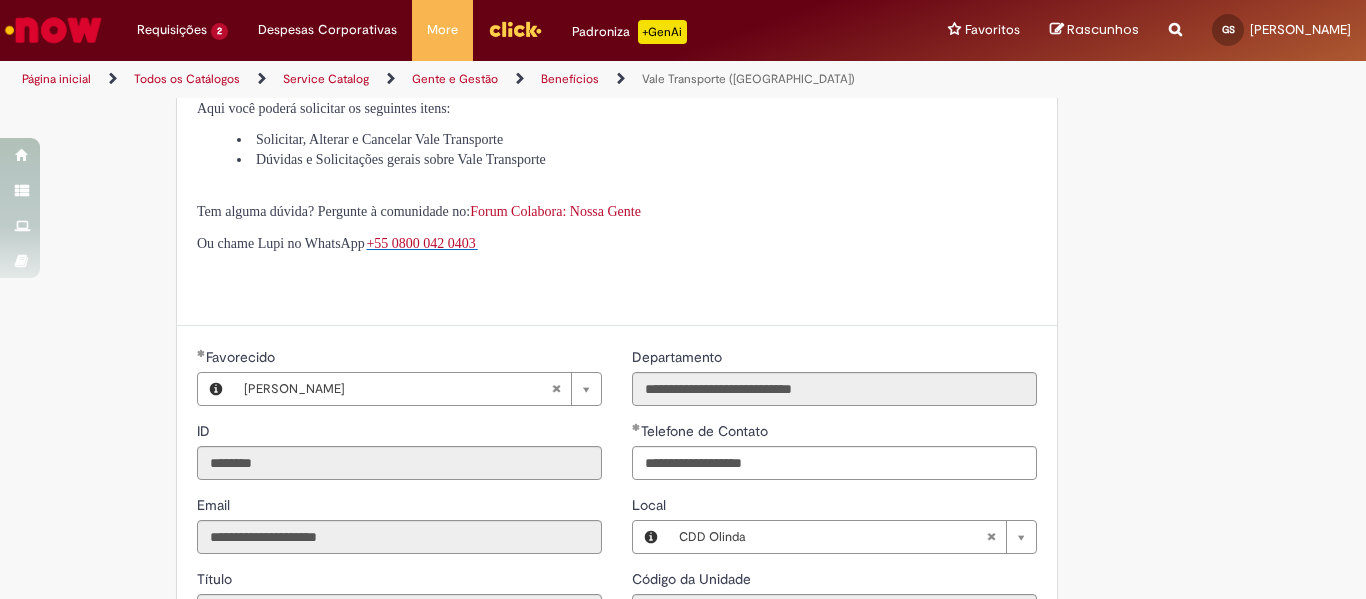 scroll, scrollTop: 981, scrollLeft: 0, axis: vertical 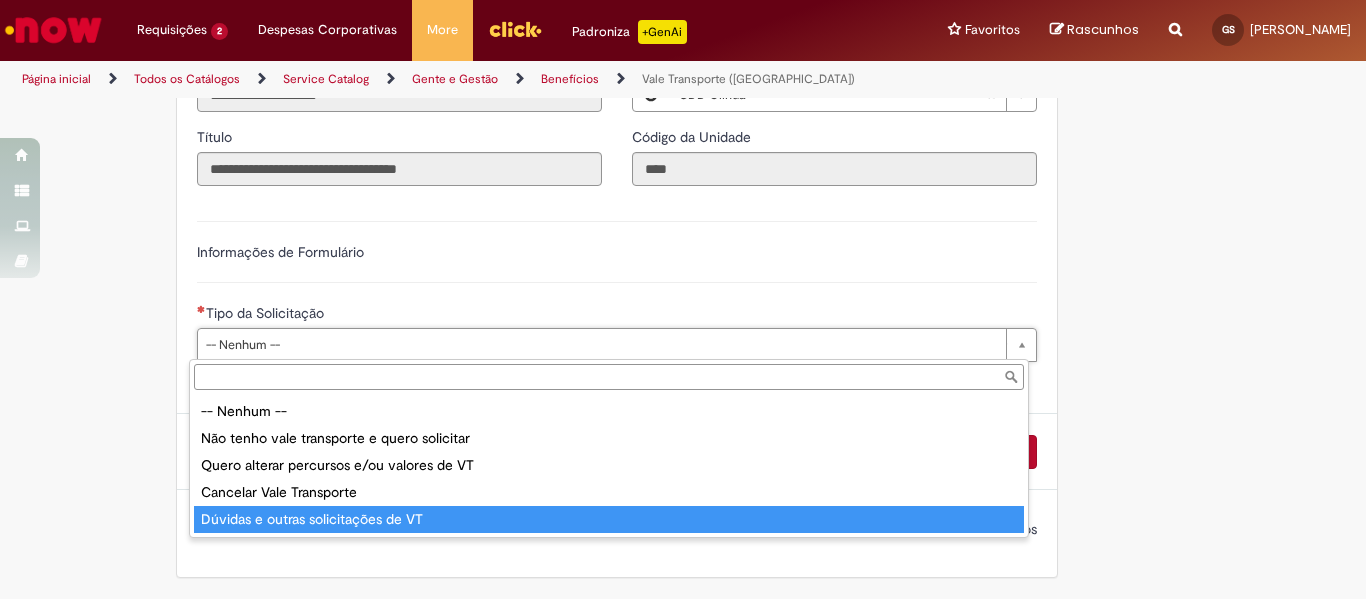 type on "**********" 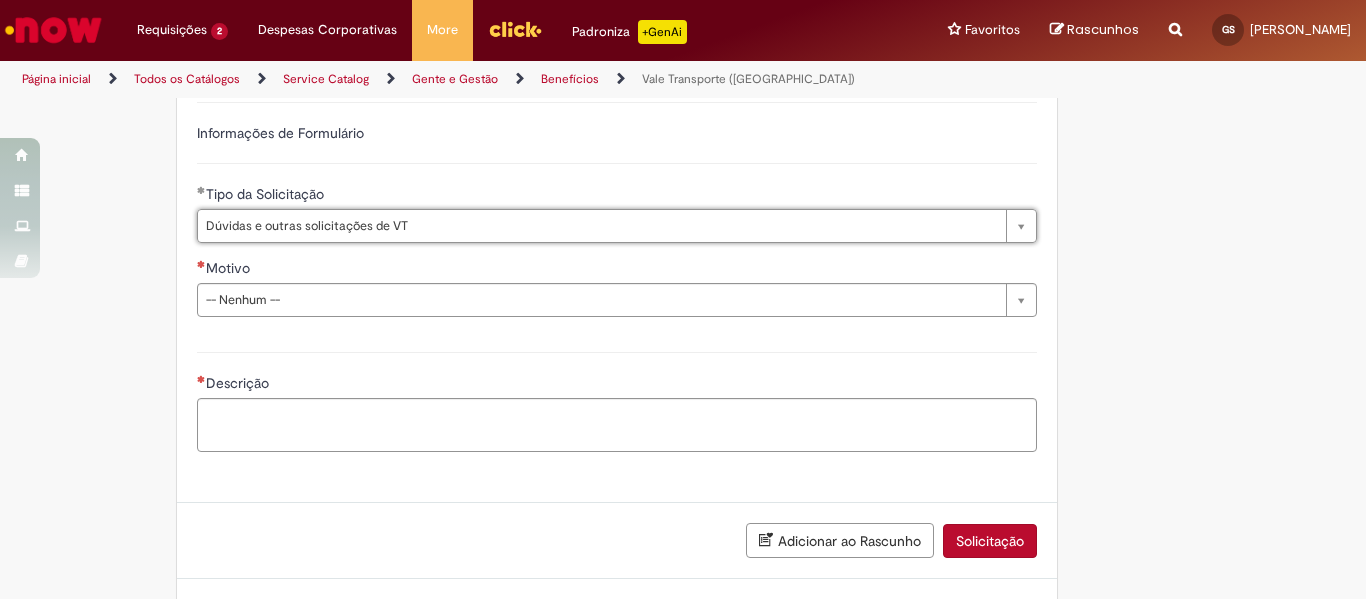 scroll, scrollTop: 1101, scrollLeft: 0, axis: vertical 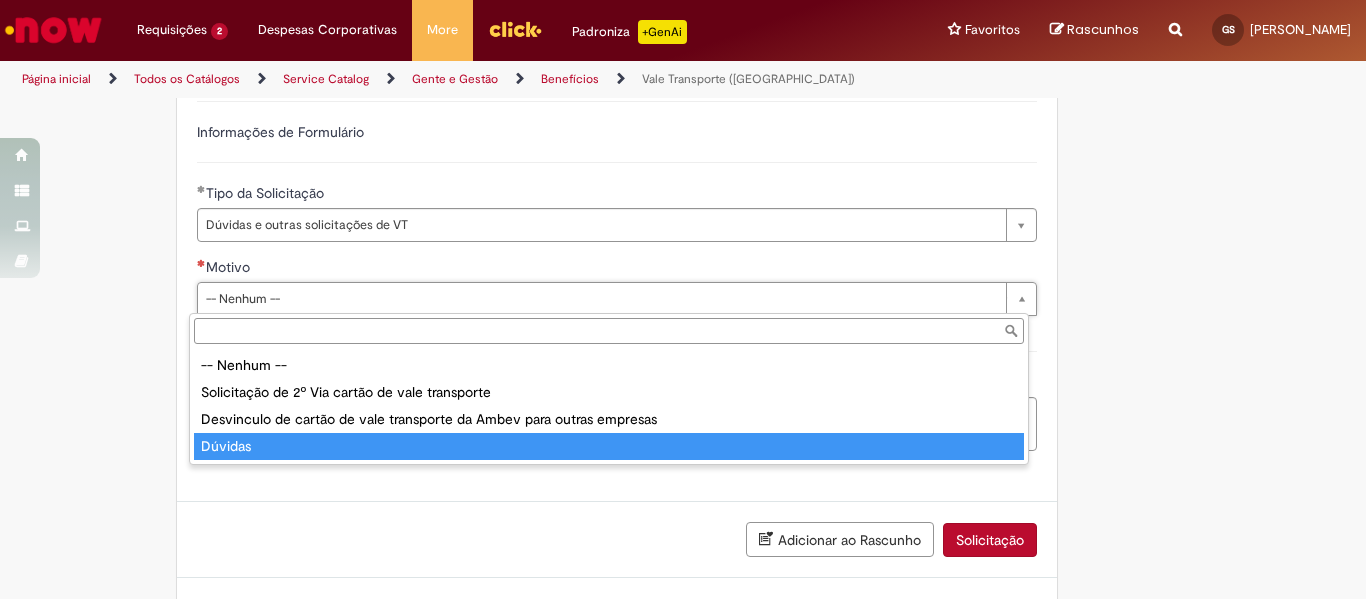 type on "*******" 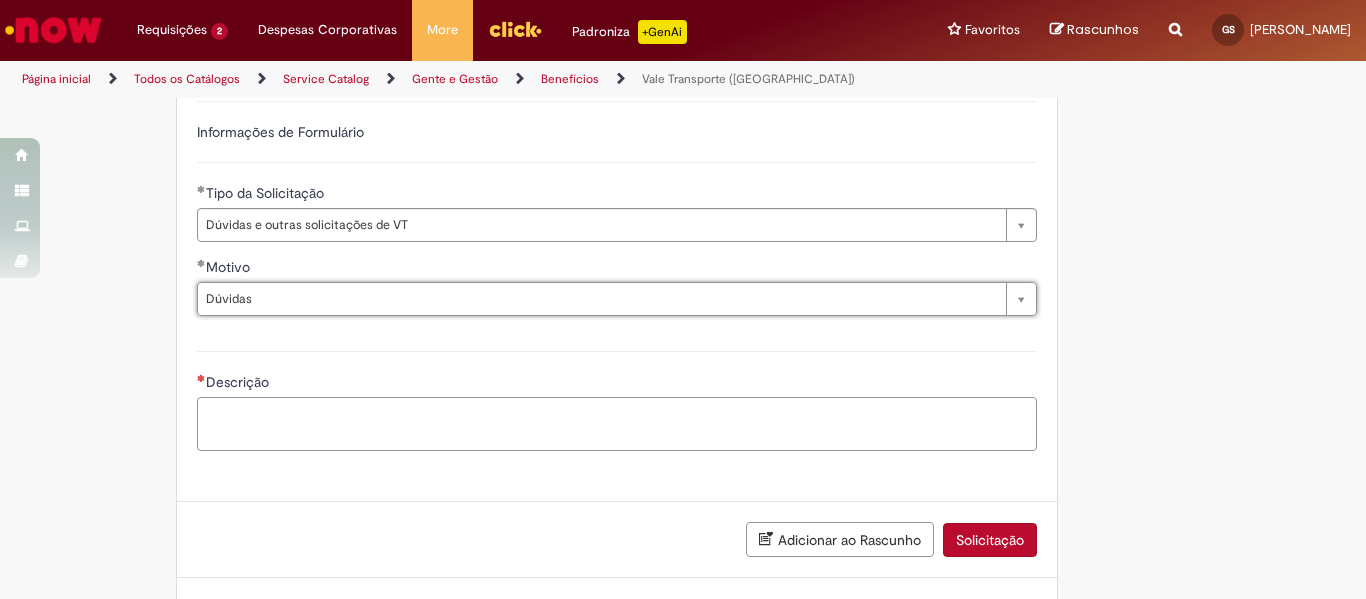 click on "Descrição" at bounding box center (617, 424) 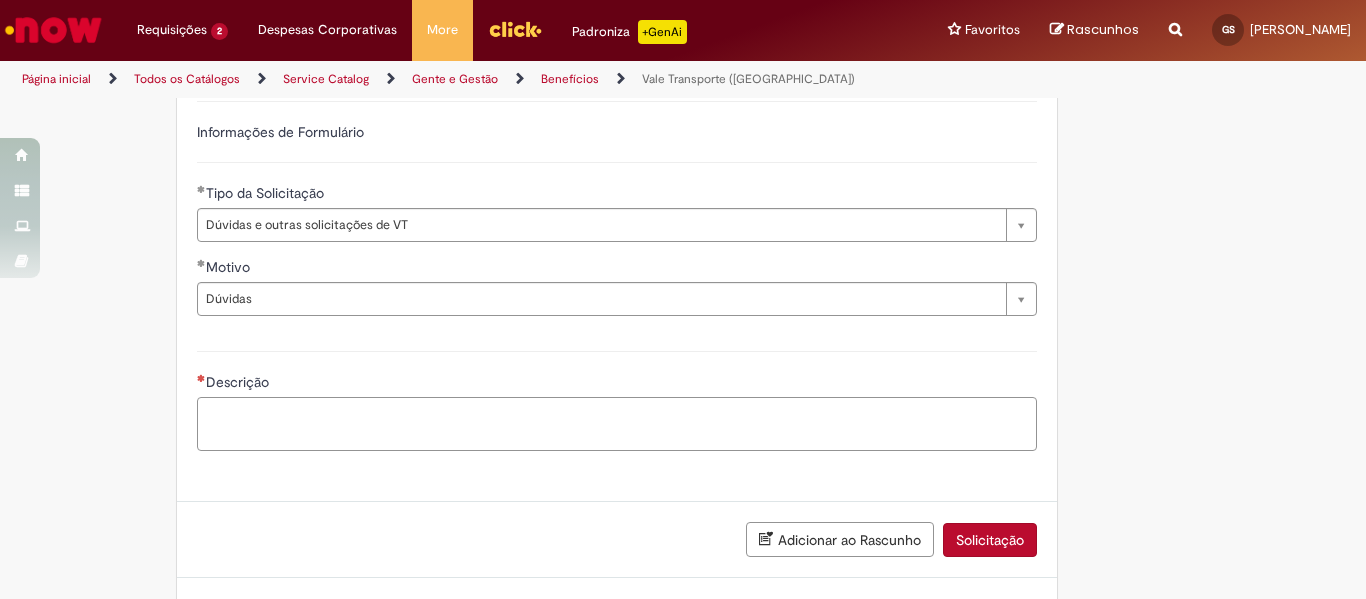click on "Descrição" at bounding box center (617, 424) 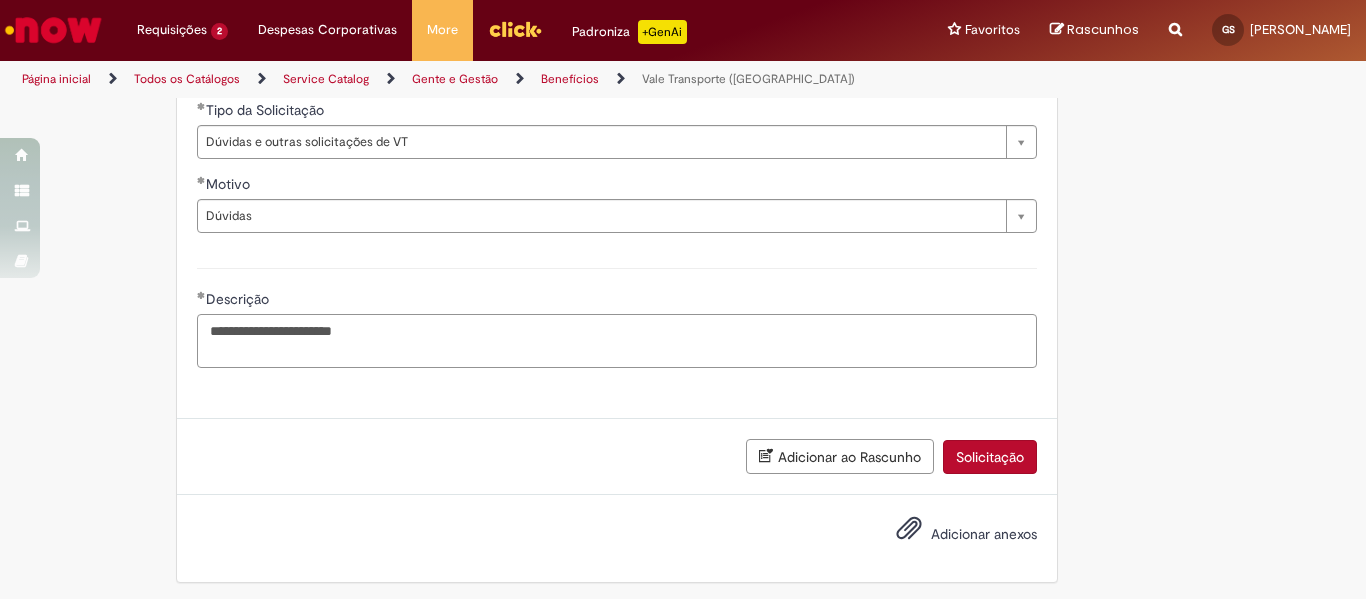 scroll, scrollTop: 1191, scrollLeft: 0, axis: vertical 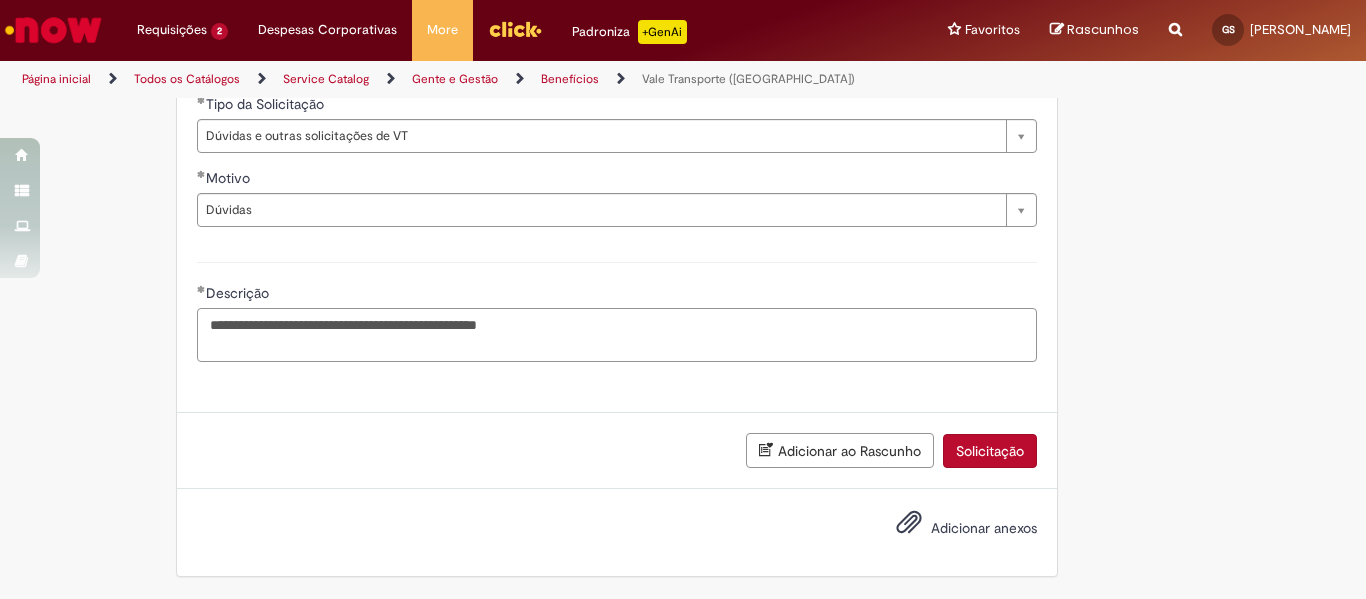 paste on "*********" 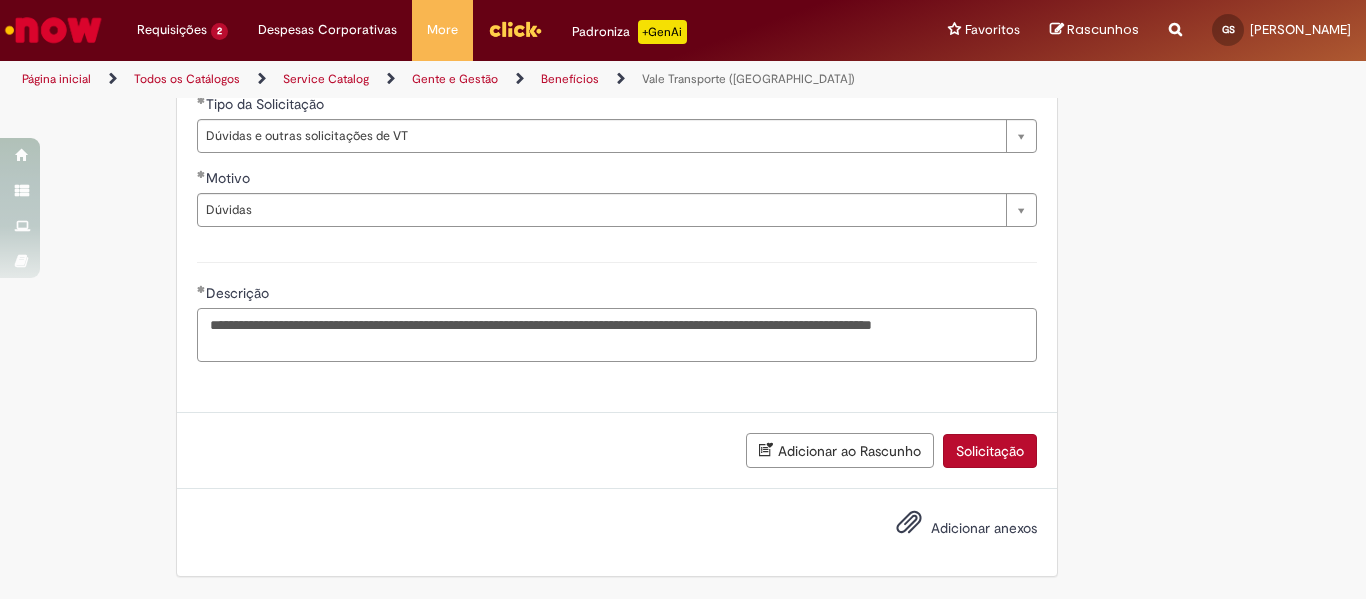click on "**********" at bounding box center (617, 335) 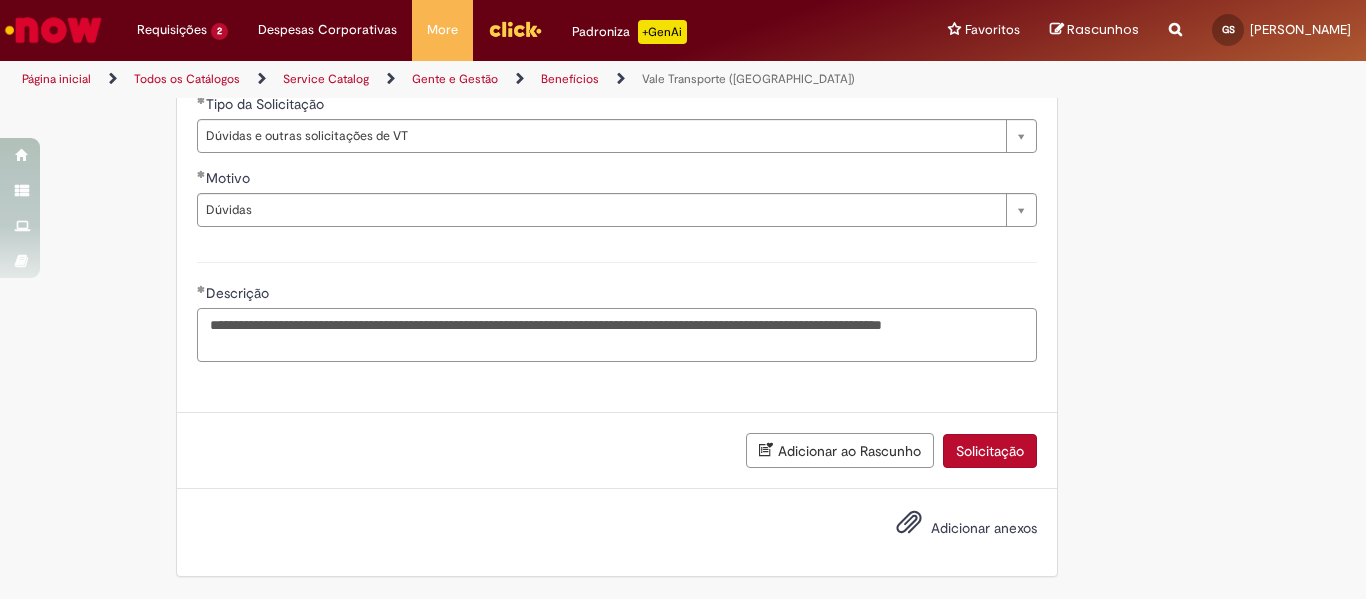 click on "**********" at bounding box center (617, 335) 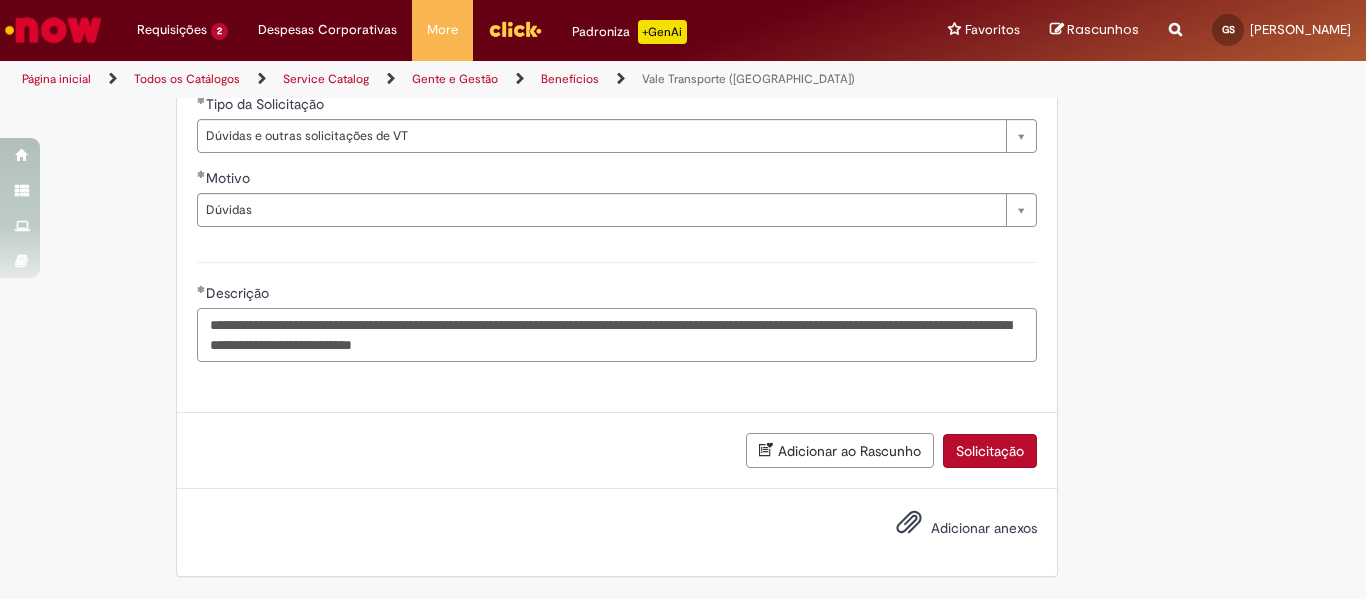 click on "**********" at bounding box center (617, 335) 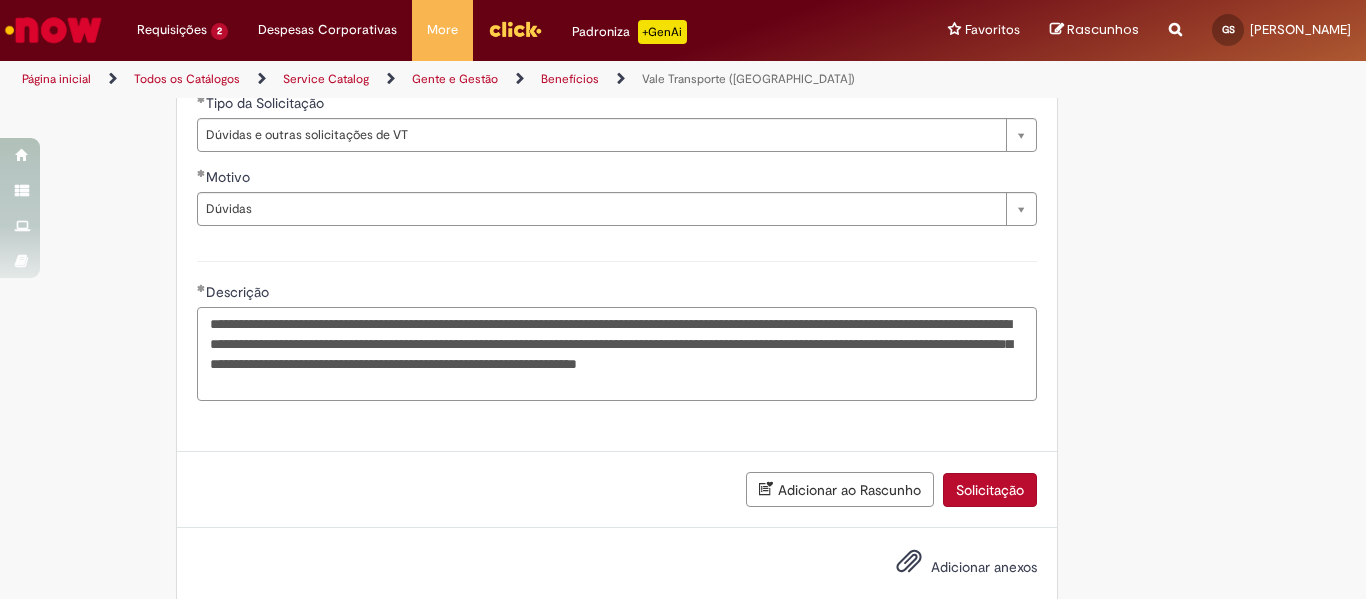 type on "**********" 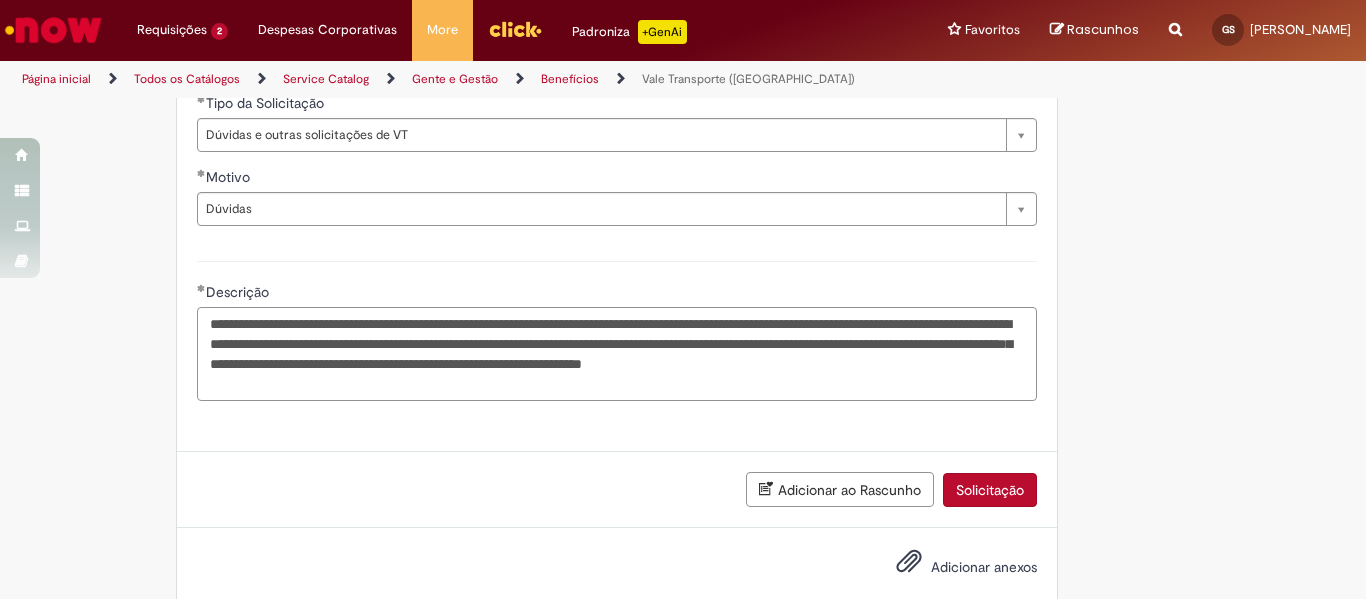 click on "**********" at bounding box center [617, 354] 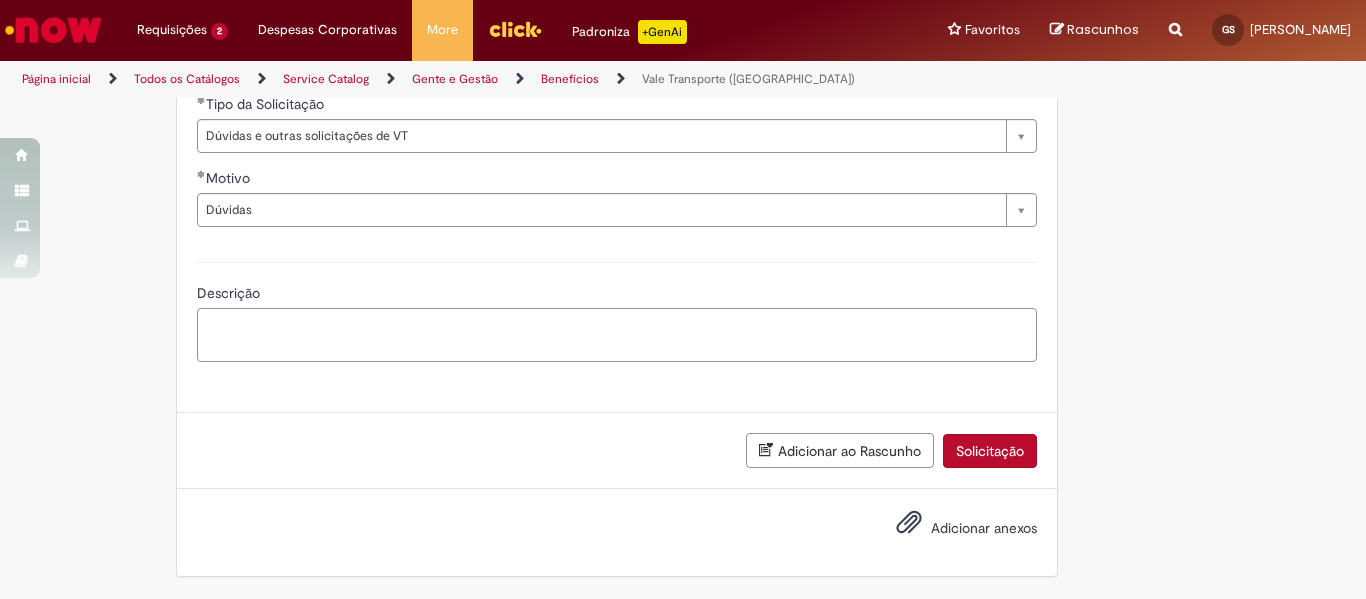 paste on "**********" 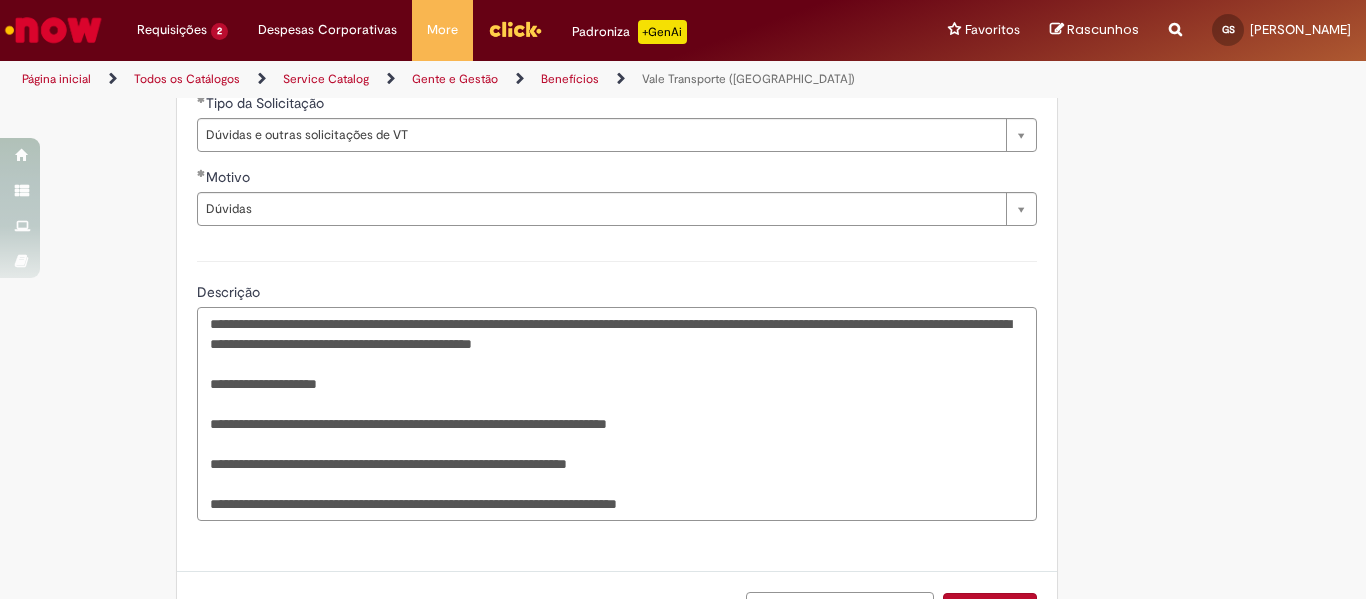 click on "**********" at bounding box center (617, 414) 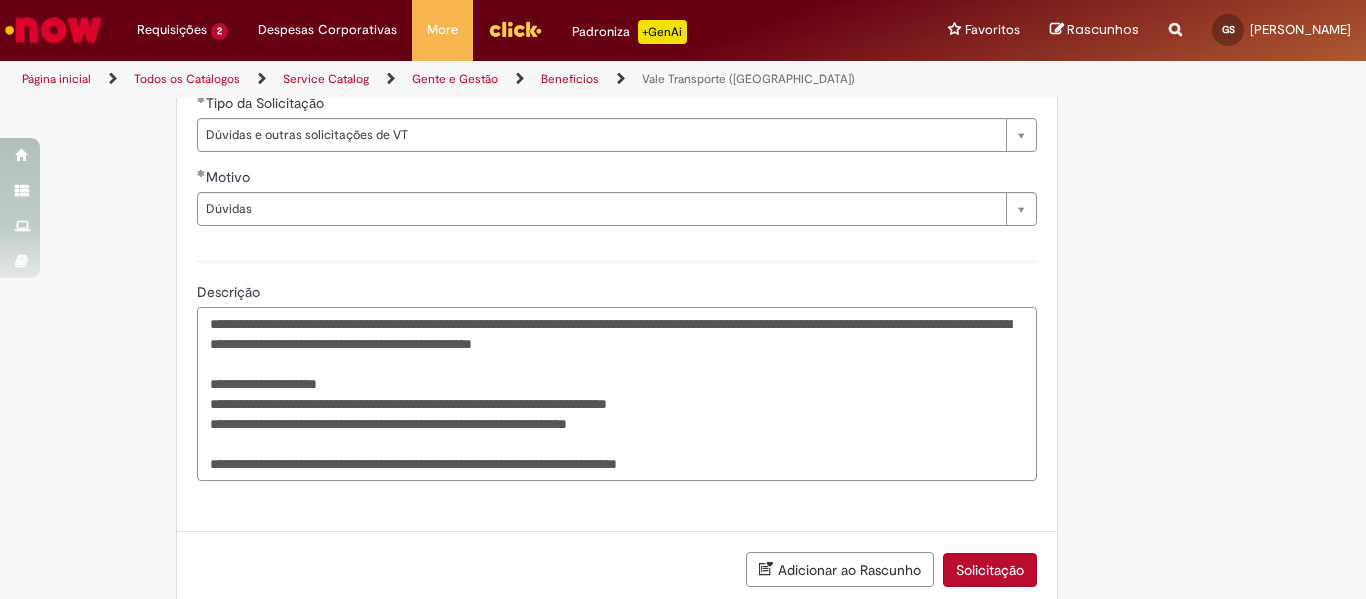 click on "**********" at bounding box center [617, 394] 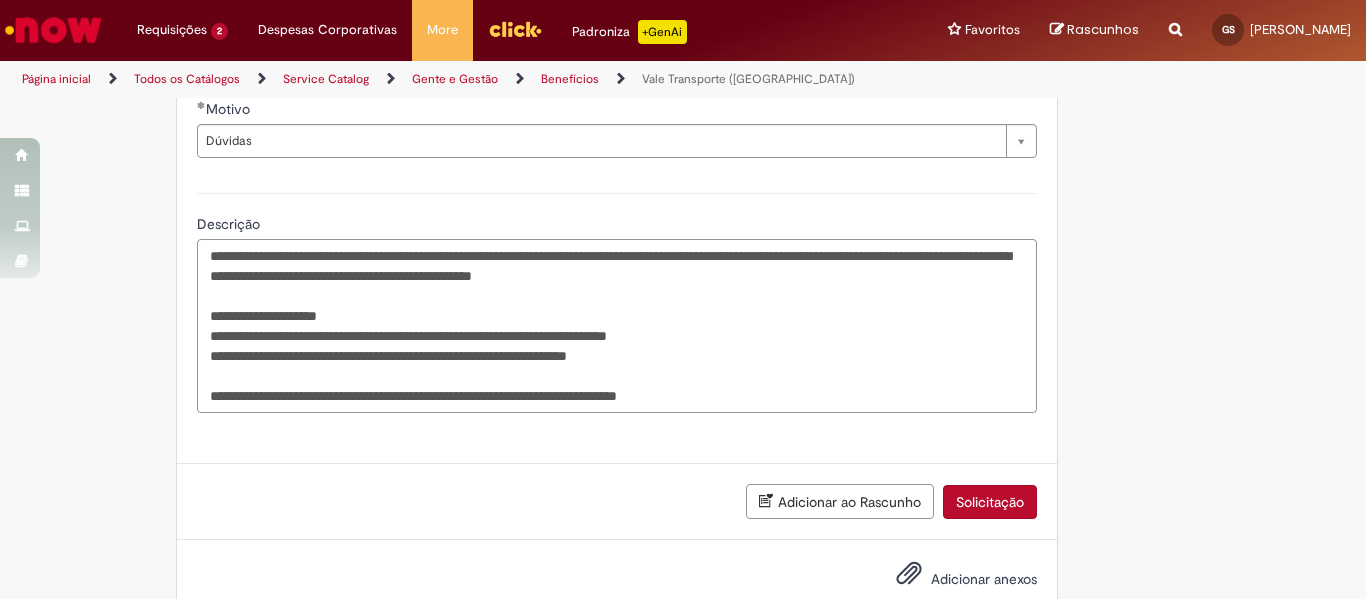 click on "**********" at bounding box center (617, 326) 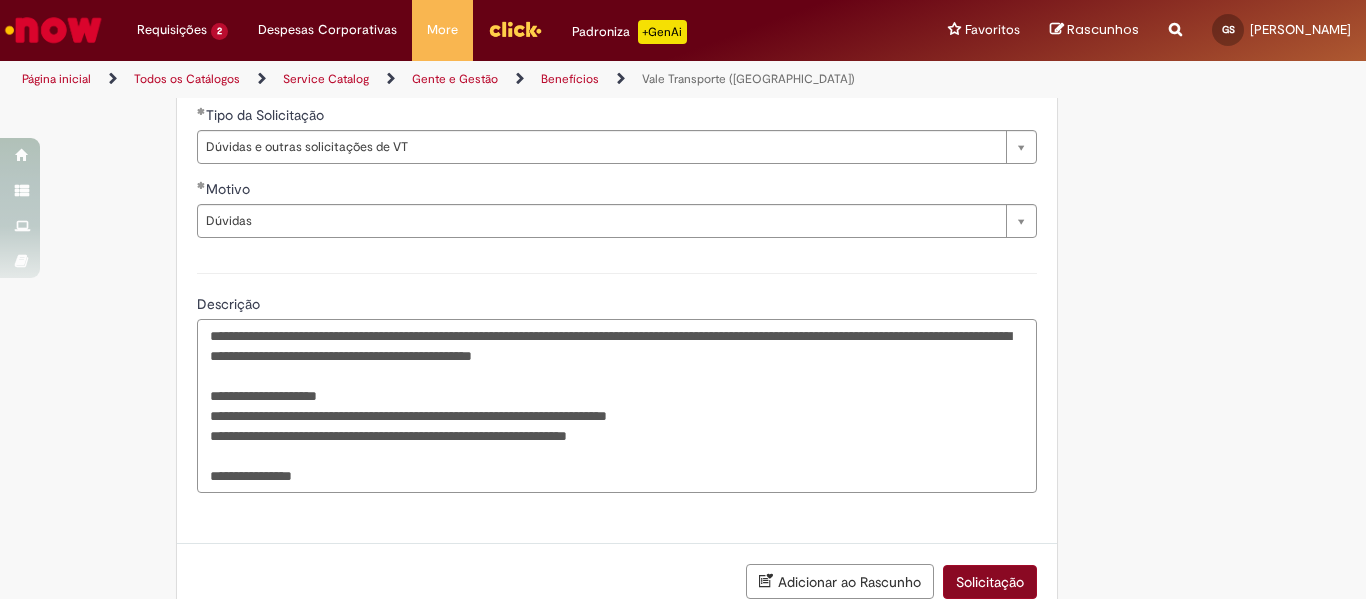 scroll, scrollTop: 1209, scrollLeft: 0, axis: vertical 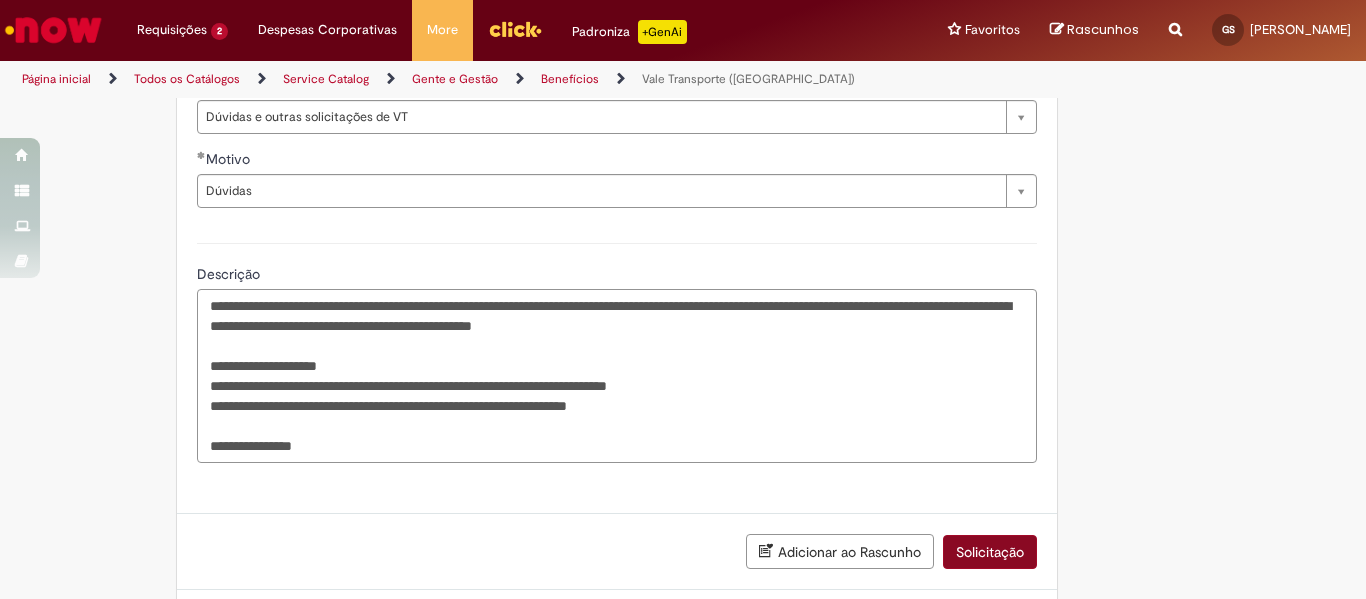 type on "**********" 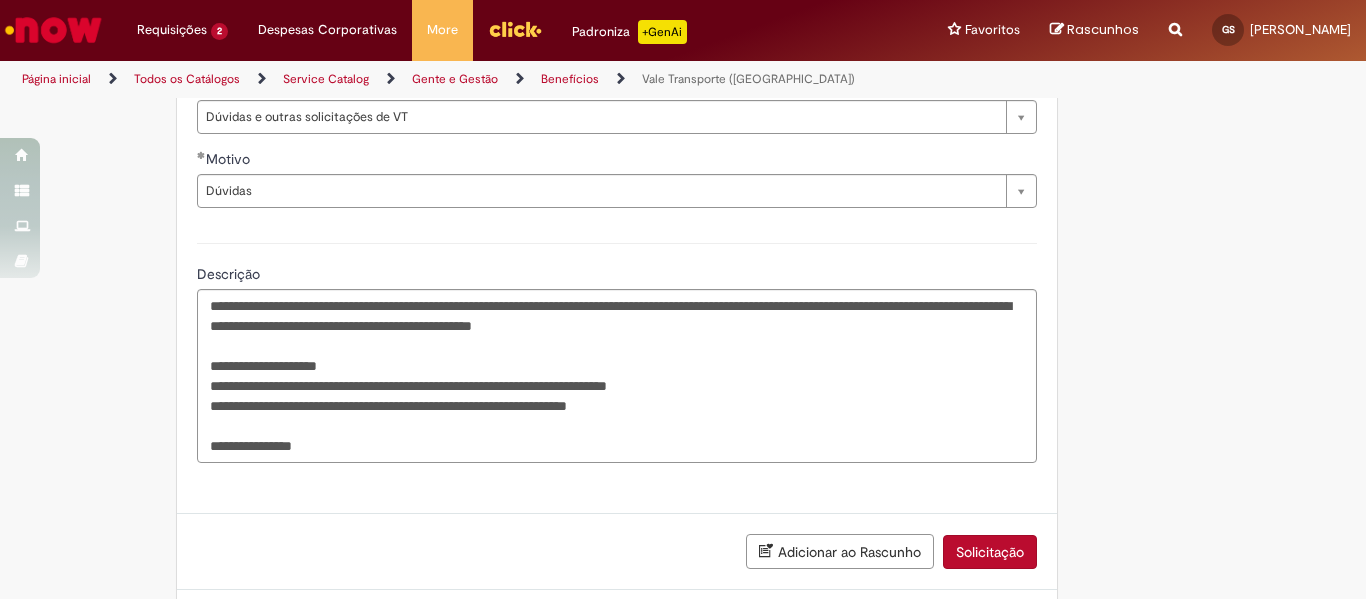 click on "Solicitação" at bounding box center [990, 552] 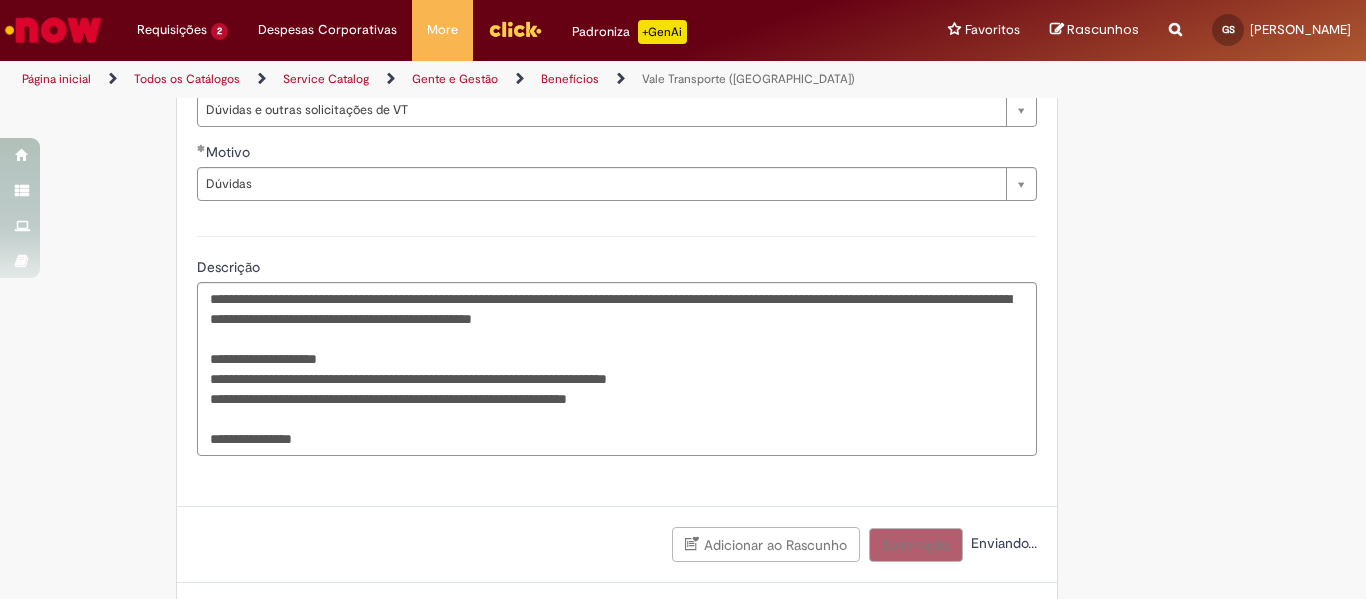 scroll, scrollTop: 1217, scrollLeft: 0, axis: vertical 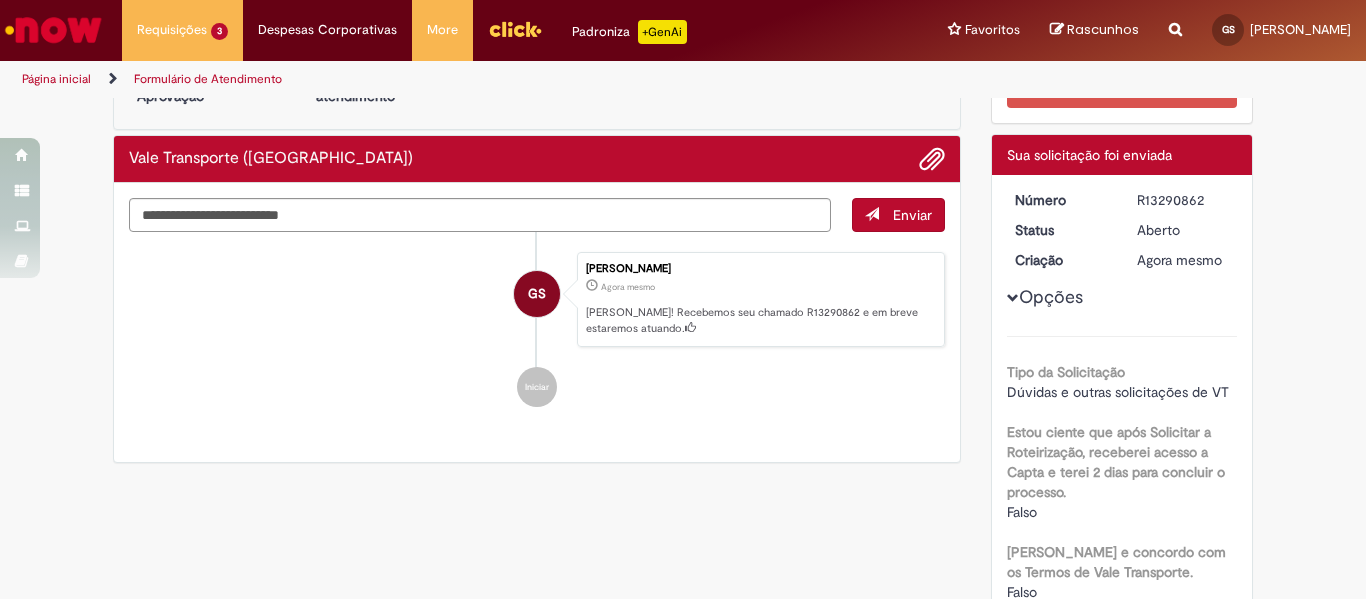 click on "R13290862" at bounding box center (1183, 200) 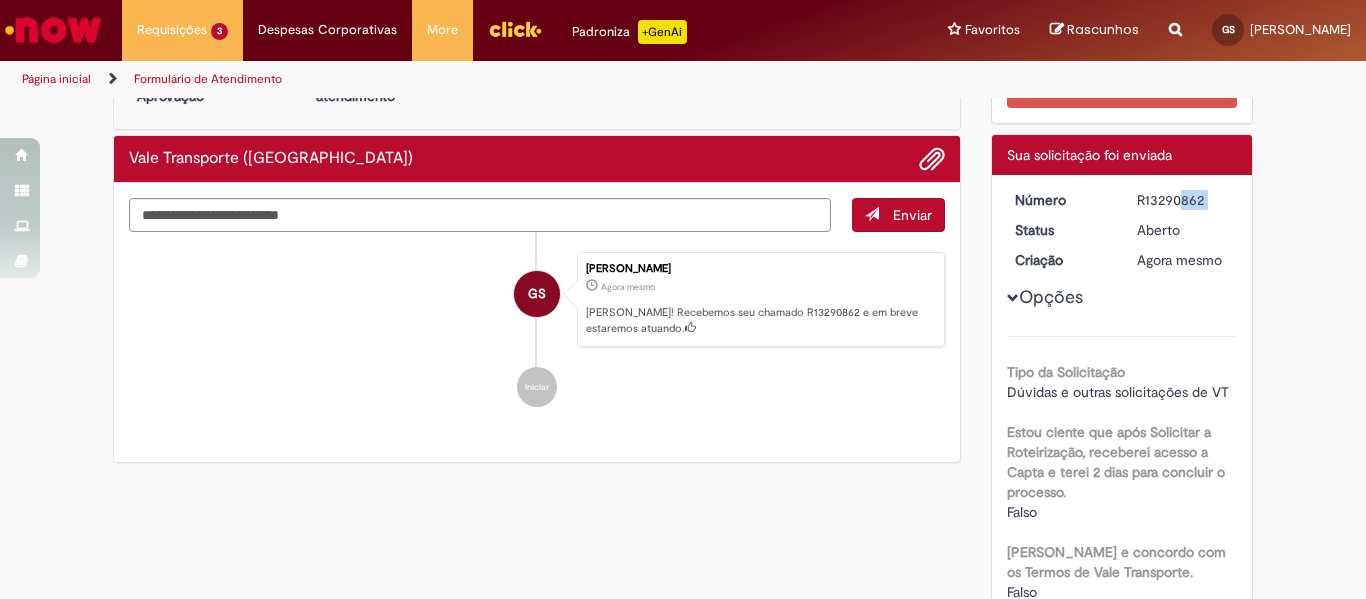 click on "R13290862" at bounding box center [1183, 200] 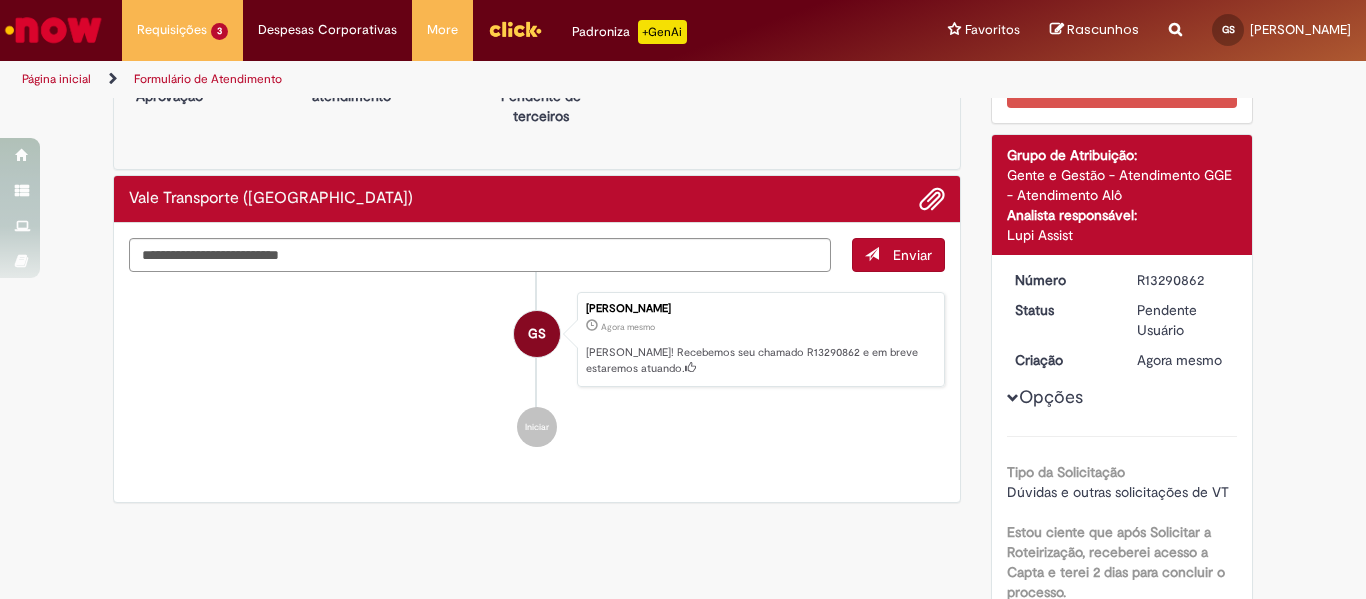 copy on "R13290862" 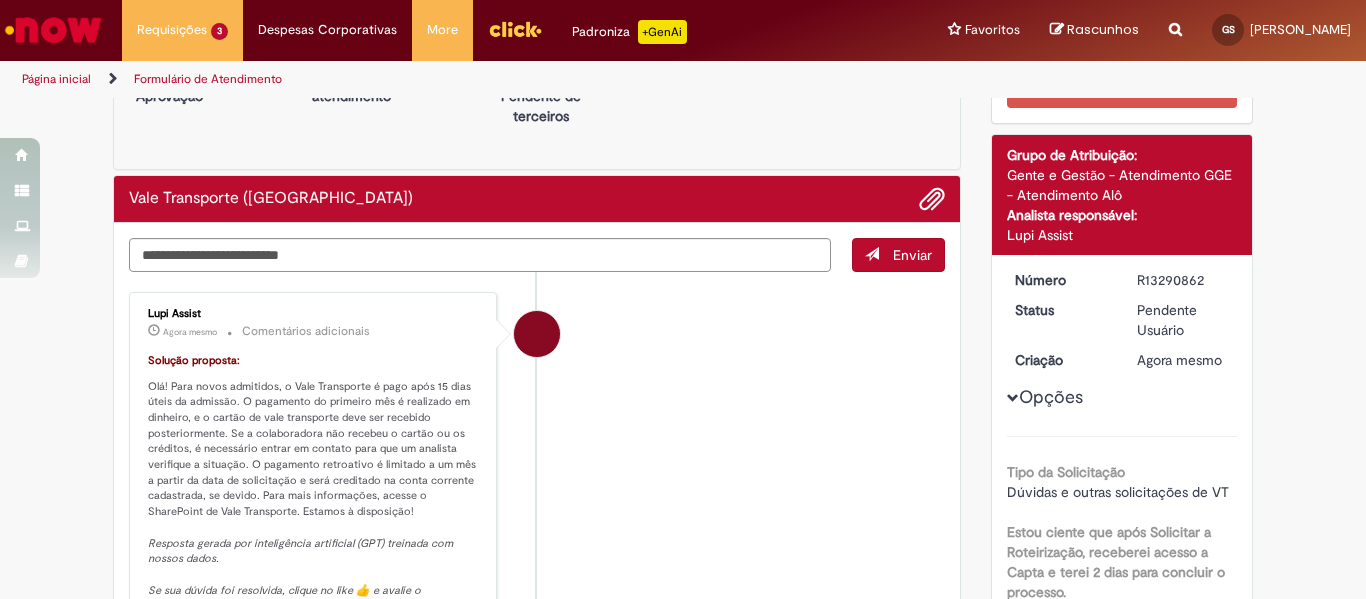 copy on "R13290862" 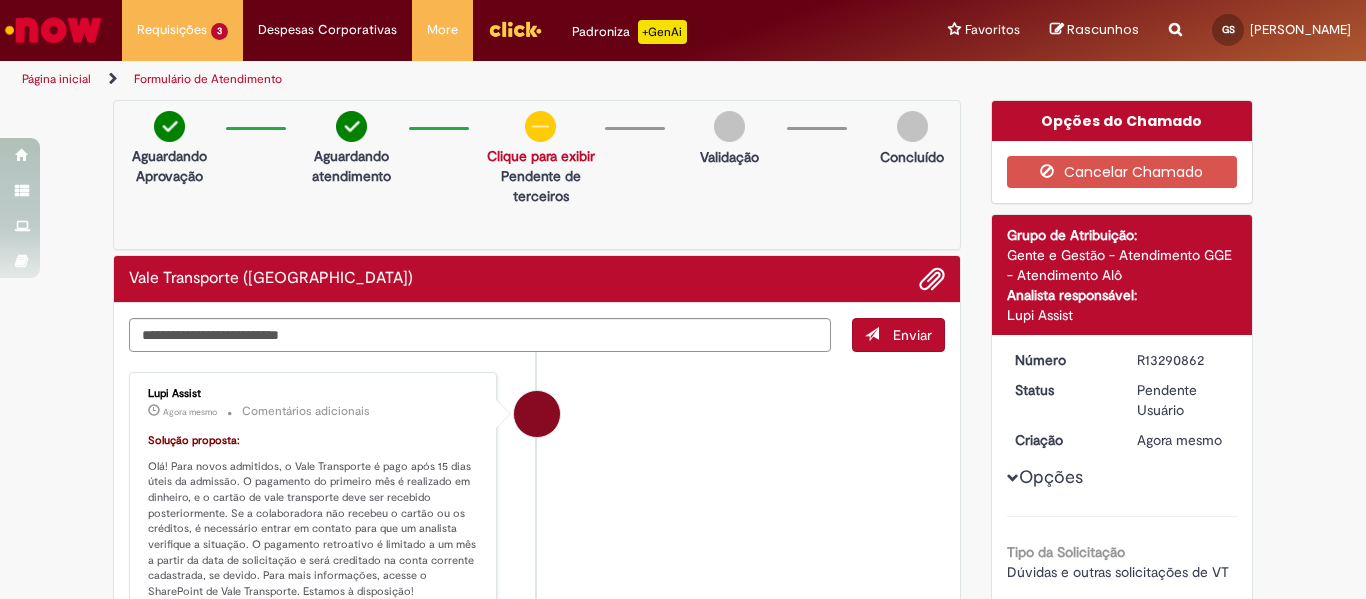 drag, startPoint x: 1163, startPoint y: 287, endPoint x: 370, endPoint y: 557, distance: 837.7046 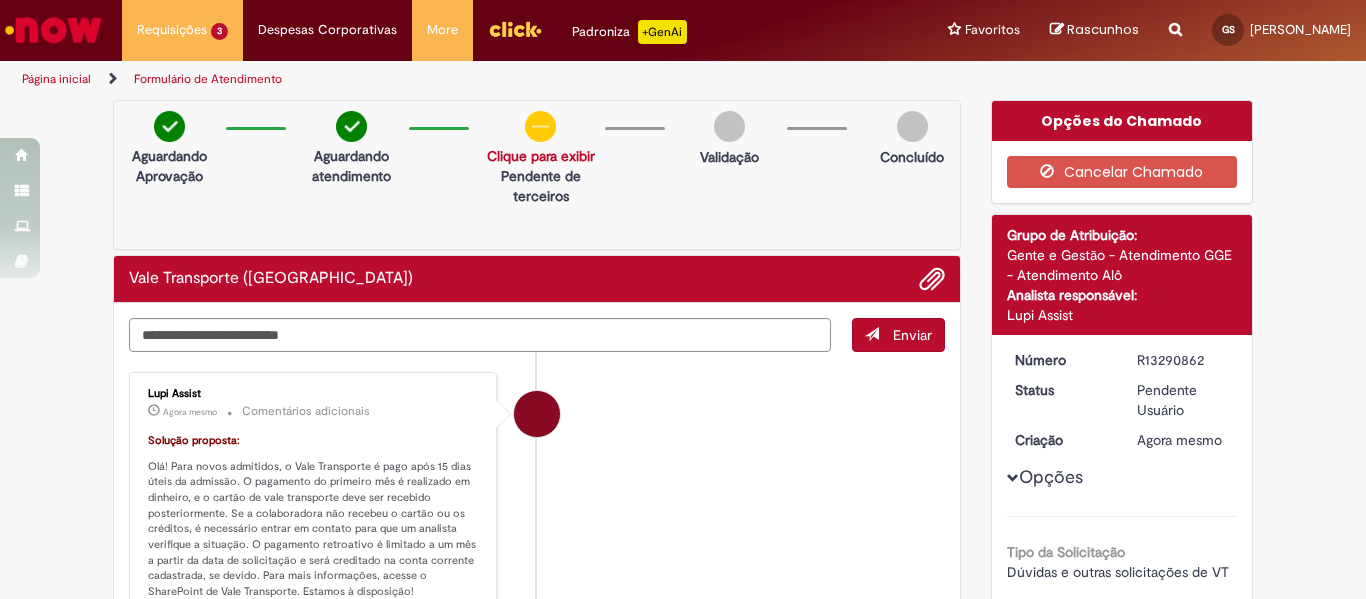 click on "Verificar Código de Barras
Aguardando Aprovação
Aguardando atendimento
Solicitação aprovada   Clique para exibir             Pendente de terceiros
Validação
Concluído
Vale Transporte ([GEOGRAPHIC_DATA])
Enviar
Lupi Assist
Agora mesmo Agora mesmo     Comentários adicionais
Solução proposta:   Resposta gerada por inteligência artificial (GPT) treinada com nossos dados.
GS" at bounding box center [683, 824] 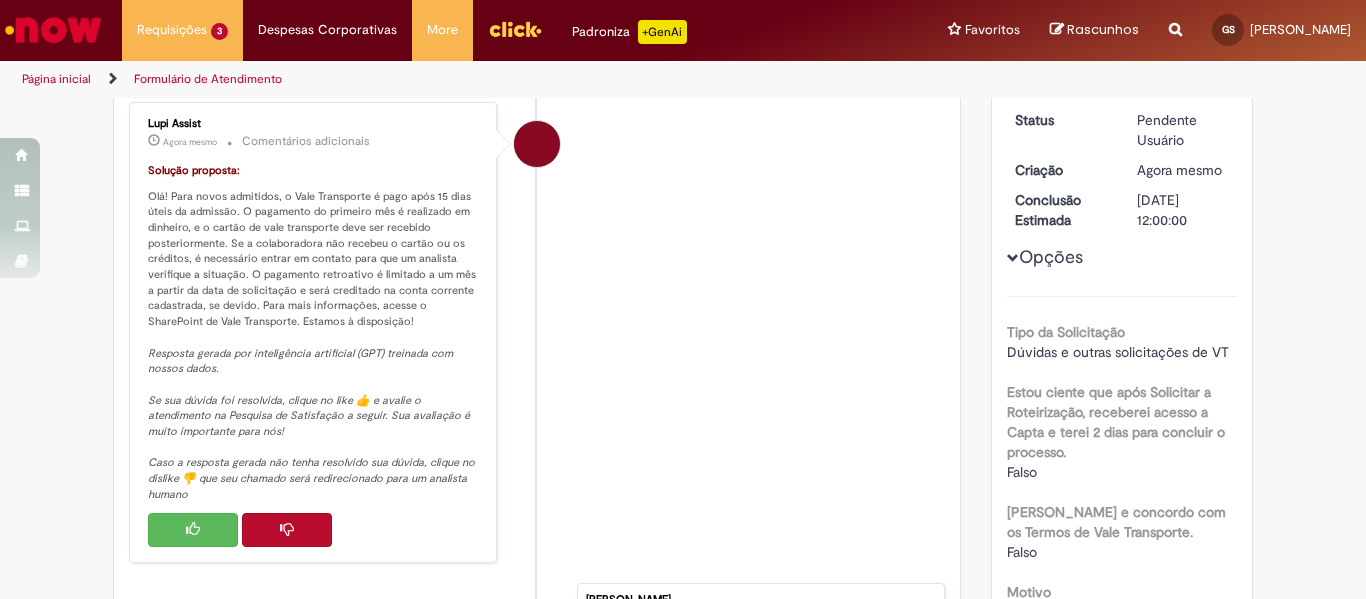scroll, scrollTop: 269, scrollLeft: 0, axis: vertical 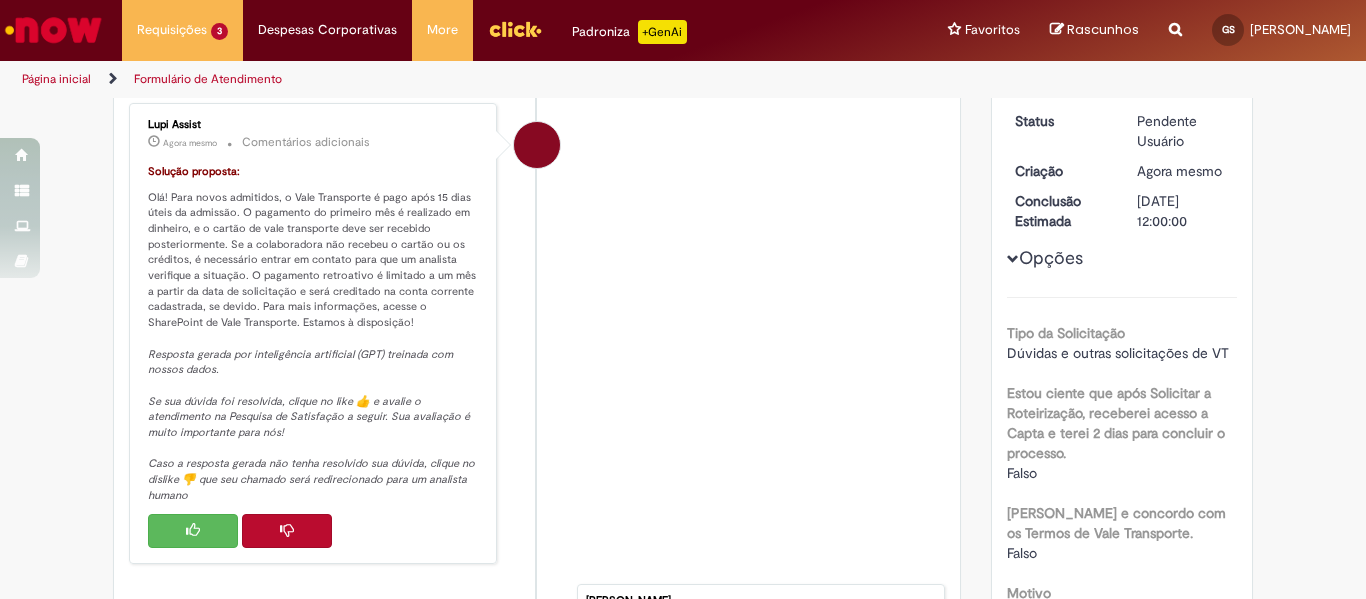 click on "Solução proposta: Olá! Para novos admitidos, o Vale Transporte é pago após 15 dias úteis da admissão. O pagamento do primeiro mês é realizado em dinheiro, e o cartão de vale transporte deve ser recebido posteriormente. Se a colaboradora não recebeu o cartão ou os créditos, é necessário entrar em contato para que um analista verifique a situação. O pagamento retroativo é limitado a um mês a partir da data de solicitação e será creditado na conta corrente cadastrada, se devido. Para mais informações, acesse o SharePoint de Vale Transporte. Estamos à disposição!   Resposta gerada por inteligência artificial (GPT) treinada com nossos dados. Se sua dúvida foi resolvida, clique no like 👍 e avalie o atendimento na Pesquisa de Satisfação a seguir. Sua avaliação é muito importante para nós! Caso a resposta gerada não tenha resolvido sua dúvida, clique no dislike 👎 que seu chamado será redirecionado para um analista humano" at bounding box center [314, 334] 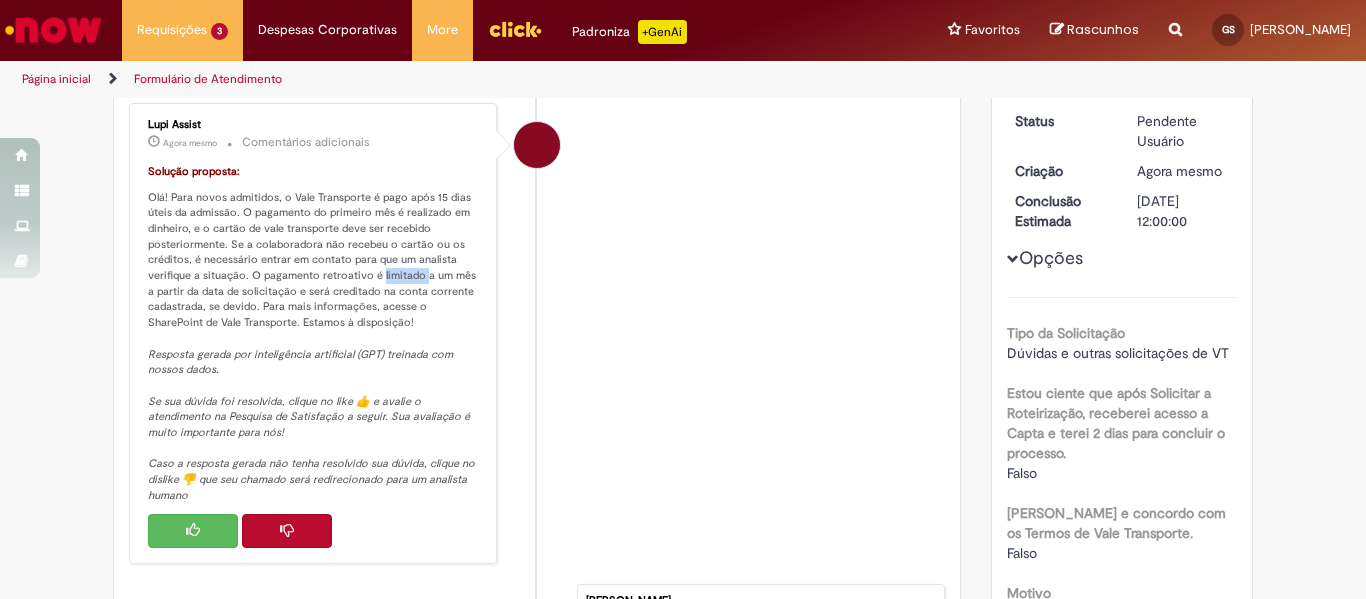 click on "Solução proposta: Olá! Para novos admitidos, o Vale Transporte é pago após 15 dias úteis da admissão. O pagamento do primeiro mês é realizado em dinheiro, e o cartão de vale transporte deve ser recebido posteriormente. Se a colaboradora não recebeu o cartão ou os créditos, é necessário entrar em contato para que um analista verifique a situação. O pagamento retroativo é limitado a um mês a partir da data de solicitação e será creditado na conta corrente cadastrada, se devido. Para mais informações, acesse o SharePoint de Vale Transporte. Estamos à disposição!   Resposta gerada por inteligência artificial (GPT) treinada com nossos dados. Se sua dúvida foi resolvida, clique no like 👍 e avalie o atendimento na Pesquisa de Satisfação a seguir. Sua avaliação é muito importante para nós! Caso a resposta gerada não tenha resolvido sua dúvida, clique no dislike 👎 que seu chamado será redirecionado para um analista humano" at bounding box center (314, 334) 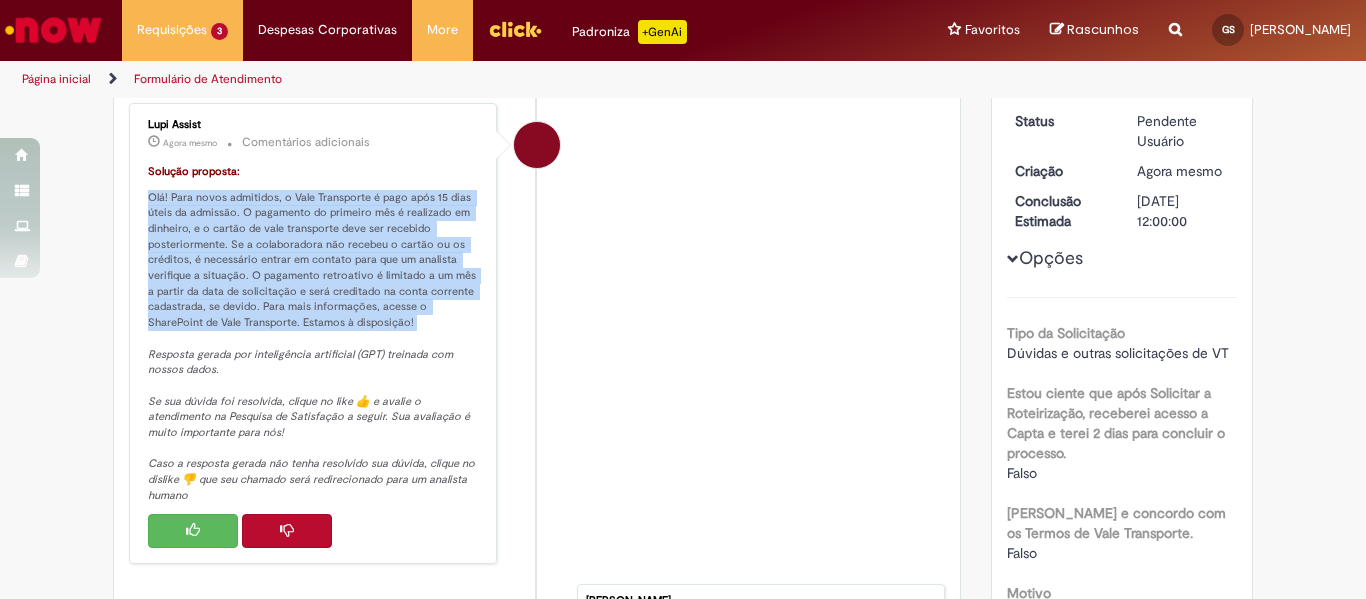 click on "Solução proposta: Olá! Para novos admitidos, o Vale Transporte é pago após 15 dias úteis da admissão. O pagamento do primeiro mês é realizado em dinheiro, e o cartão de vale transporte deve ser recebido posteriormente. Se a colaboradora não recebeu o cartão ou os créditos, é necessário entrar em contato para que um analista verifique a situação. O pagamento retroativo é limitado a um mês a partir da data de solicitação e será creditado na conta corrente cadastrada, se devido. Para mais informações, acesse o SharePoint de Vale Transporte. Estamos à disposição!   Resposta gerada por inteligência artificial (GPT) treinada com nossos dados. Se sua dúvida foi resolvida, clique no like 👍 e avalie o atendimento na Pesquisa de Satisfação a seguir. Sua avaliação é muito importante para nós! Caso a resposta gerada não tenha resolvido sua dúvida, clique no dislike 👎 que seu chamado será redirecionado para um analista humano" at bounding box center [314, 334] 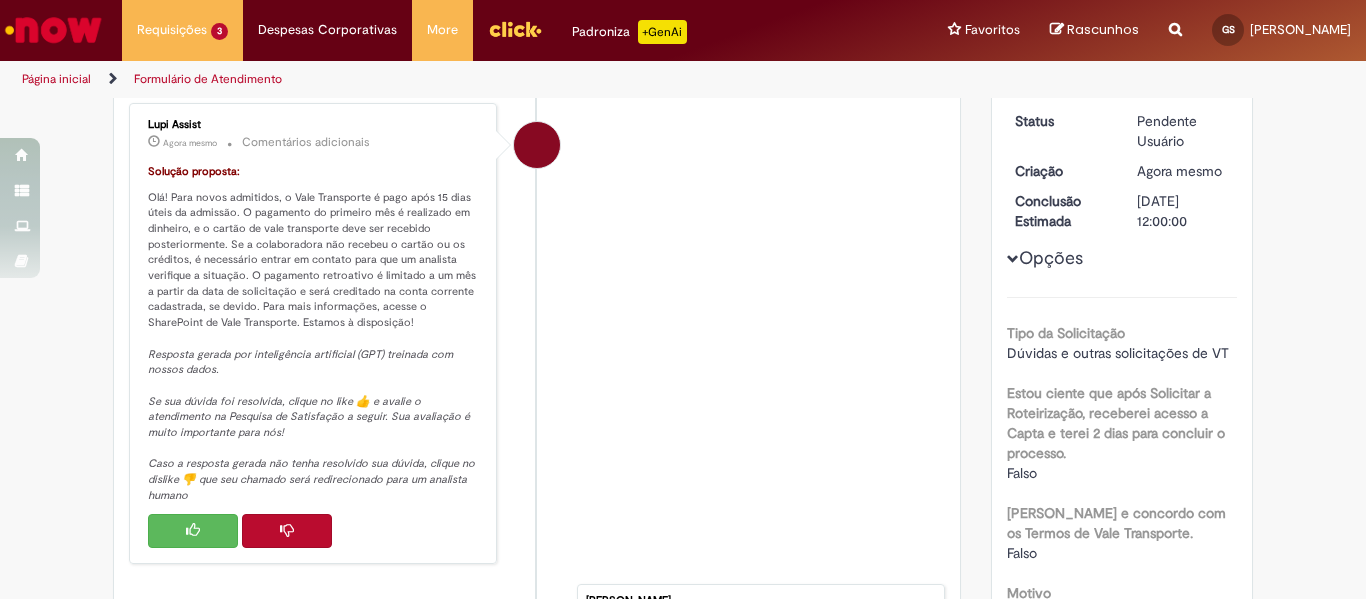 click on "Solução proposta: Olá! Para novos admitidos, o Vale Transporte é pago após 15 dias úteis da admissão. O pagamento do primeiro mês é realizado em dinheiro, e o cartão de vale transporte deve ser recebido posteriormente. Se a colaboradora não recebeu o cartão ou os créditos, é necessário entrar em contato para que um analista verifique a situação. O pagamento retroativo é limitado a um mês a partir da data de solicitação e será creditado na conta corrente cadastrada, se devido. Para mais informações, acesse o SharePoint de Vale Transporte. Estamos à disposição!   Resposta gerada por inteligência artificial (GPT) treinada com nossos dados. Se sua dúvida foi resolvida, clique no like 👍 e avalie o atendimento na Pesquisa de Satisfação a seguir. Sua avaliação é muito importante para nós! Caso a resposta gerada não tenha resolvido sua dúvida, clique no dislike 👎 que seu chamado será redirecionado para um analista humano" at bounding box center [314, 334] 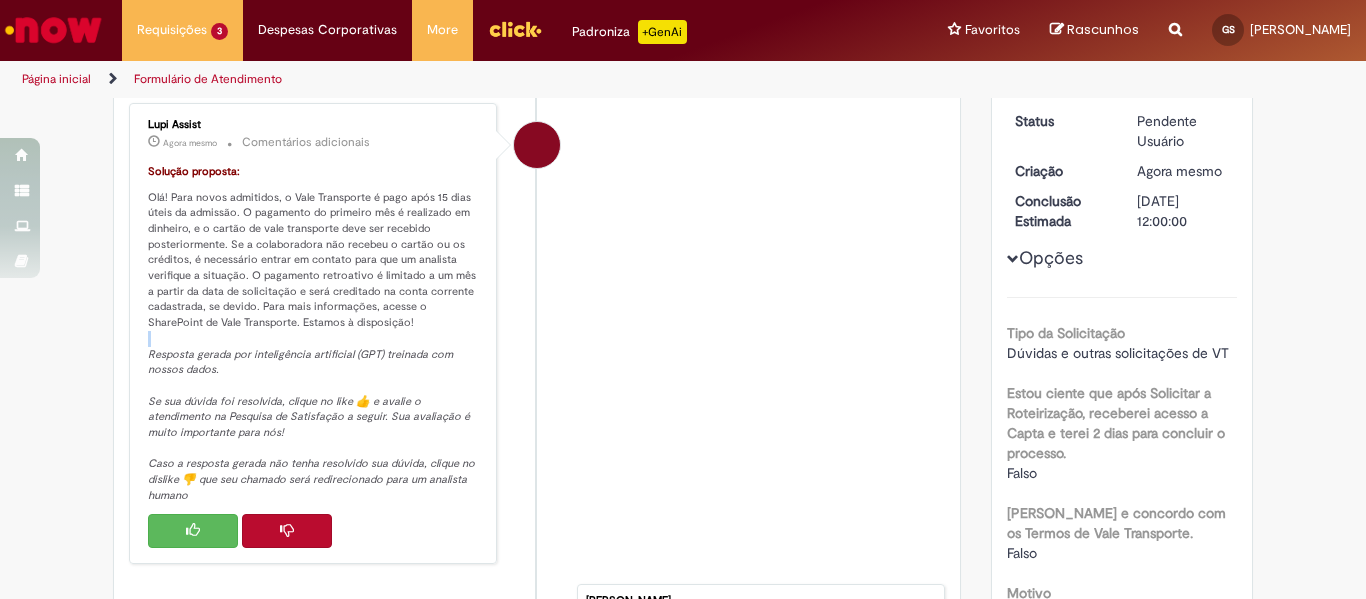 click on "Solução proposta: Olá! Para novos admitidos, o Vale Transporte é pago após 15 dias úteis da admissão. O pagamento do primeiro mês é realizado em dinheiro, e o cartão de vale transporte deve ser recebido posteriormente. Se a colaboradora não recebeu o cartão ou os créditos, é necessário entrar em contato para que um analista verifique a situação. O pagamento retroativo é limitado a um mês a partir da data de solicitação e será creditado na conta corrente cadastrada, se devido. Para mais informações, acesse o SharePoint de Vale Transporte. Estamos à disposição!   Resposta gerada por inteligência artificial (GPT) treinada com nossos dados. Se sua dúvida foi resolvida, clique no like 👍 e avalie o atendimento na Pesquisa de Satisfação a seguir. Sua avaliação é muito importante para nós! Caso a resposta gerada não tenha resolvido sua dúvida, clique no dislike 👎 que seu chamado será redirecionado para um analista humano" at bounding box center (314, 334) 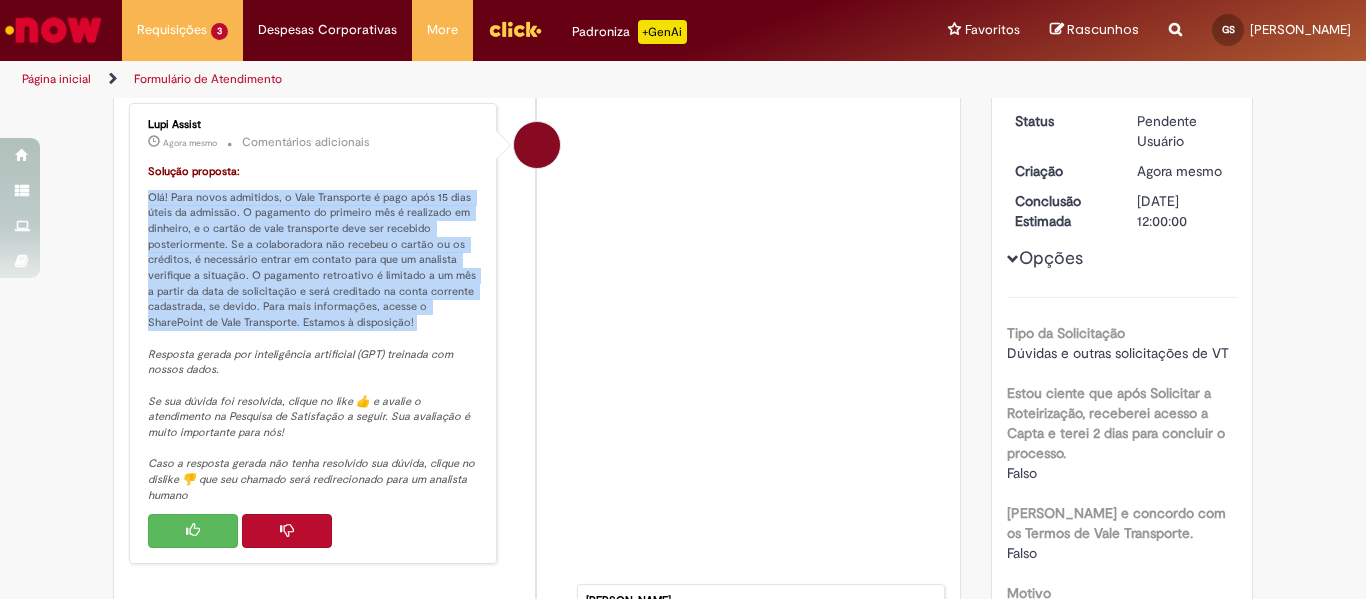 click on "Solução proposta: Olá! Para novos admitidos, o Vale Transporte é pago após 15 dias úteis da admissão. O pagamento do primeiro mês é realizado em dinheiro, e o cartão de vale transporte deve ser recebido posteriormente. Se a colaboradora não recebeu o cartão ou os créditos, é necessário entrar em contato para que um analista verifique a situação. O pagamento retroativo é limitado a um mês a partir da data de solicitação e será creditado na conta corrente cadastrada, se devido. Para mais informações, acesse o SharePoint de Vale Transporte. Estamos à disposição!   Resposta gerada por inteligência artificial (GPT) treinada com nossos dados. Se sua dúvida foi resolvida, clique no like 👍 e avalie o atendimento na Pesquisa de Satisfação a seguir. Sua avaliação é muito importante para nós! Caso a resposta gerada não tenha resolvido sua dúvida, clique no dislike 👎 que seu chamado será redirecionado para um analista humano" at bounding box center (314, 334) 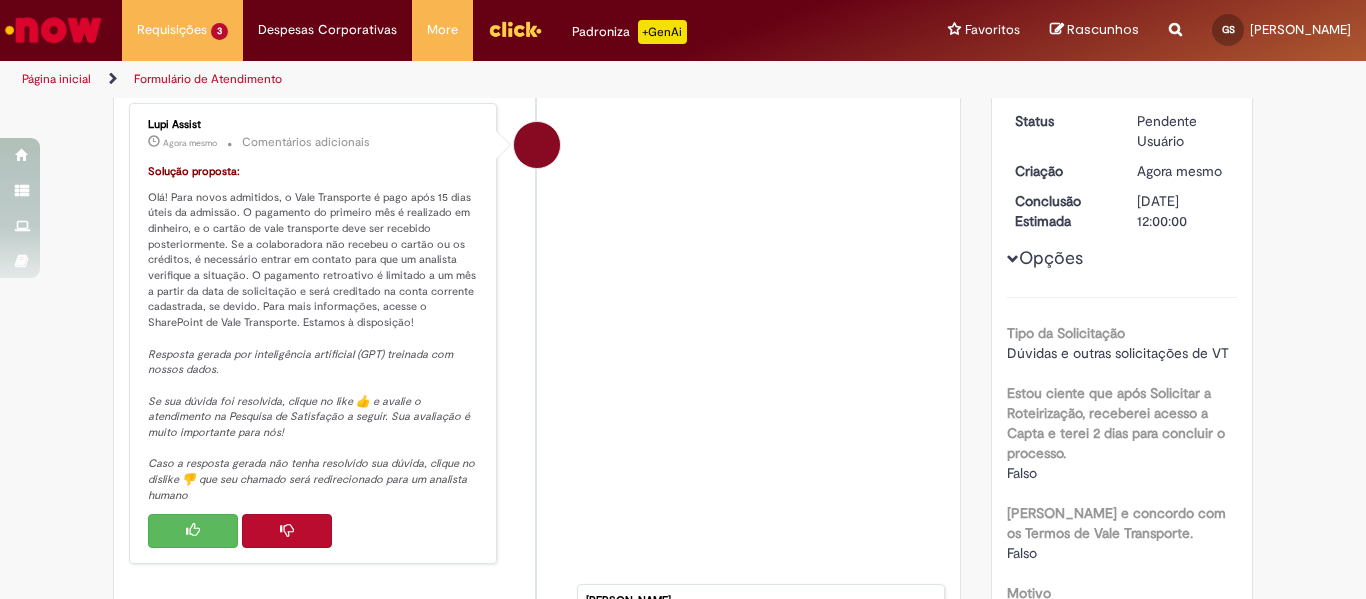 click on "Solução proposta: Olá! Para novos admitidos, o Vale Transporte é pago após 15 dias úteis da admissão. O pagamento do primeiro mês é realizado em dinheiro, e o cartão de vale transporte deve ser recebido posteriormente. Se a colaboradora não recebeu o cartão ou os créditos, é necessário entrar em contato para que um analista verifique a situação. O pagamento retroativo é limitado a um mês a partir da data de solicitação e será creditado na conta corrente cadastrada, se devido. Para mais informações, acesse o SharePoint de Vale Transporte. Estamos à disposição!   Resposta gerada por inteligência artificial (GPT) treinada com nossos dados. Se sua dúvida foi resolvida, clique no like 👍 e avalie o atendimento na Pesquisa de Satisfação a seguir. Sua avaliação é muito importante para nós! Caso a resposta gerada não tenha resolvido sua dúvida, clique no dislike 👎 que seu chamado será redirecionado para um analista humano" at bounding box center [314, 334] 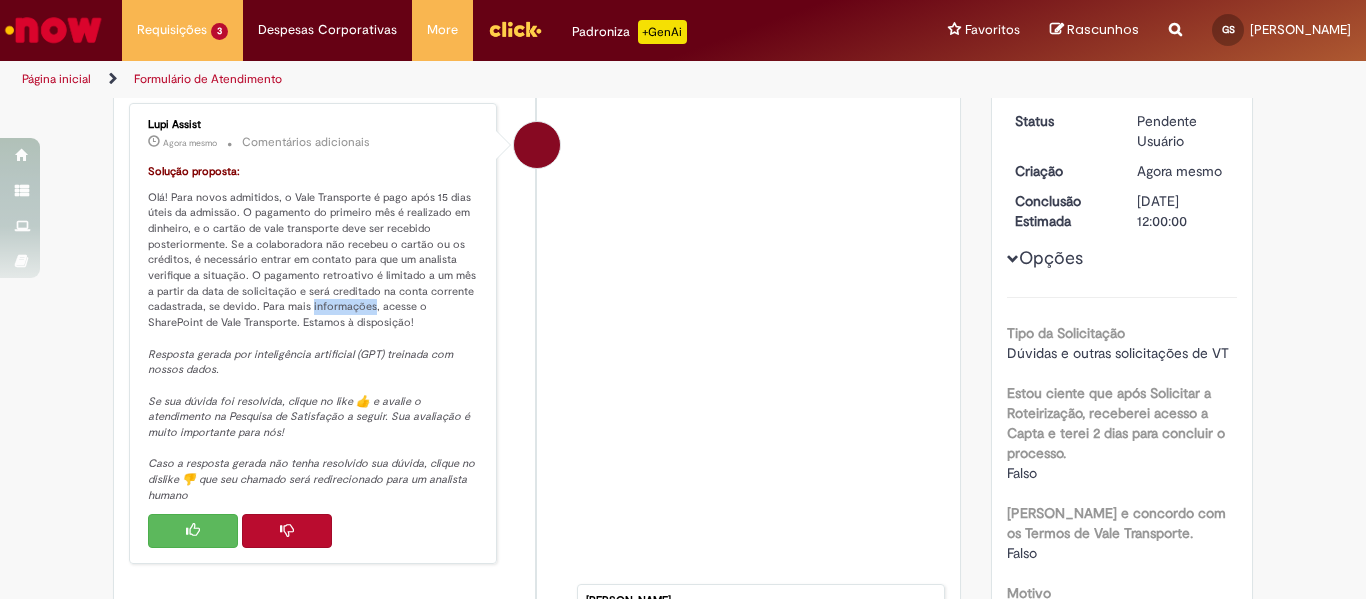 click on "Solução proposta: Olá! Para novos admitidos, o Vale Transporte é pago após 15 dias úteis da admissão. O pagamento do primeiro mês é realizado em dinheiro, e o cartão de vale transporte deve ser recebido posteriormente. Se a colaboradora não recebeu o cartão ou os créditos, é necessário entrar em contato para que um analista verifique a situação. O pagamento retroativo é limitado a um mês a partir da data de solicitação e será creditado na conta corrente cadastrada, se devido. Para mais informações, acesse o SharePoint de Vale Transporte. Estamos à disposição!   Resposta gerada por inteligência artificial (GPT) treinada com nossos dados. Se sua dúvida foi resolvida, clique no like 👍 e avalie o atendimento na Pesquisa de Satisfação a seguir. Sua avaliação é muito importante para nós! Caso a resposta gerada não tenha resolvido sua dúvida, clique no dislike 👎 que seu chamado será redirecionado para um analista humano" at bounding box center [314, 334] 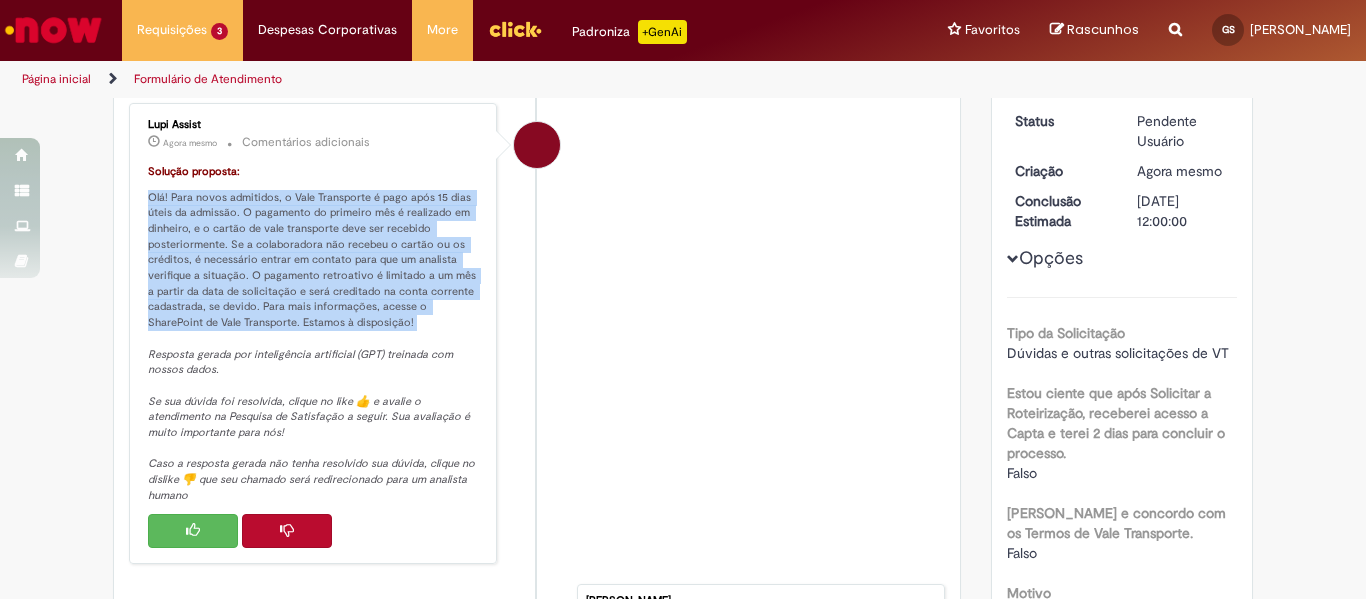 click on "Solução proposta: Olá! Para novos admitidos, o Vale Transporte é pago após 15 dias úteis da admissão. O pagamento do primeiro mês é realizado em dinheiro, e o cartão de vale transporte deve ser recebido posteriormente. Se a colaboradora não recebeu o cartão ou os créditos, é necessário entrar em contato para que um analista verifique a situação. O pagamento retroativo é limitado a um mês a partir da data de solicitação e será creditado na conta corrente cadastrada, se devido. Para mais informações, acesse o SharePoint de Vale Transporte. Estamos à disposição!   Resposta gerada por inteligência artificial (GPT) treinada com nossos dados. Se sua dúvida foi resolvida, clique no like 👍 e avalie o atendimento na Pesquisa de Satisfação a seguir. Sua avaliação é muito importante para nós! Caso a resposta gerada não tenha resolvido sua dúvida, clique no dislike 👎 que seu chamado será redirecionado para um analista humano" at bounding box center [314, 334] 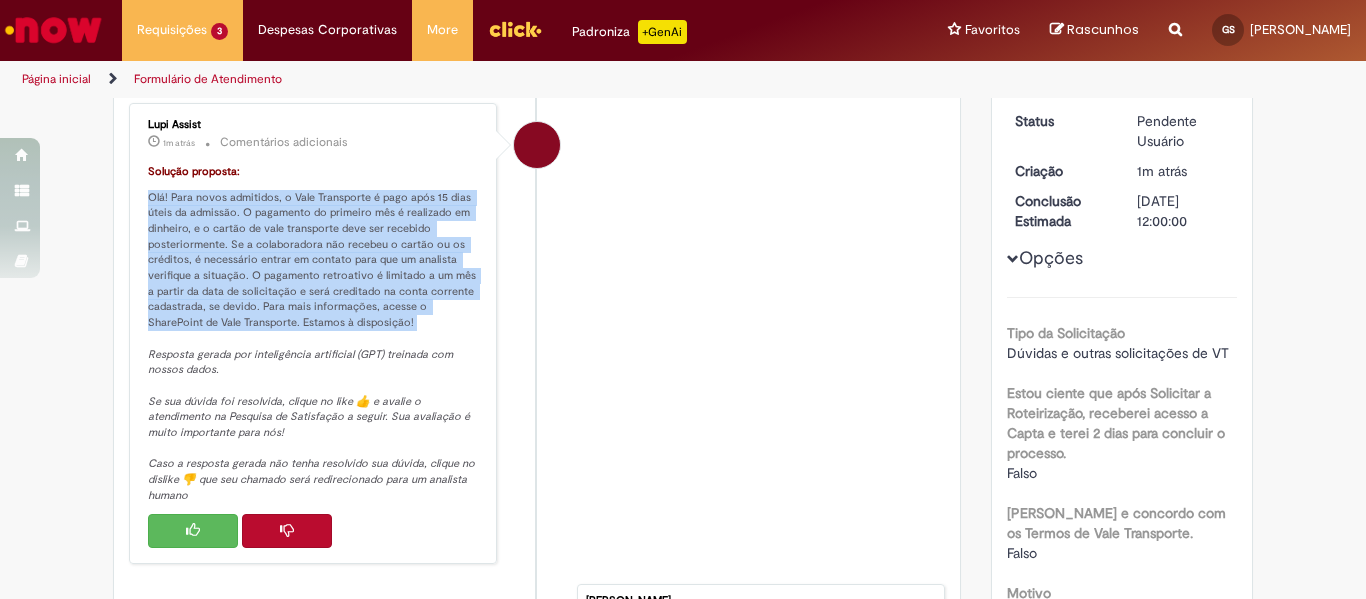 click on "Solução proposta: Olá! Para novos admitidos, o Vale Transporte é pago após 15 dias úteis da admissão. O pagamento do primeiro mês é realizado em dinheiro, e o cartão de vale transporte deve ser recebido posteriormente. Se a colaboradora não recebeu o cartão ou os créditos, é necessário entrar em contato para que um analista verifique a situação. O pagamento retroativo é limitado a um mês a partir da data de solicitação e será creditado na conta corrente cadastrada, se devido. Para mais informações, acesse o SharePoint de Vale Transporte. Estamos à disposição!   Resposta gerada por inteligência artificial (GPT) treinada com nossos dados. Se sua dúvida foi resolvida, clique no like 👍 e avalie o atendimento na Pesquisa de Satisfação a seguir. Sua avaliação é muito importante para nós! Caso a resposta gerada não tenha resolvido sua dúvida, clique no dislike 👎 que seu chamado será redirecionado para um analista humano" at bounding box center [314, 334] 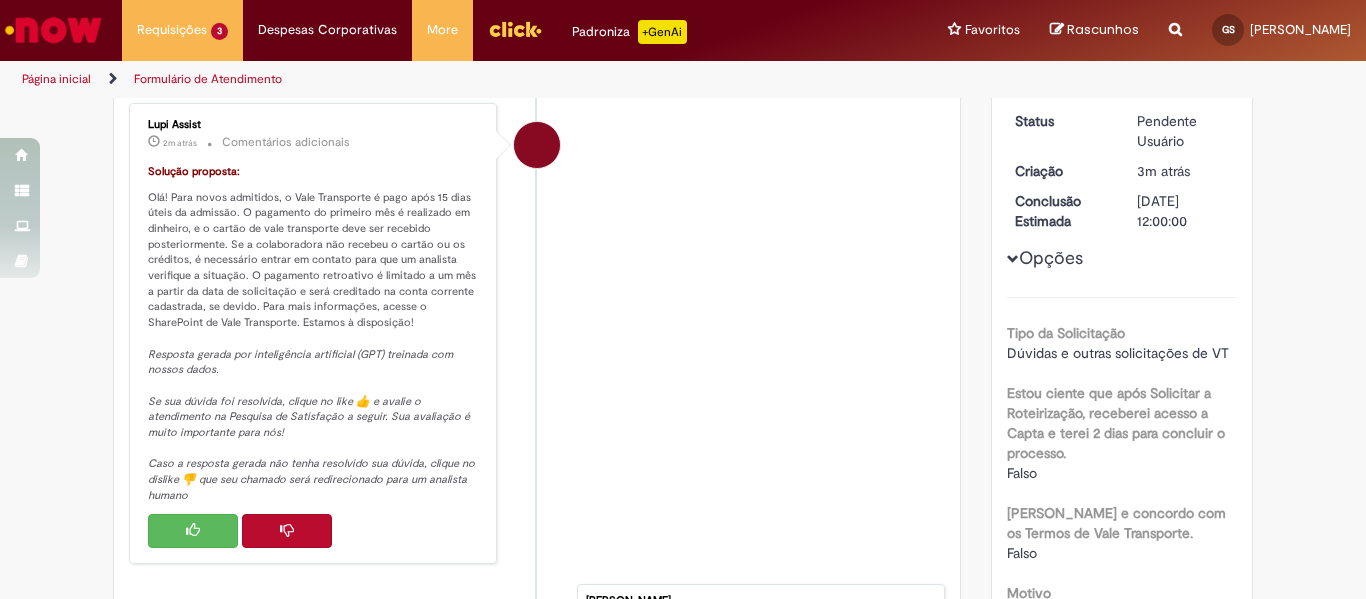 click at bounding box center [287, 531] 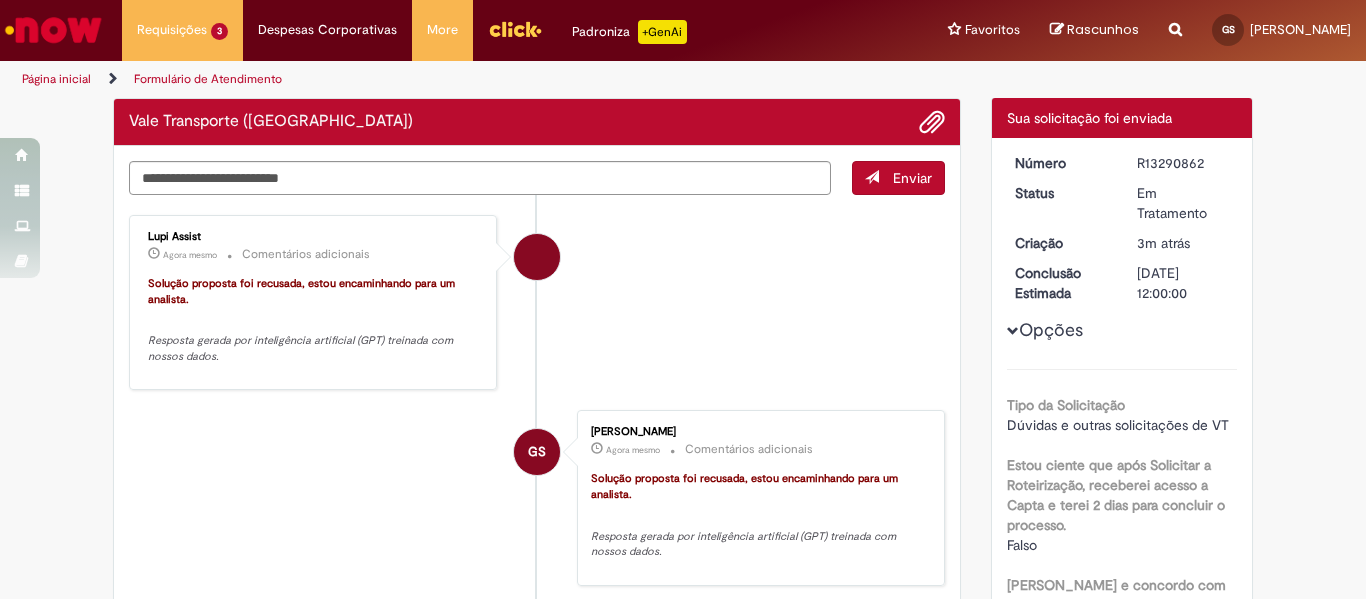 scroll, scrollTop: 116, scrollLeft: 0, axis: vertical 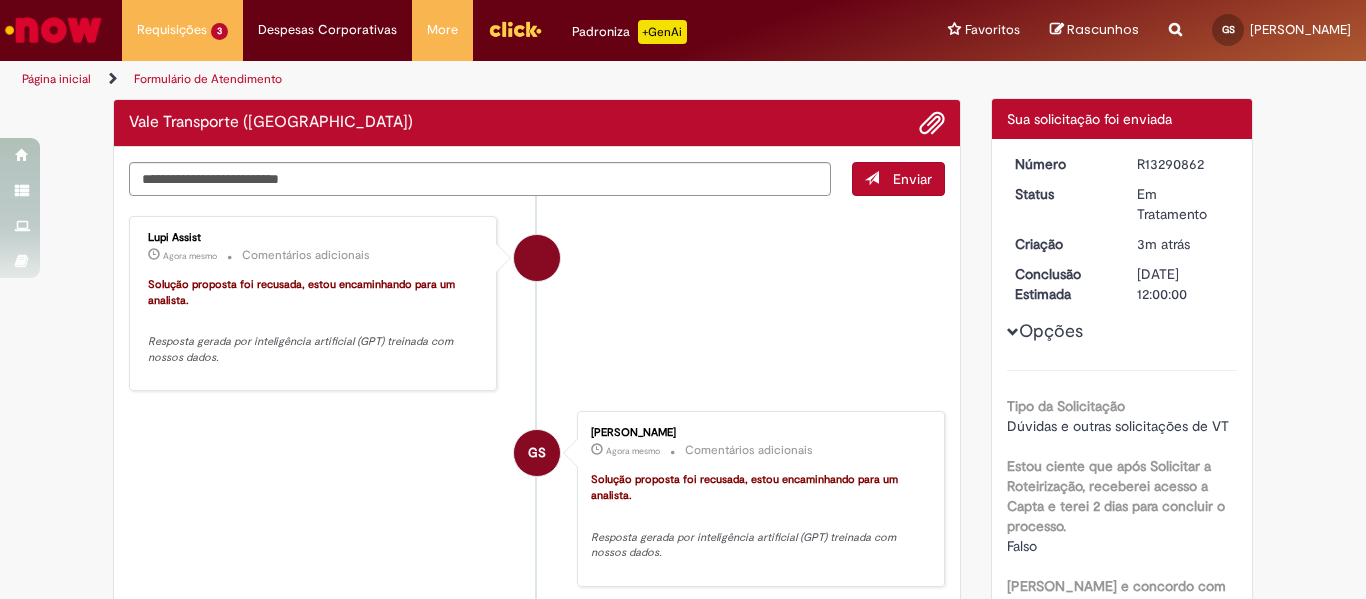click on "R13290862" at bounding box center [1183, 164] 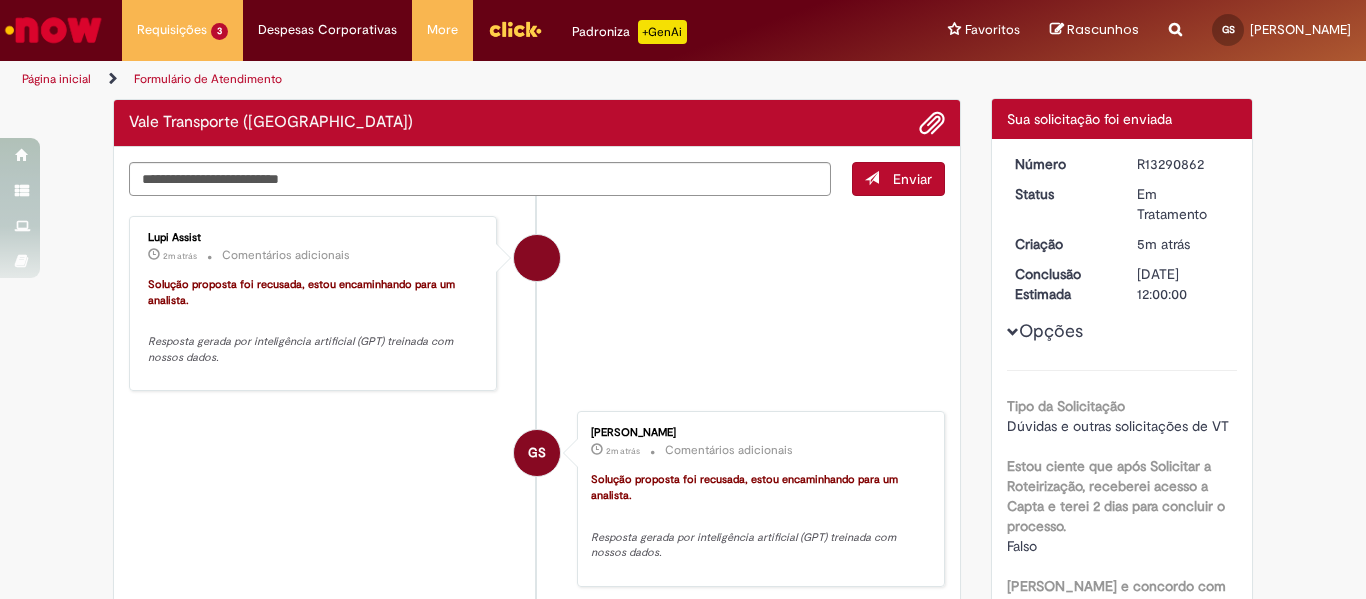 scroll, scrollTop: 0, scrollLeft: 0, axis: both 